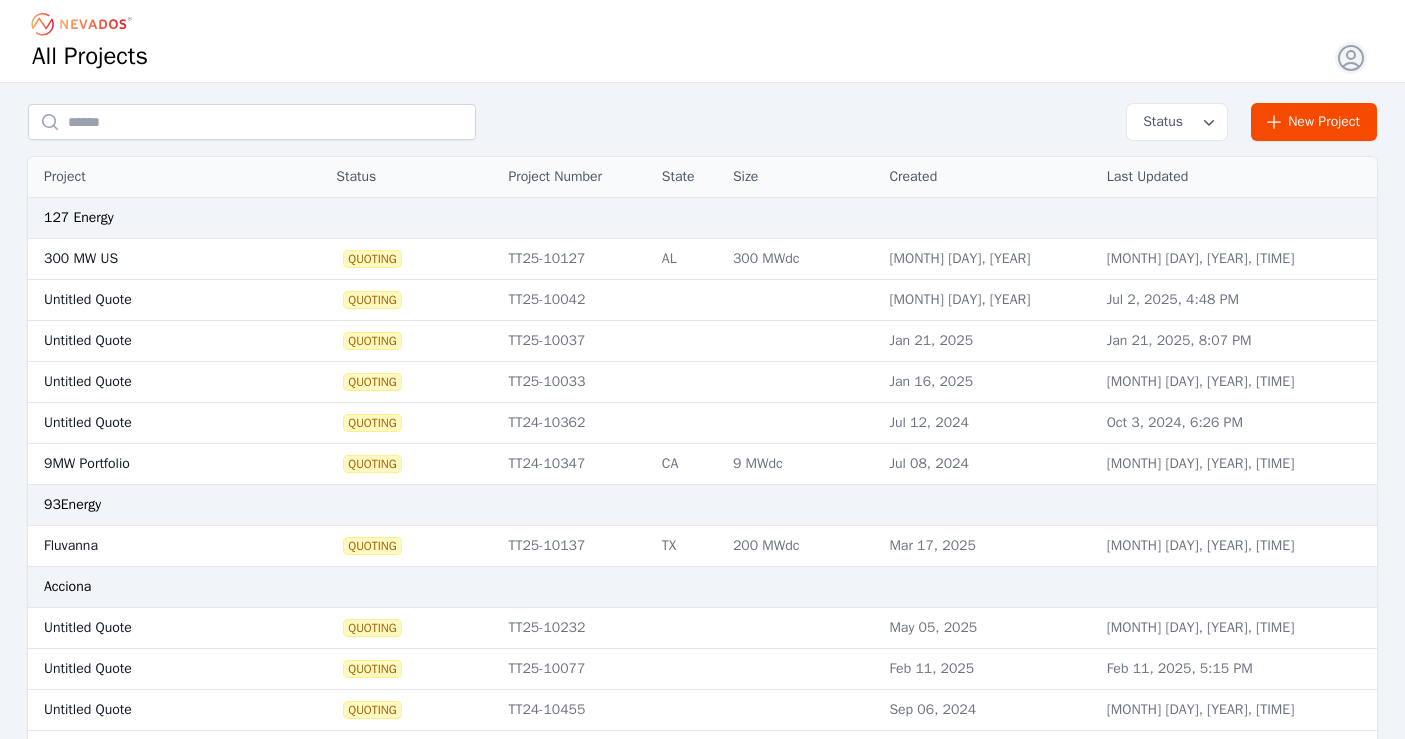 scroll, scrollTop: 0, scrollLeft: 0, axis: both 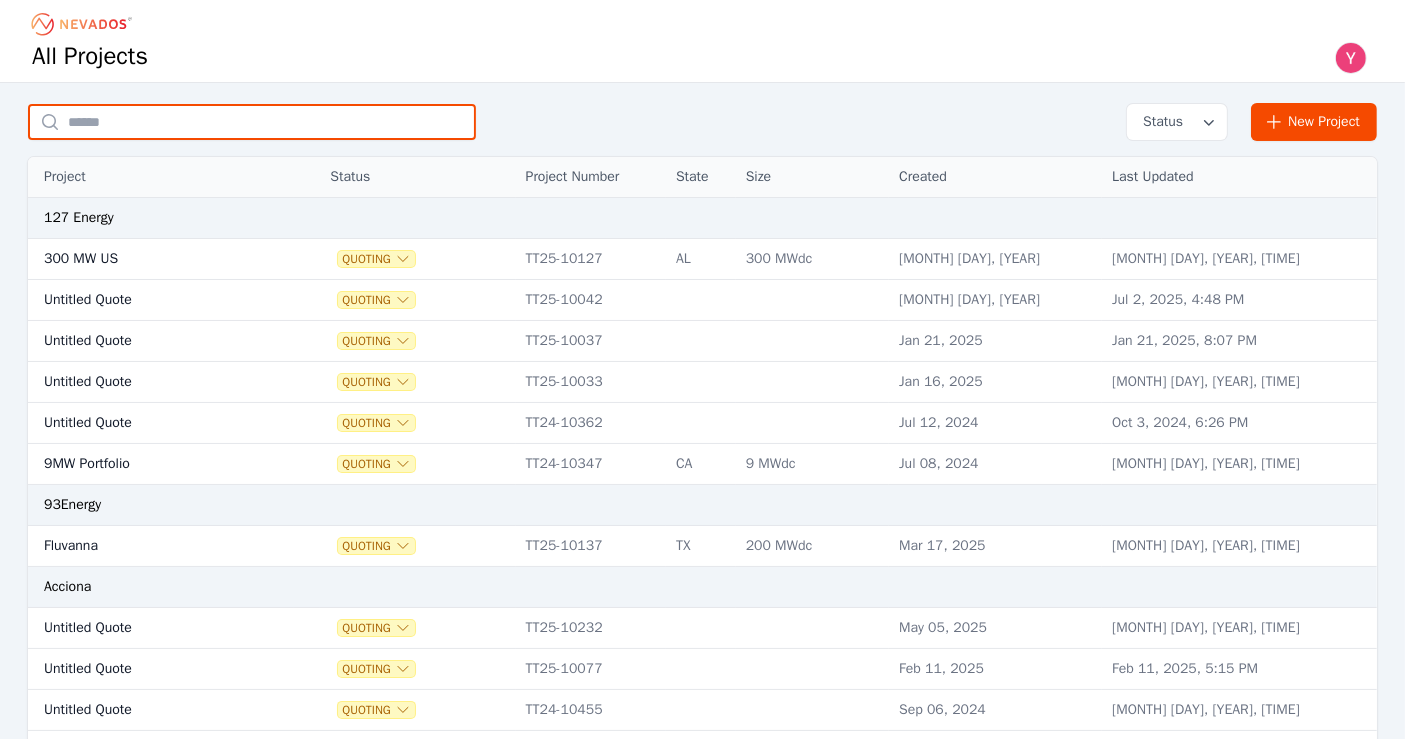 click at bounding box center [252, 122] 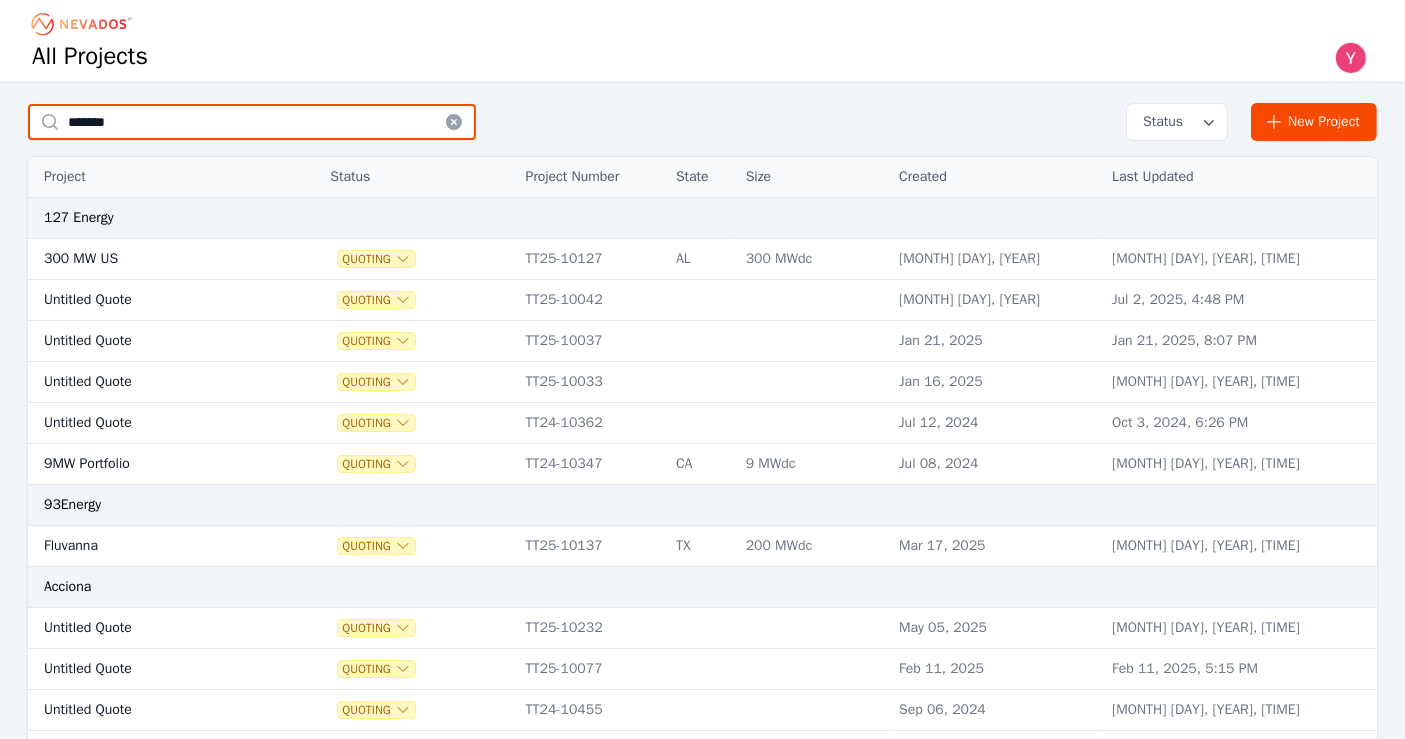 type on "*******" 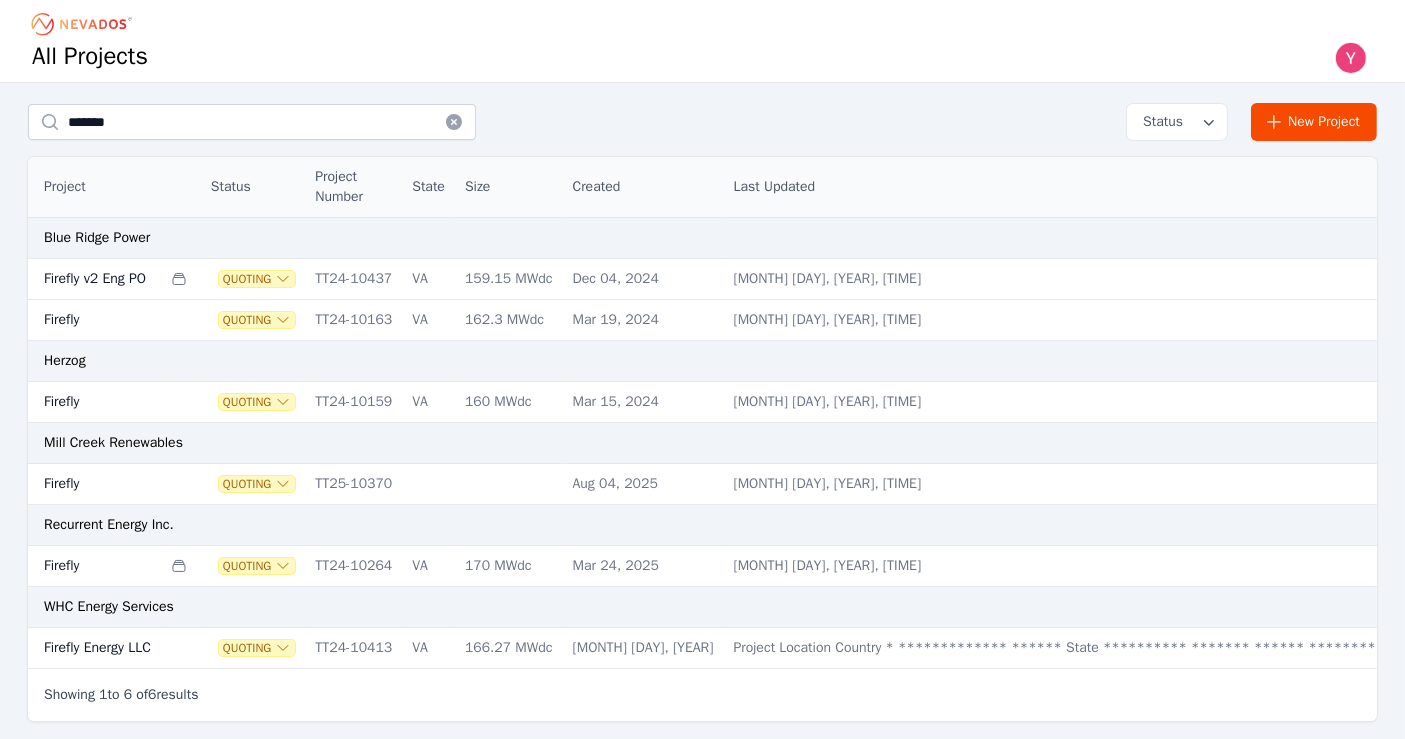 click on "Firefly" at bounding box center [94, 484] 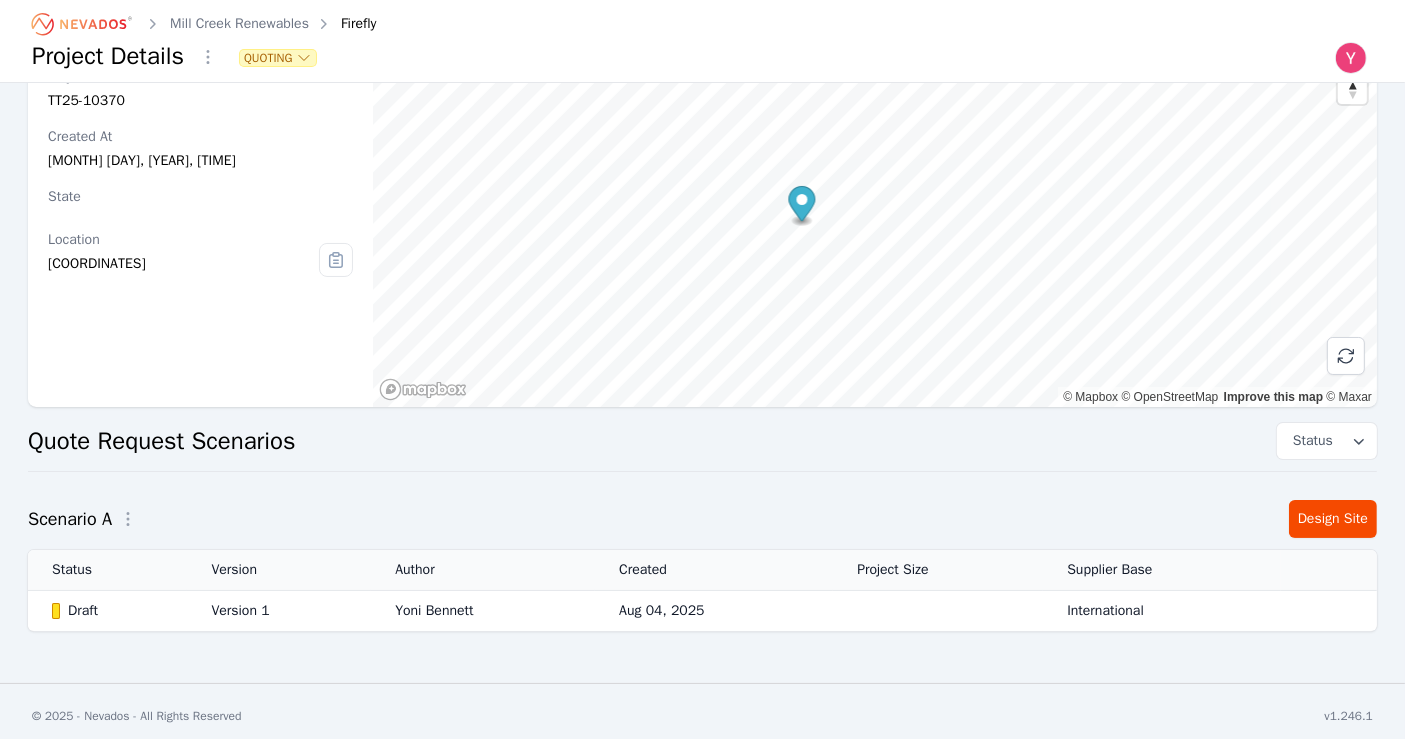 scroll, scrollTop: 102, scrollLeft: 0, axis: vertical 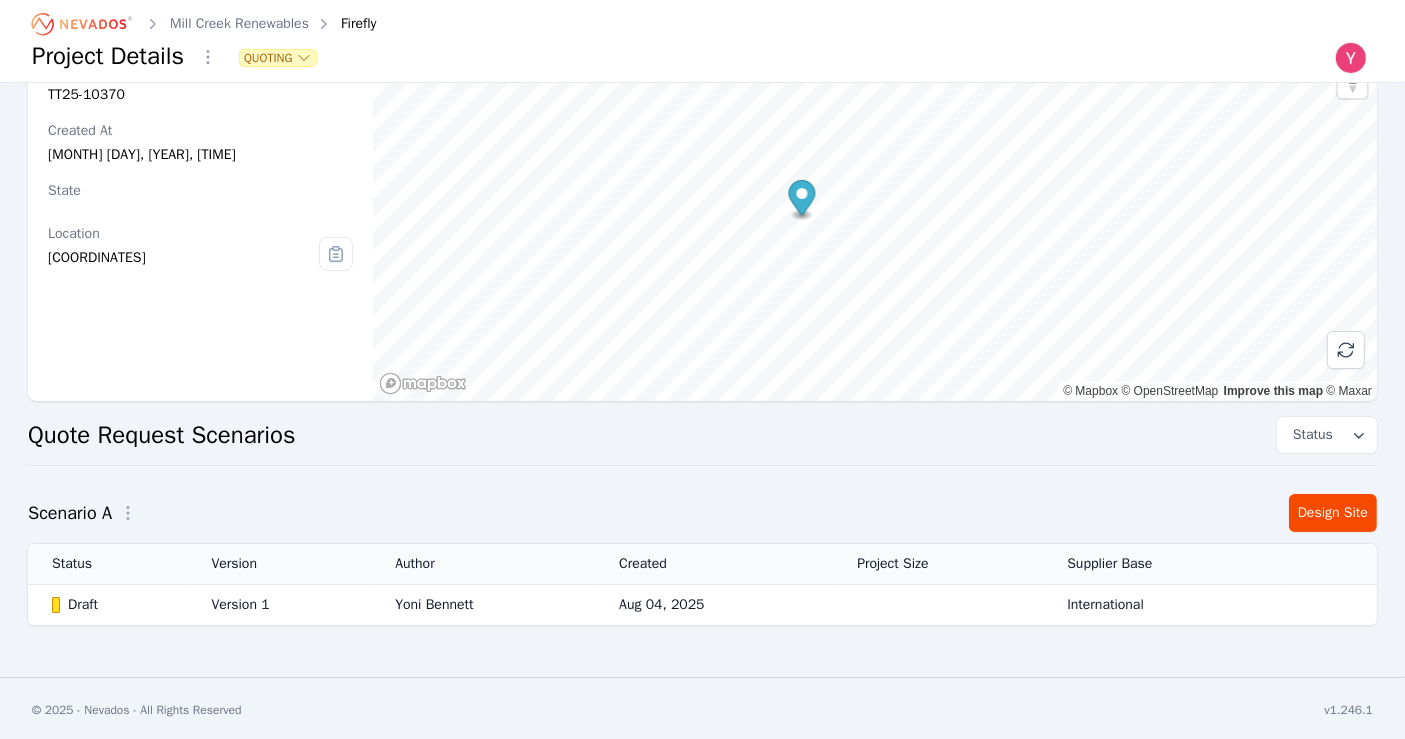 click on "Yoni Bennett" at bounding box center [483, 605] 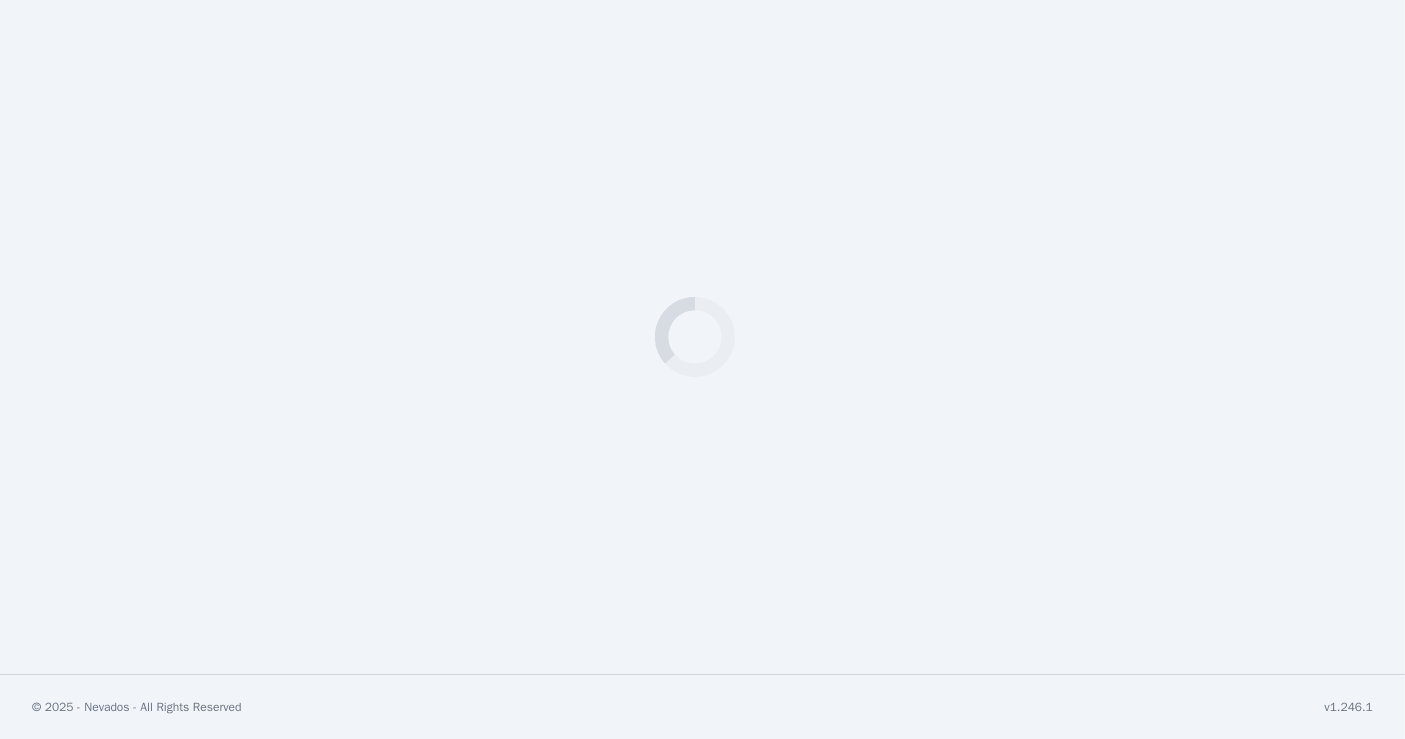 scroll, scrollTop: 0, scrollLeft: 0, axis: both 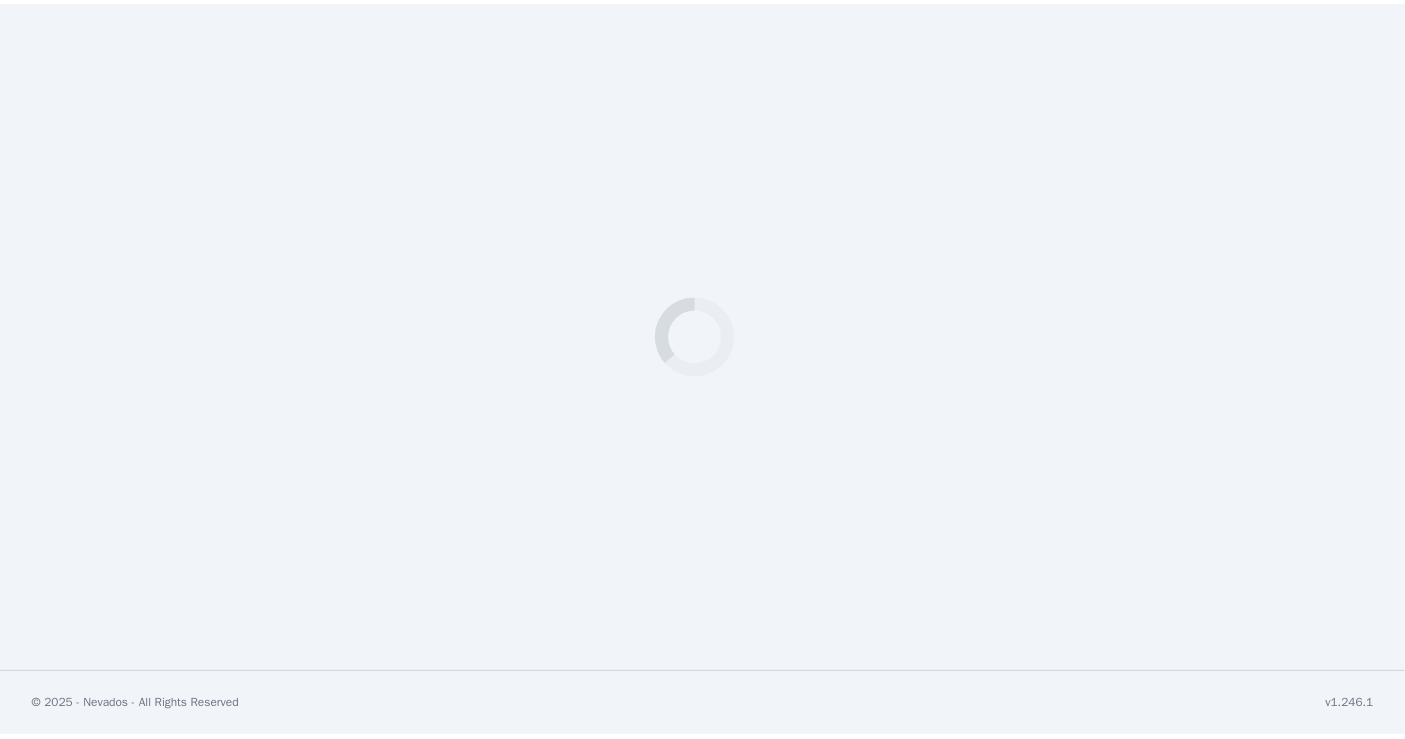 select on "***" 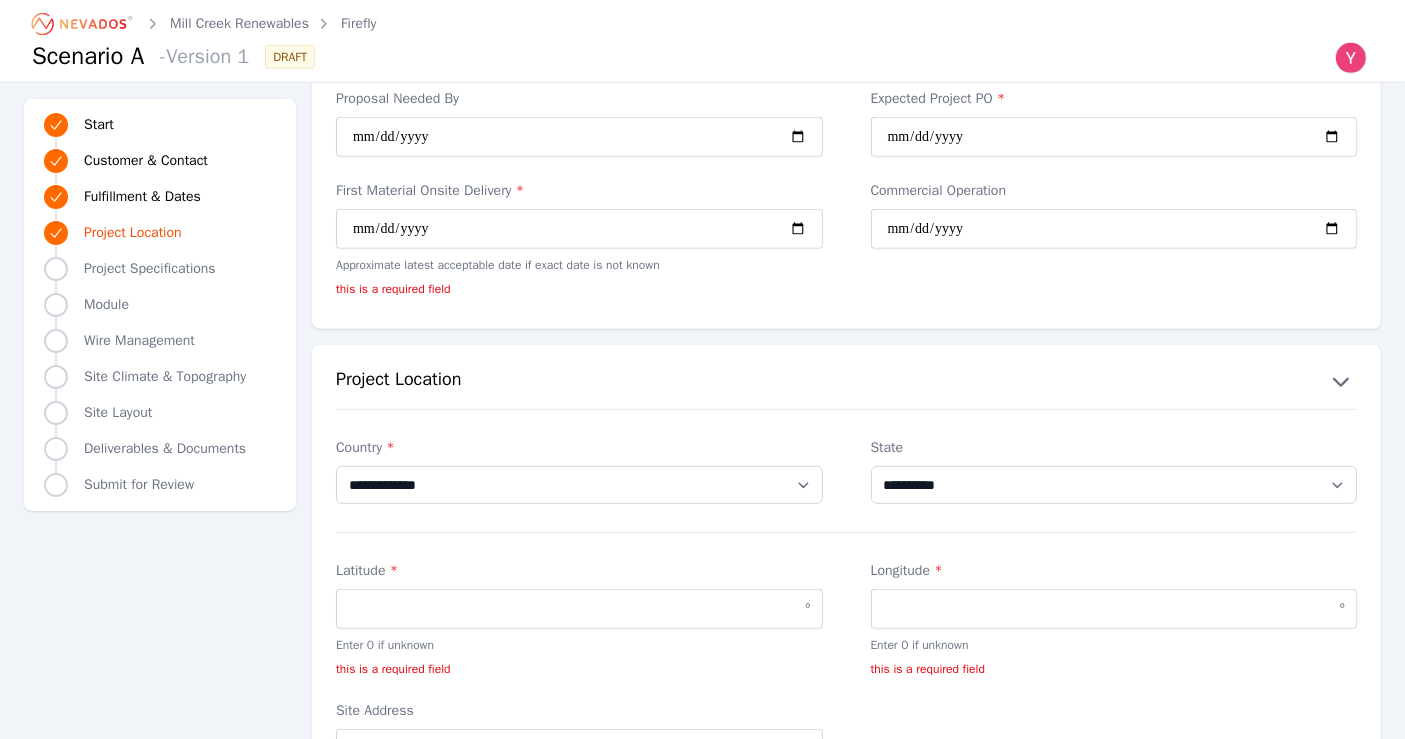 scroll, scrollTop: 1000, scrollLeft: 0, axis: vertical 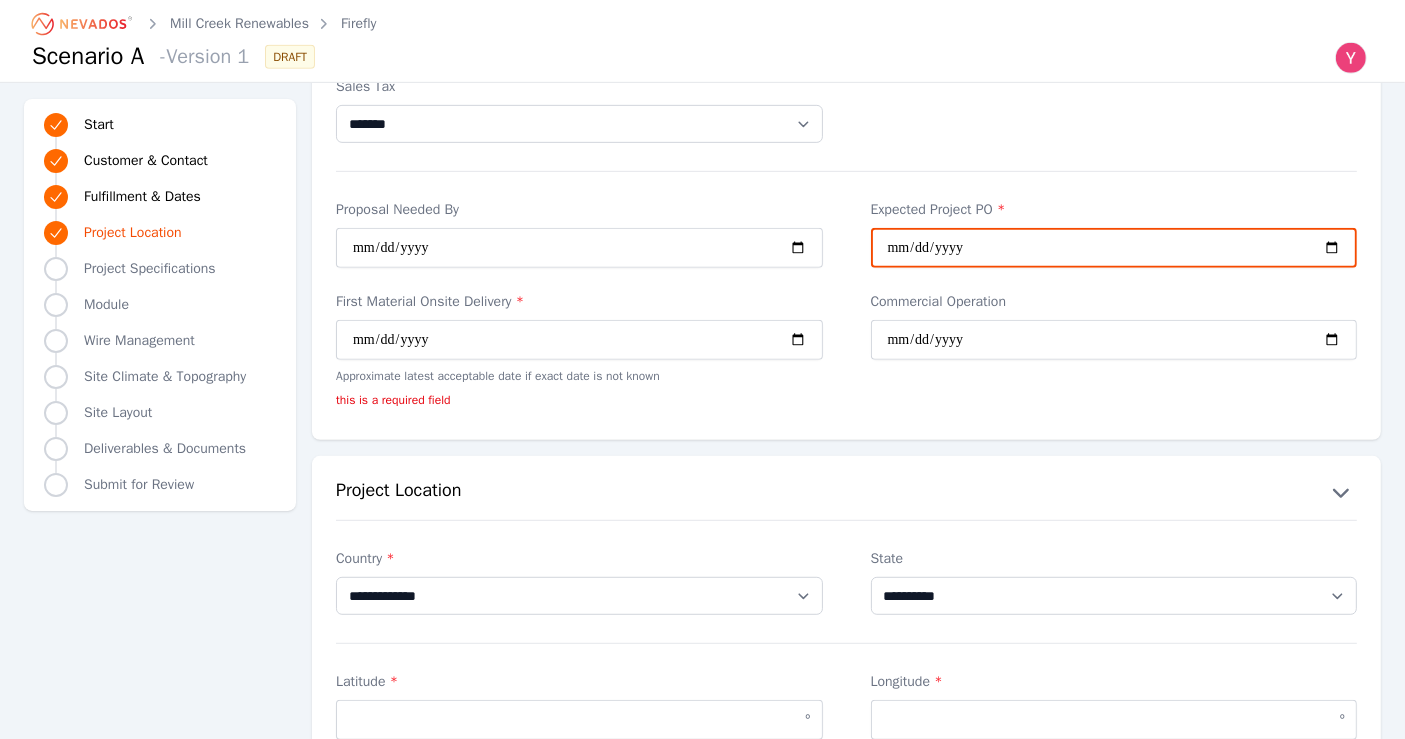click on "**********" at bounding box center [1114, 248] 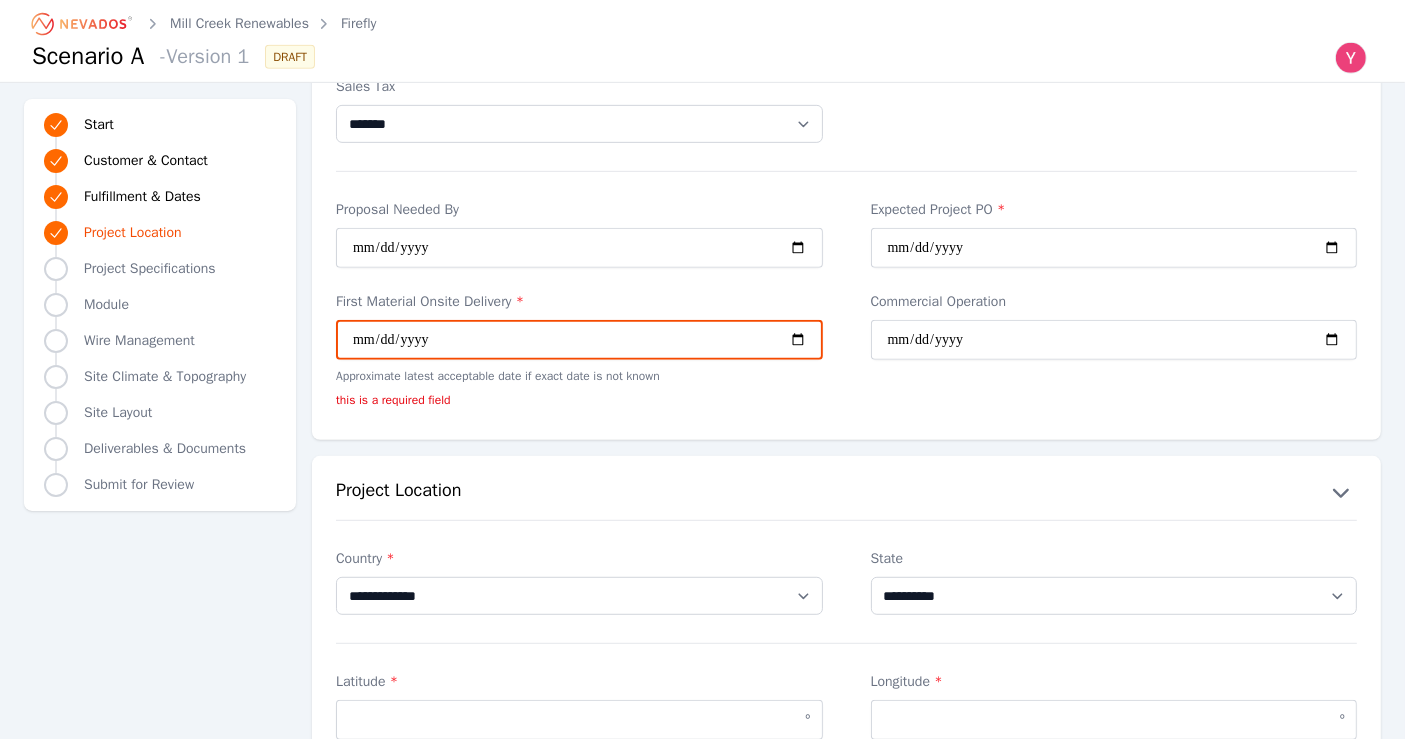 click on "First Material Onsite Delivery   *" at bounding box center [579, 340] 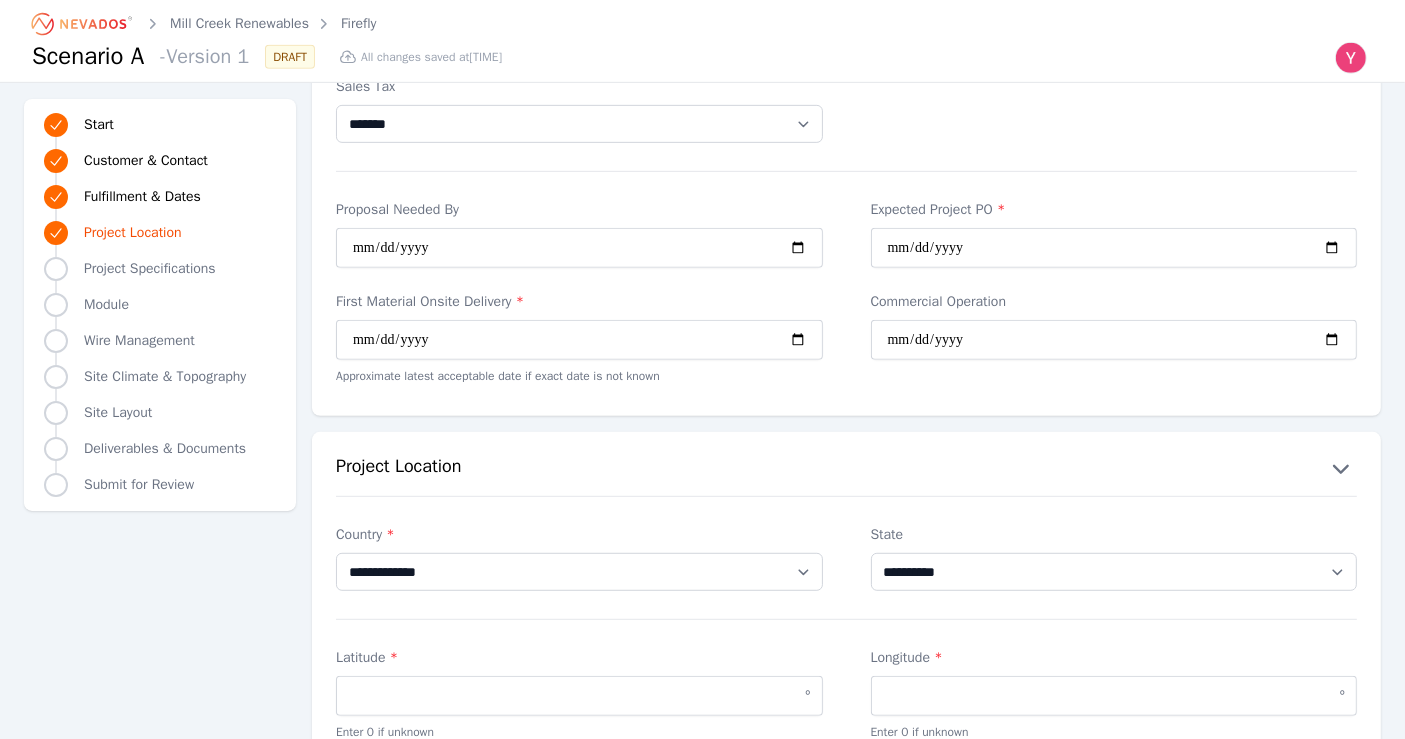 type on "**********" 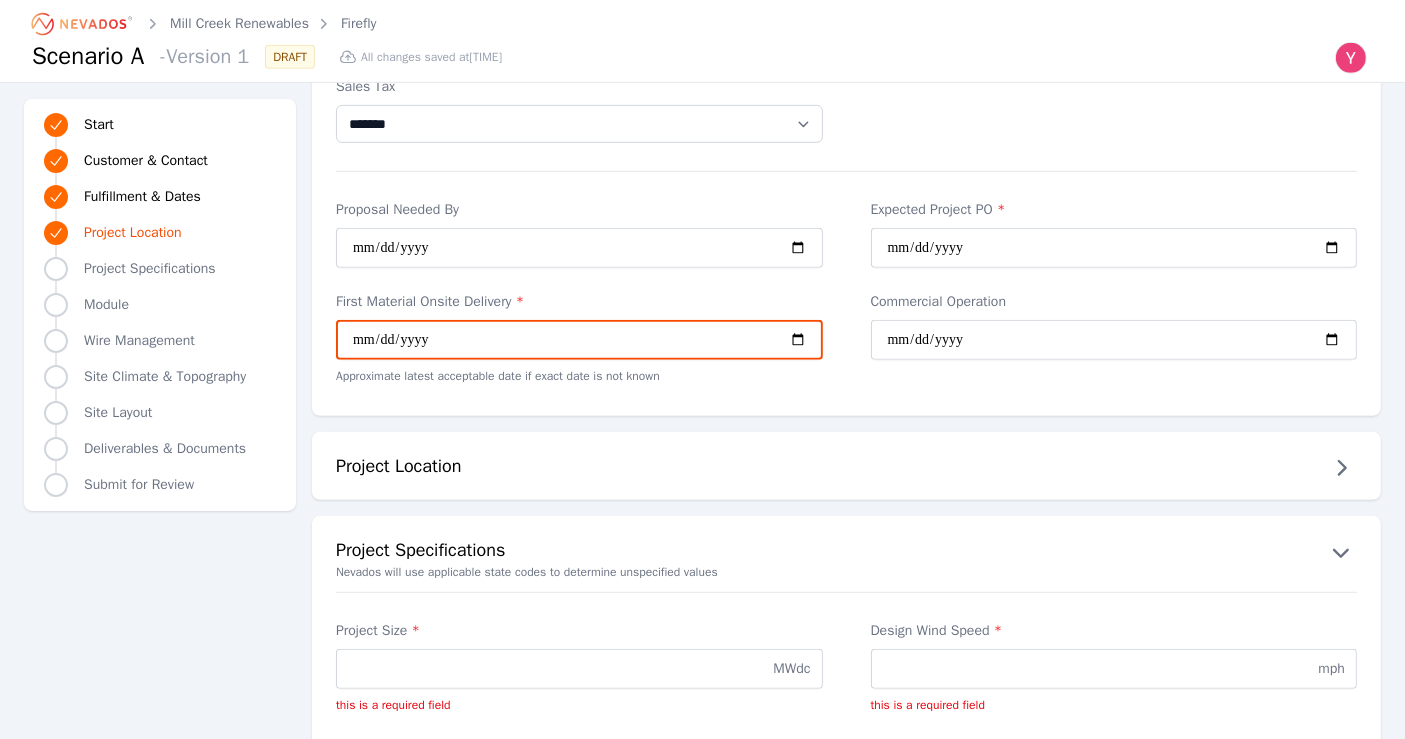 click on "**********" at bounding box center [579, 340] 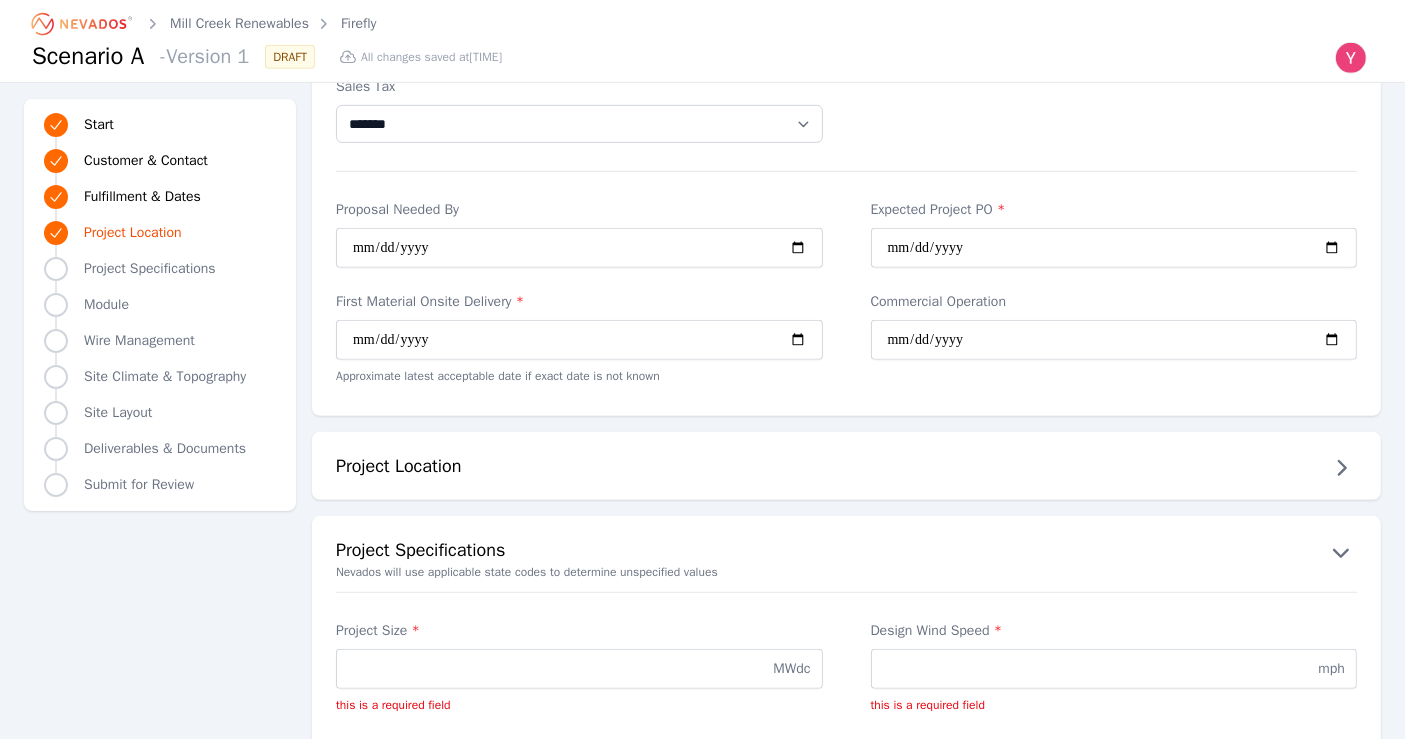 click on "Project Location" at bounding box center [846, 468] 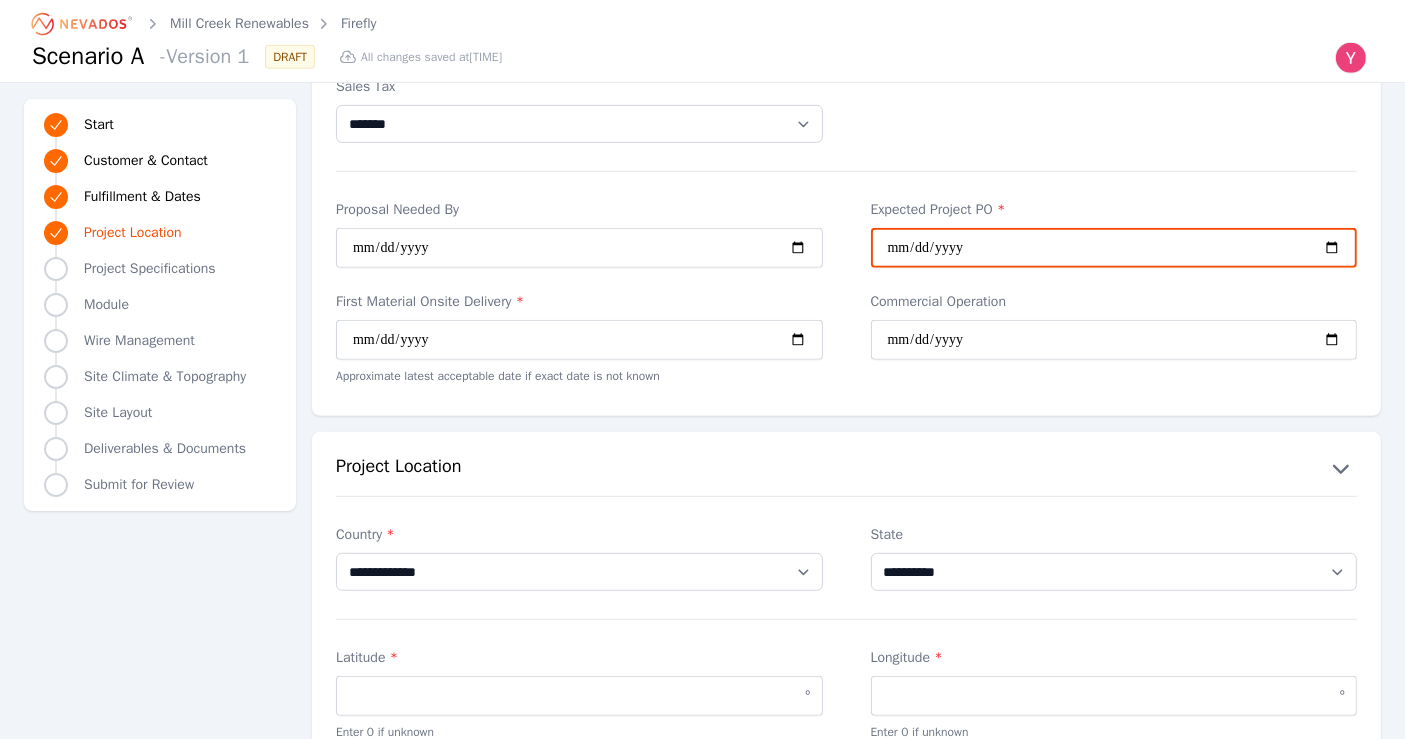 click on "**********" at bounding box center (1114, 248) 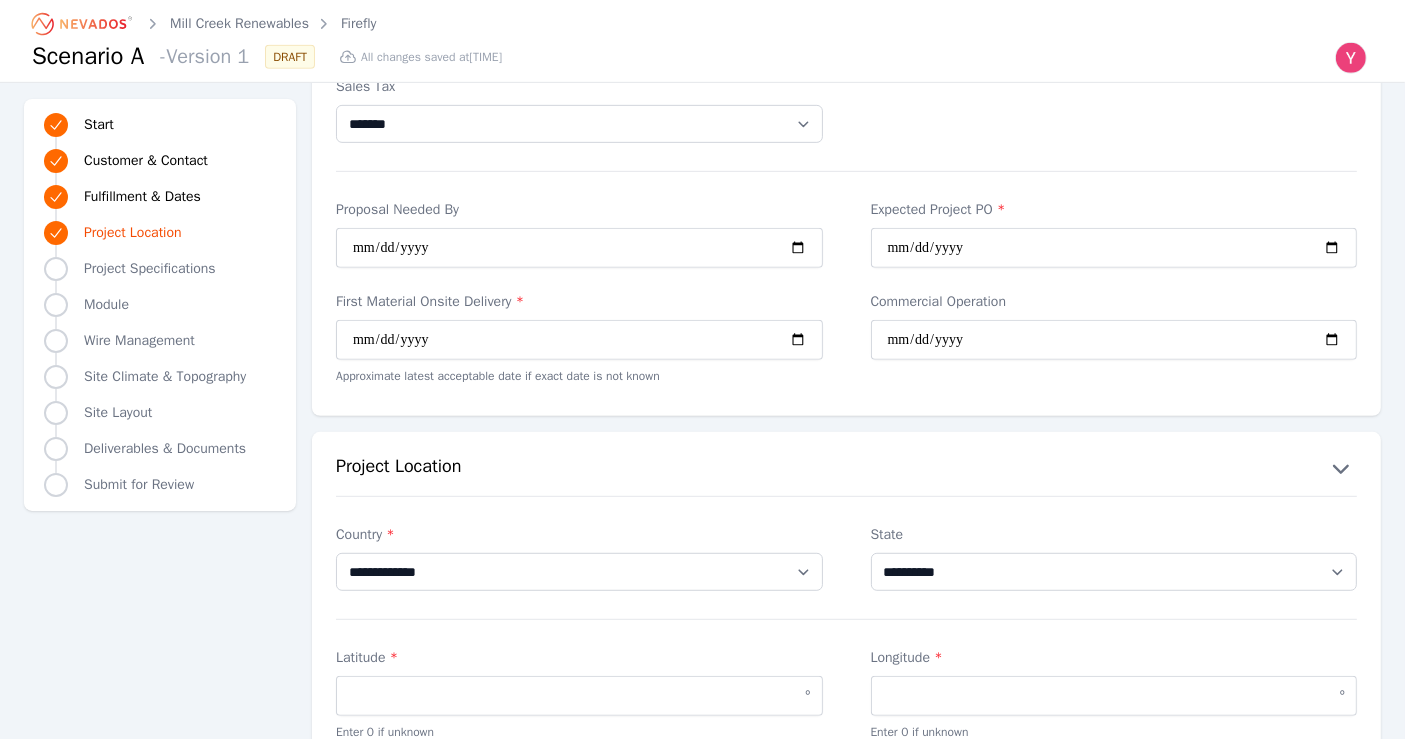 click on "**********" at bounding box center (846, 660) 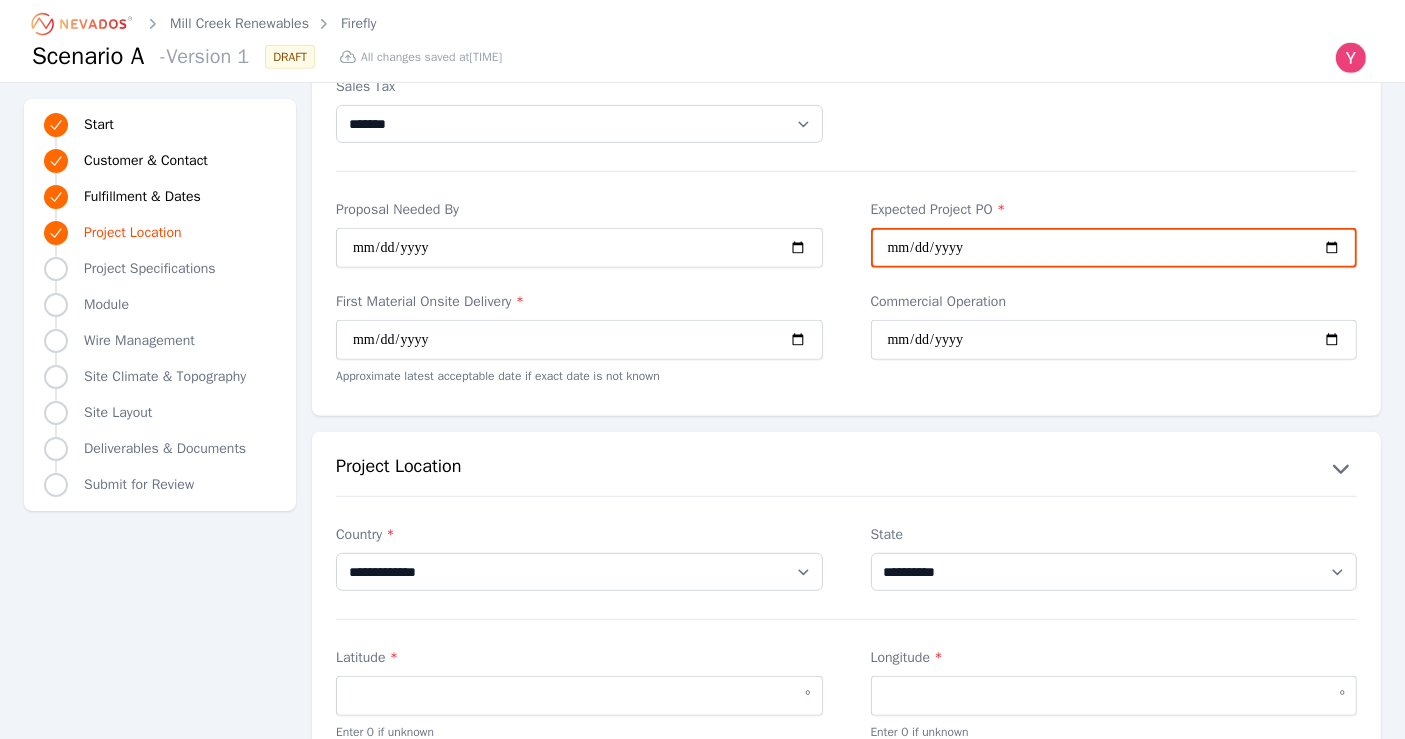 click on "**********" at bounding box center [1114, 248] 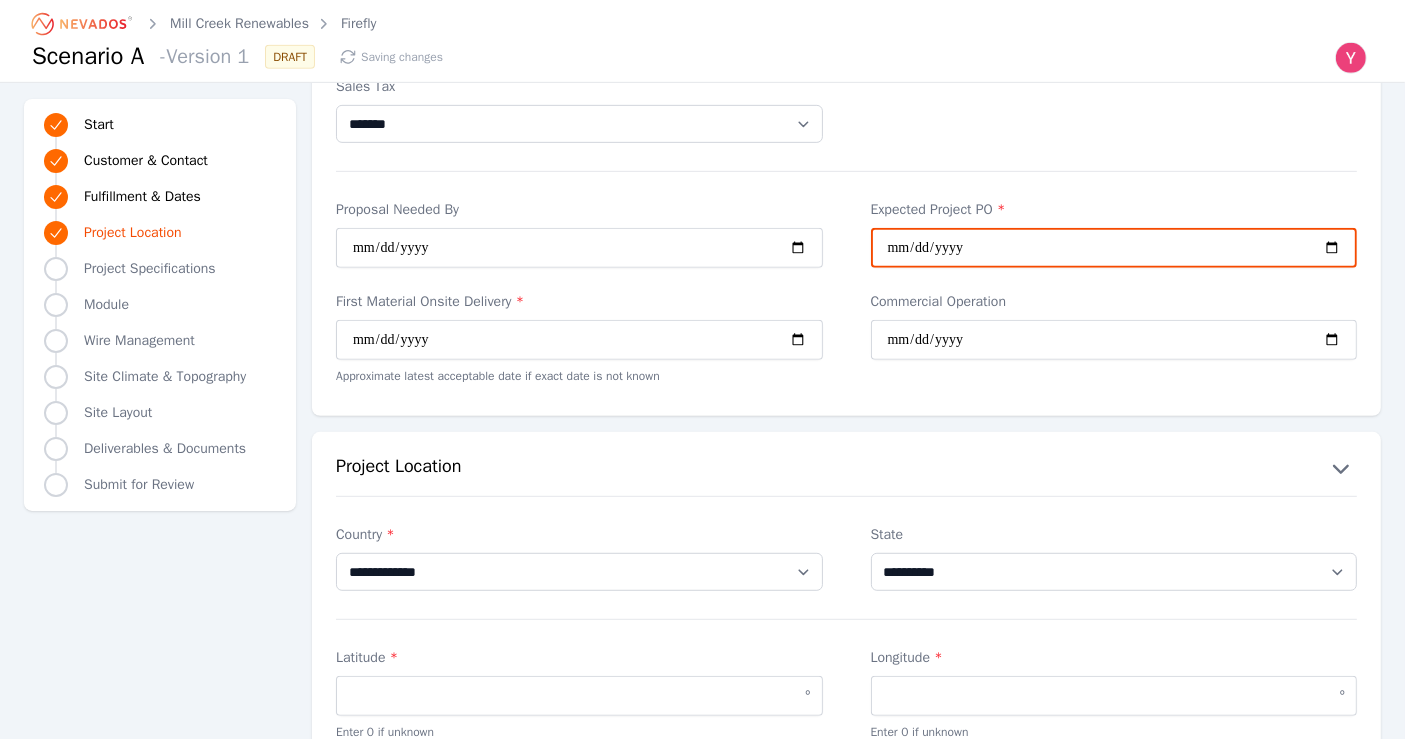 type on "**********" 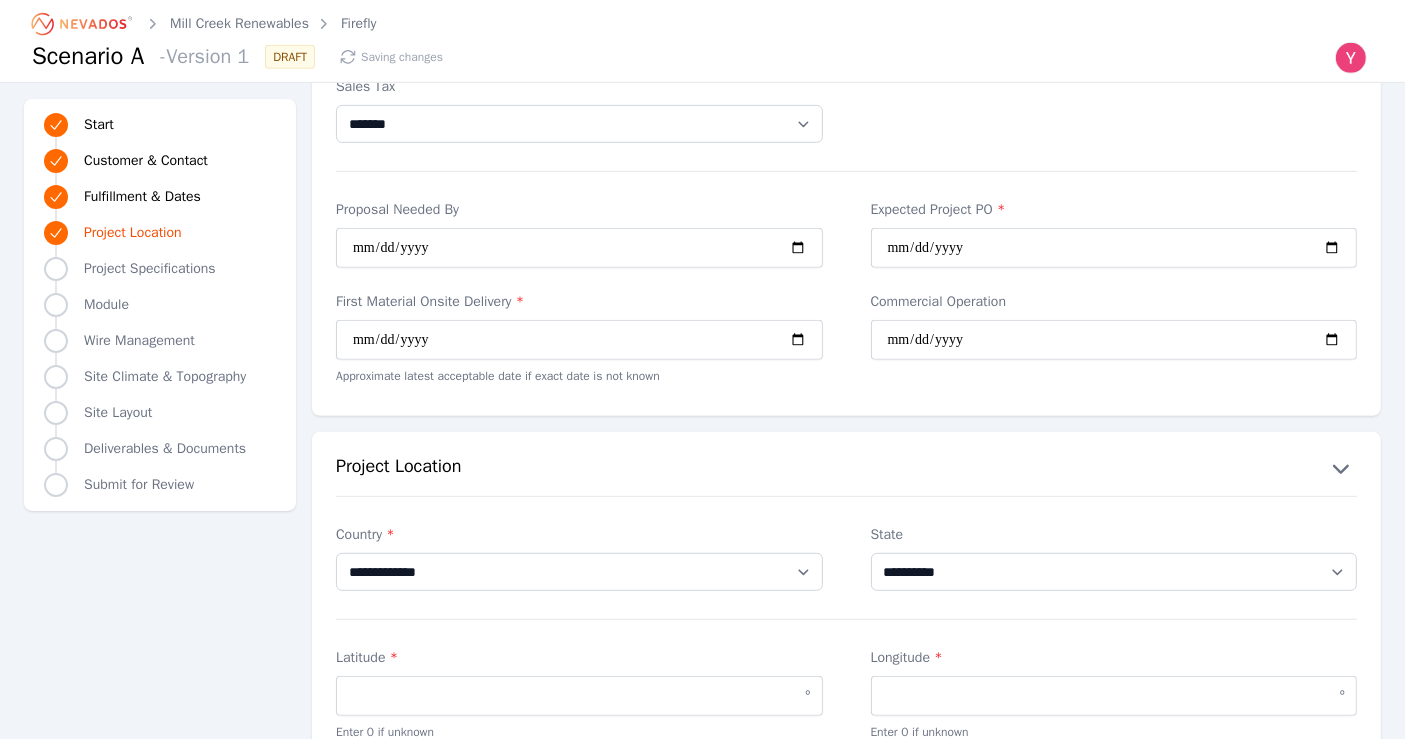click on "Commercial Operation" at bounding box center [1114, 338] 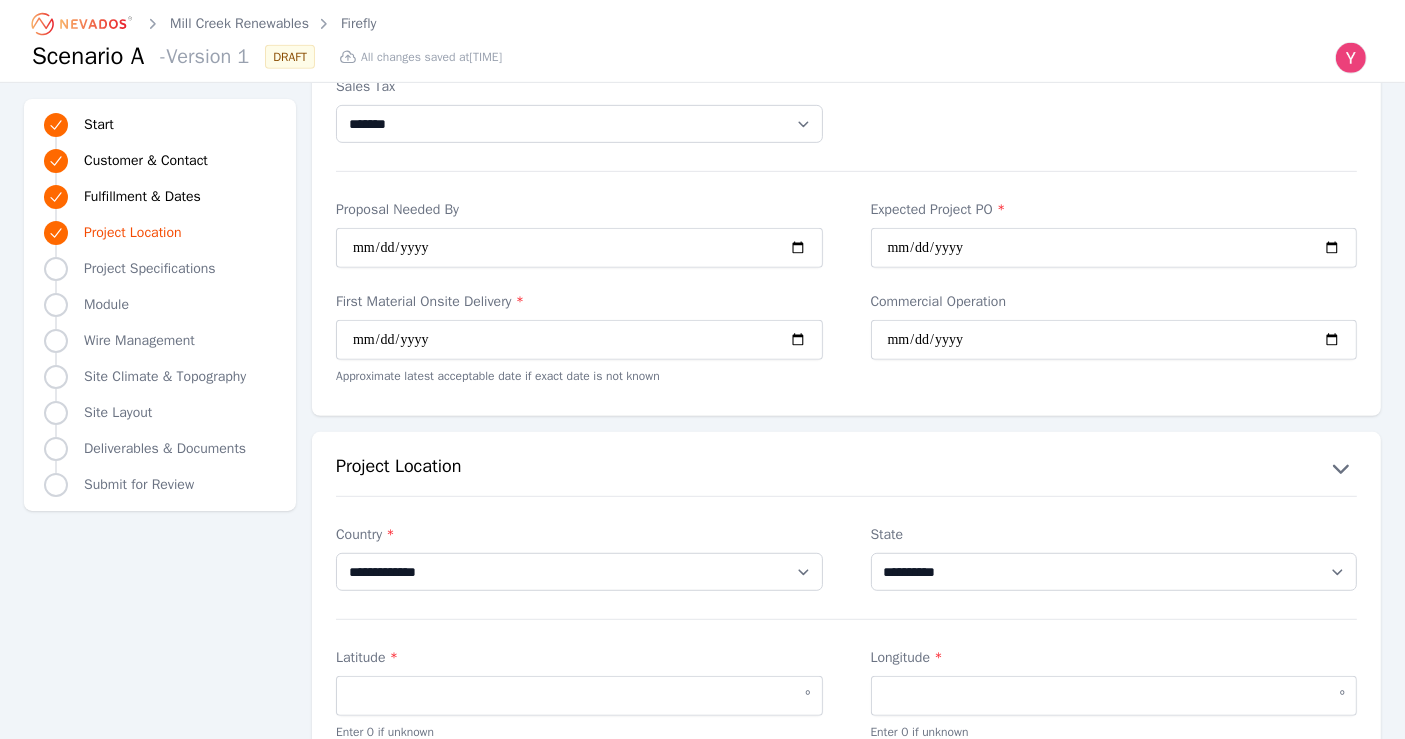 click on "**********" at bounding box center [1114, 558] 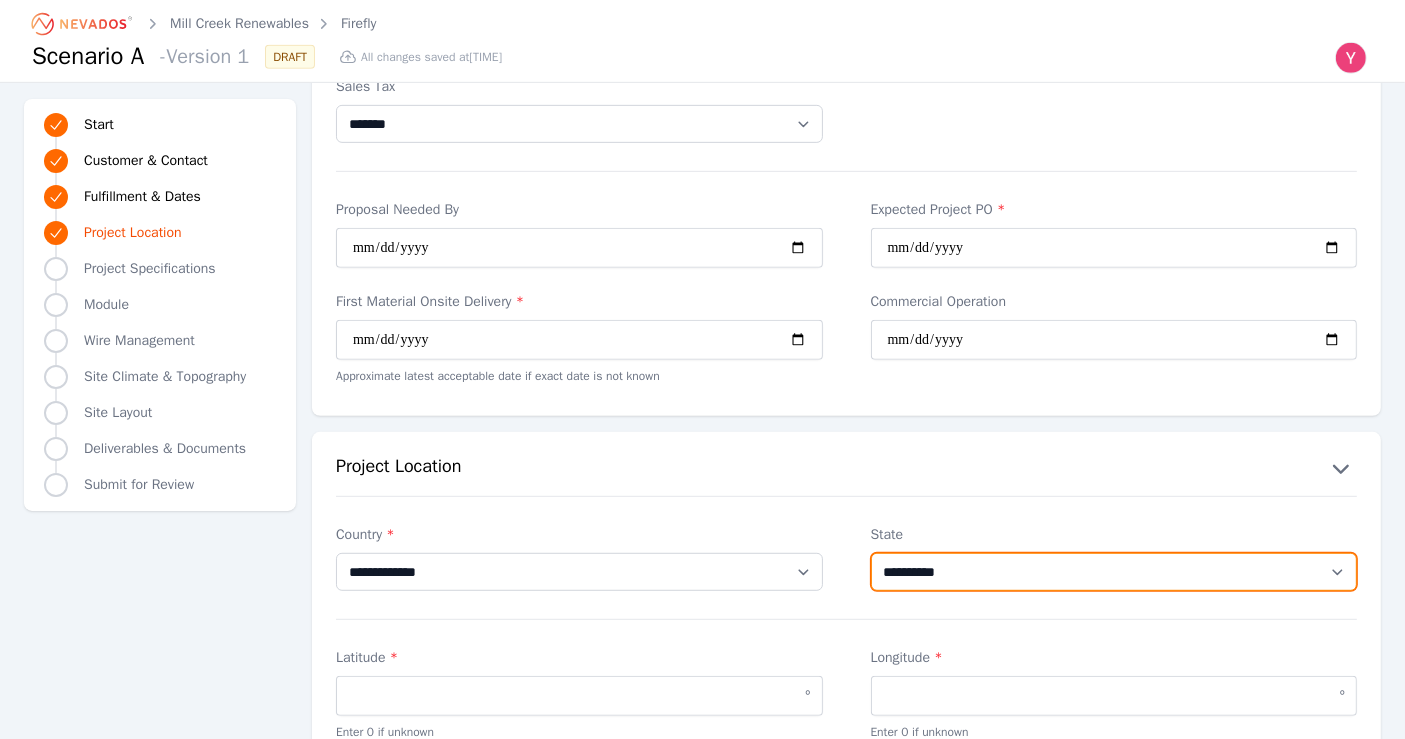 click on "**********" at bounding box center [1114, 572] 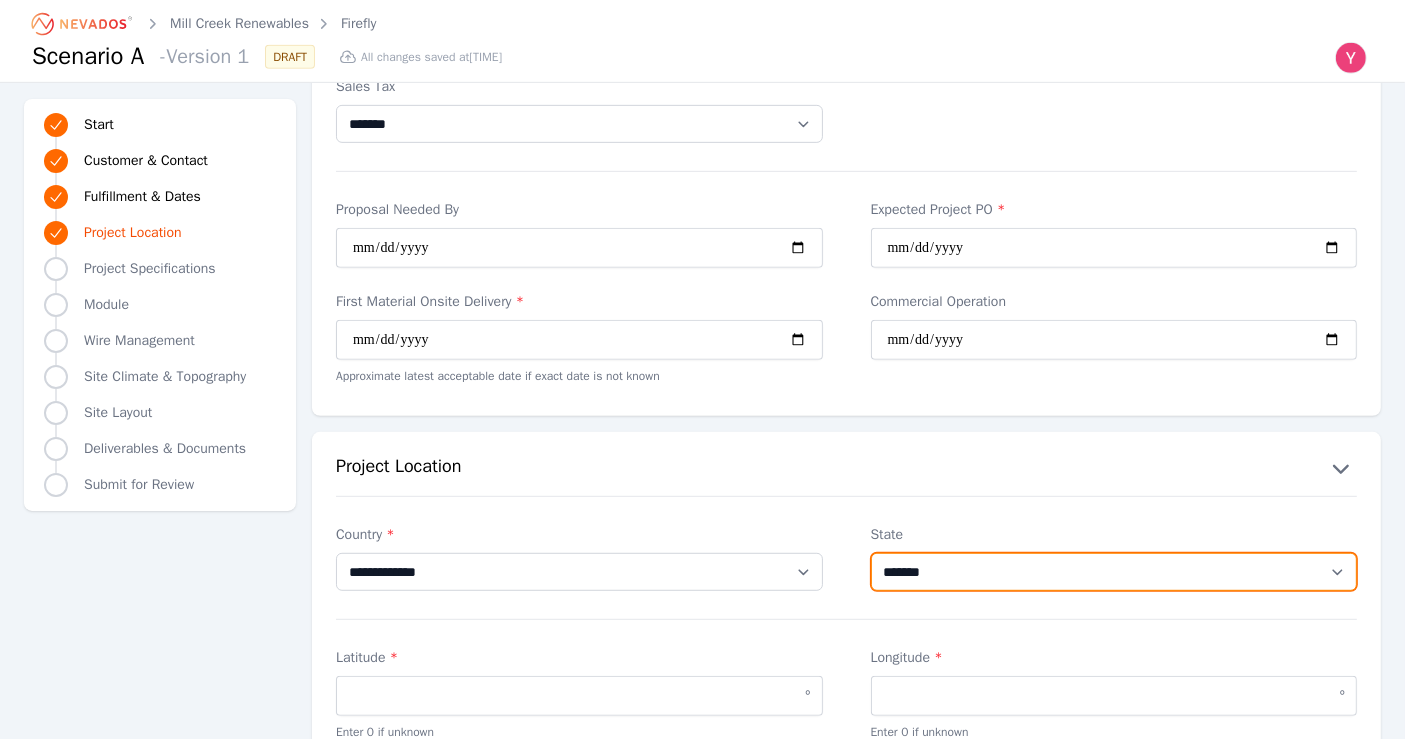 click on "**********" at bounding box center [1114, 572] 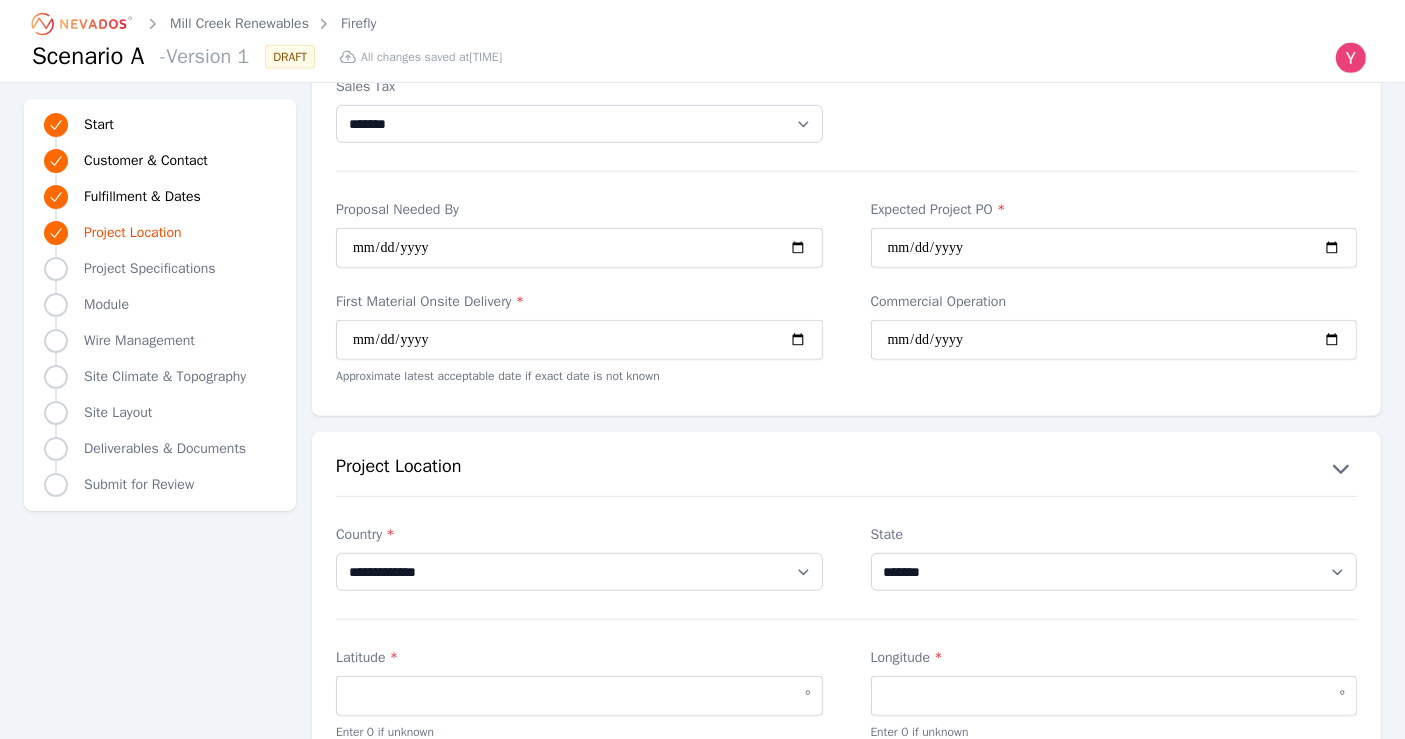 click on "**********" at bounding box center (846, 682) 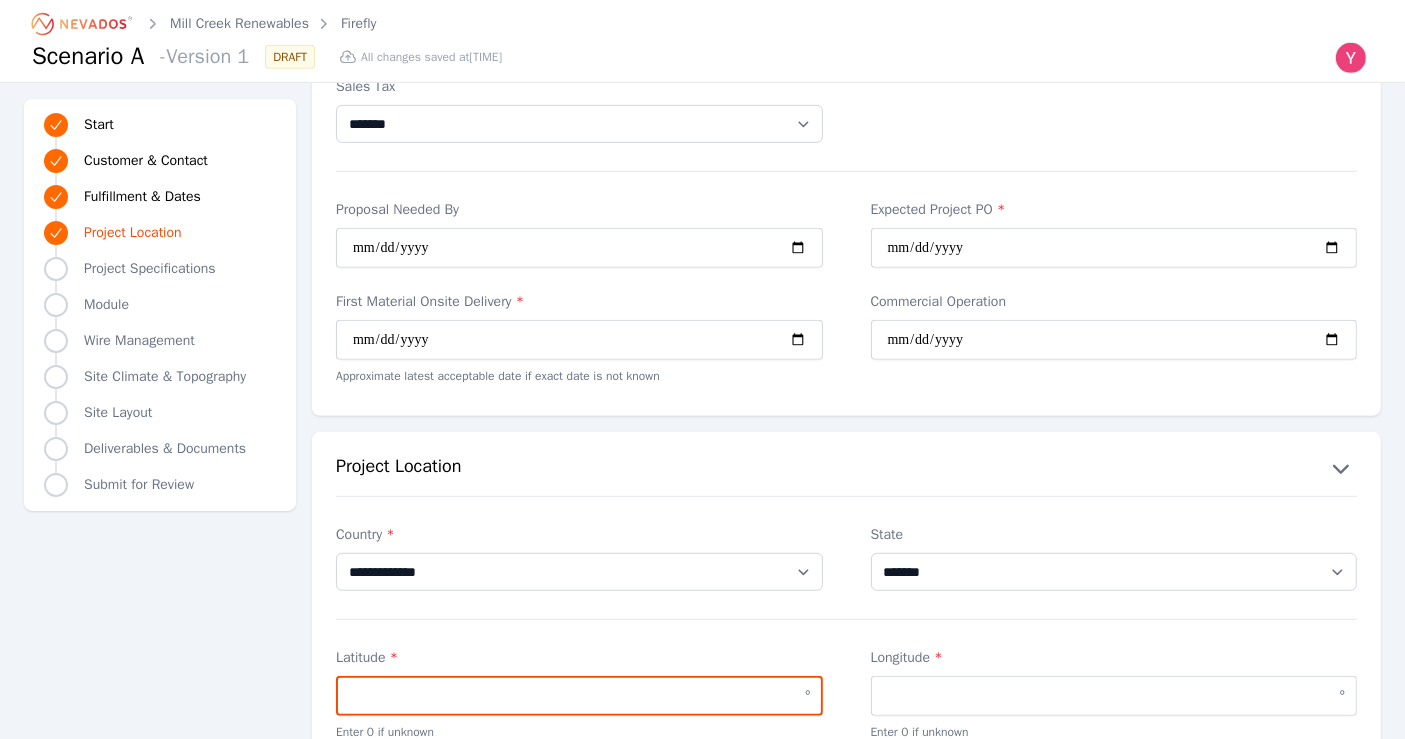 scroll, scrollTop: 1111, scrollLeft: 0, axis: vertical 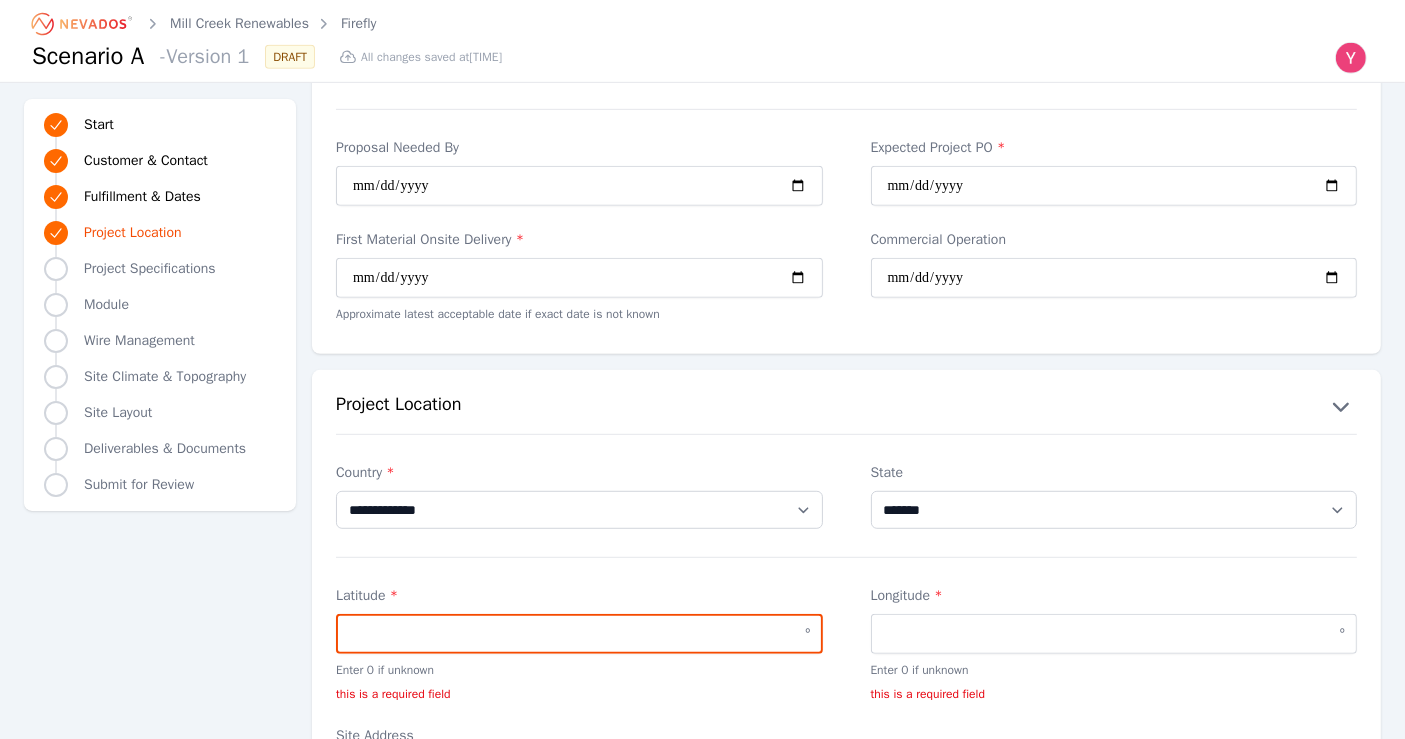 click on "º Enter 0 if unknown this is a required field" at bounding box center (579, 658) 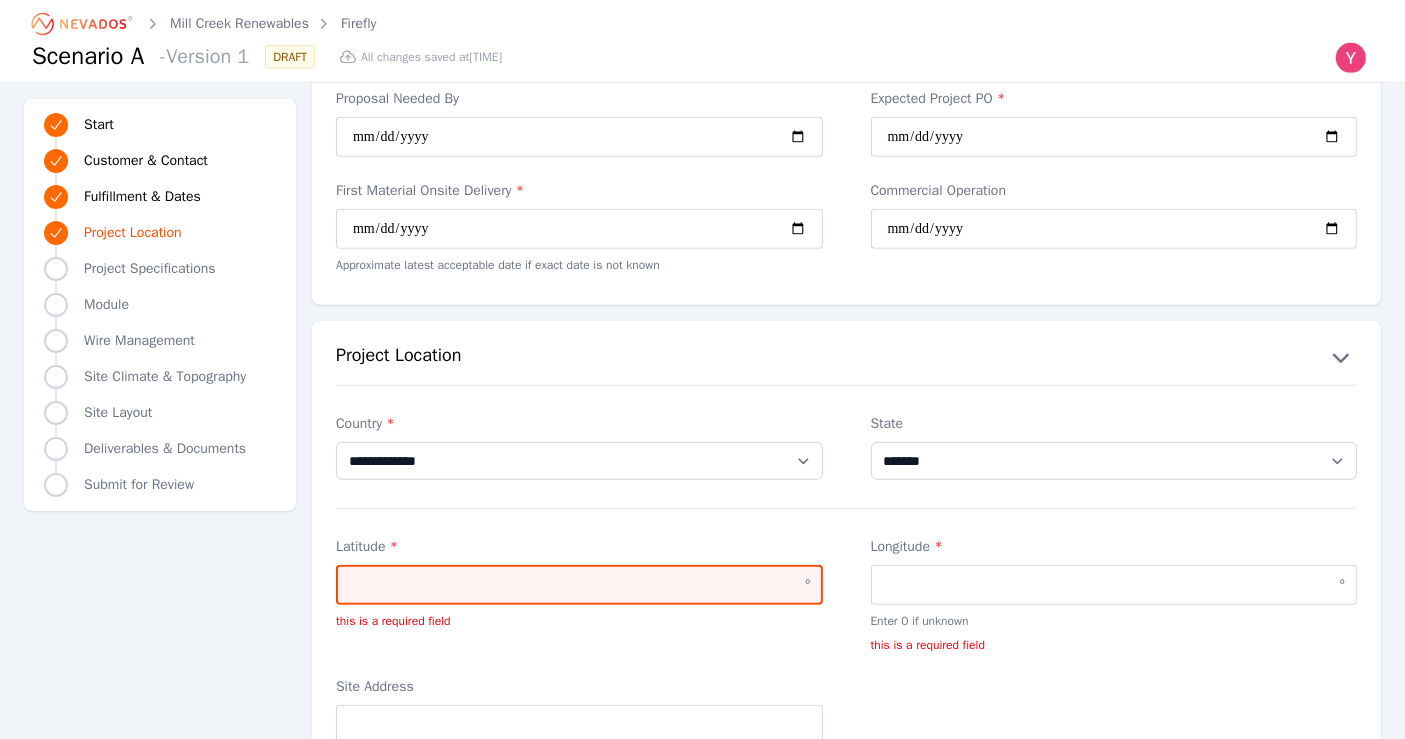 drag, startPoint x: 582, startPoint y: 684, endPoint x: 545, endPoint y: 586, distance: 104.75209 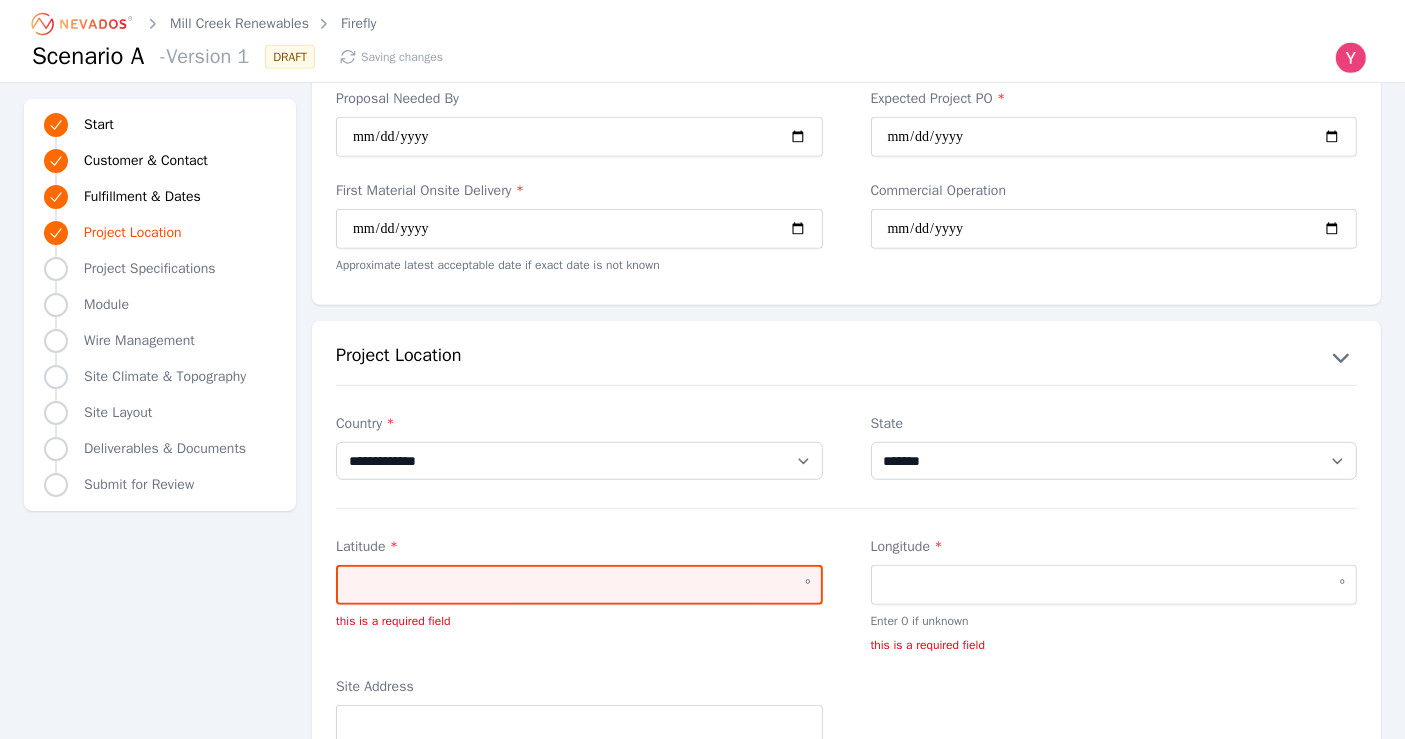 paste on "**********" 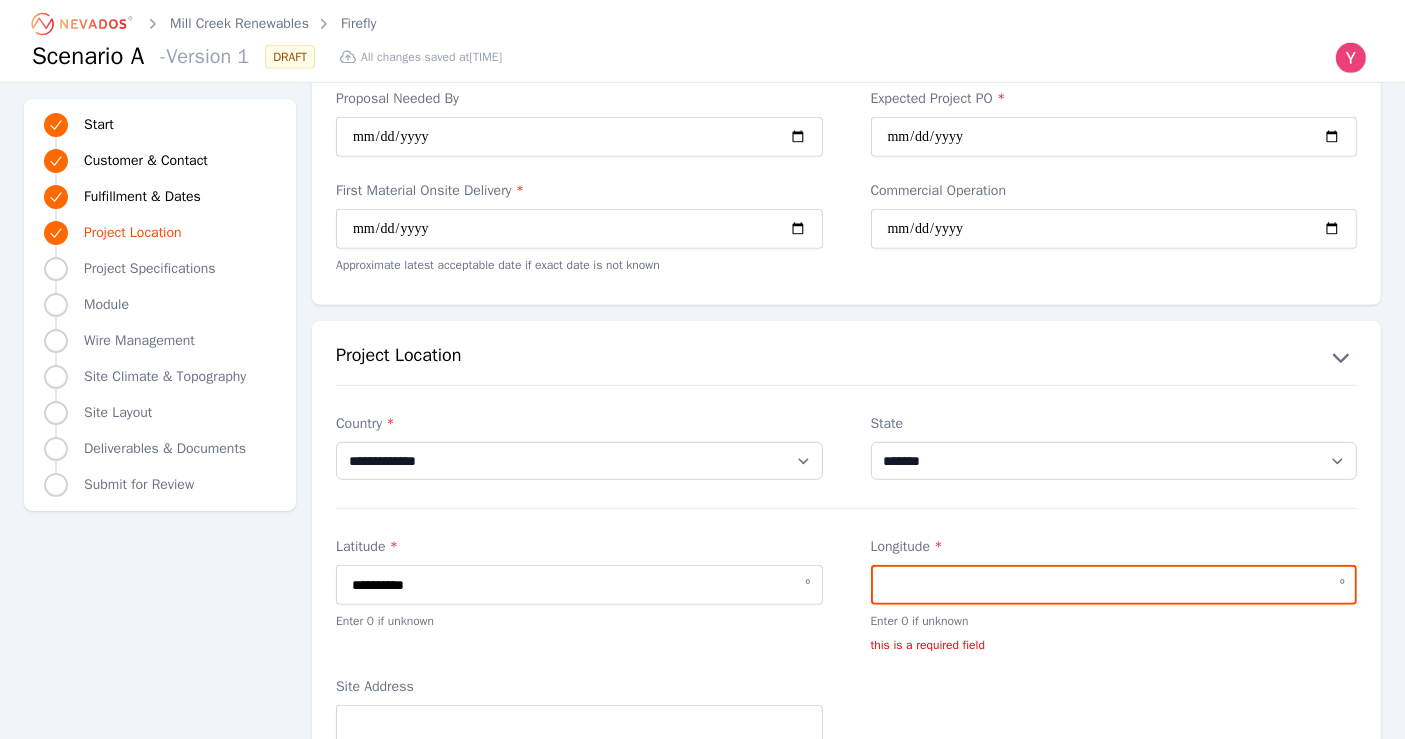 type on "*********" 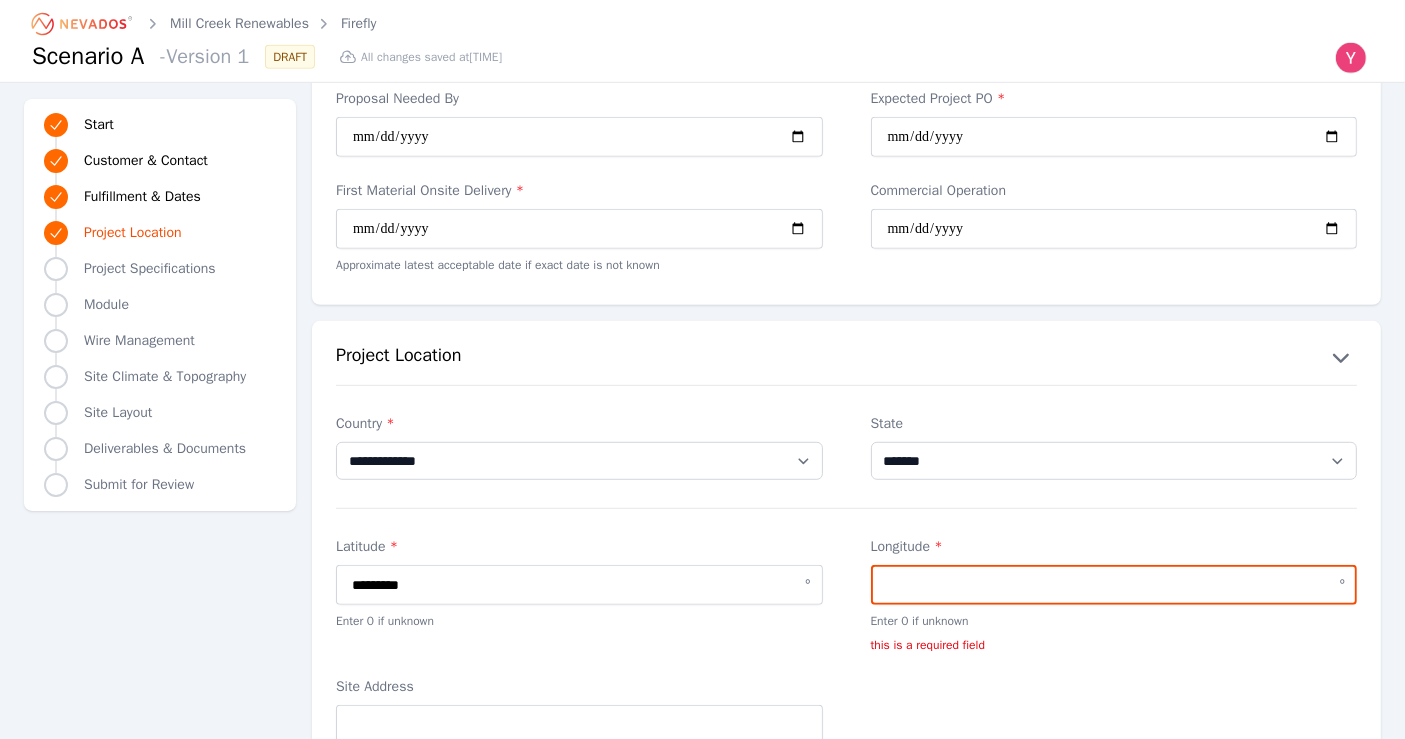 click on "Longitude   *" at bounding box center (1114, 585) 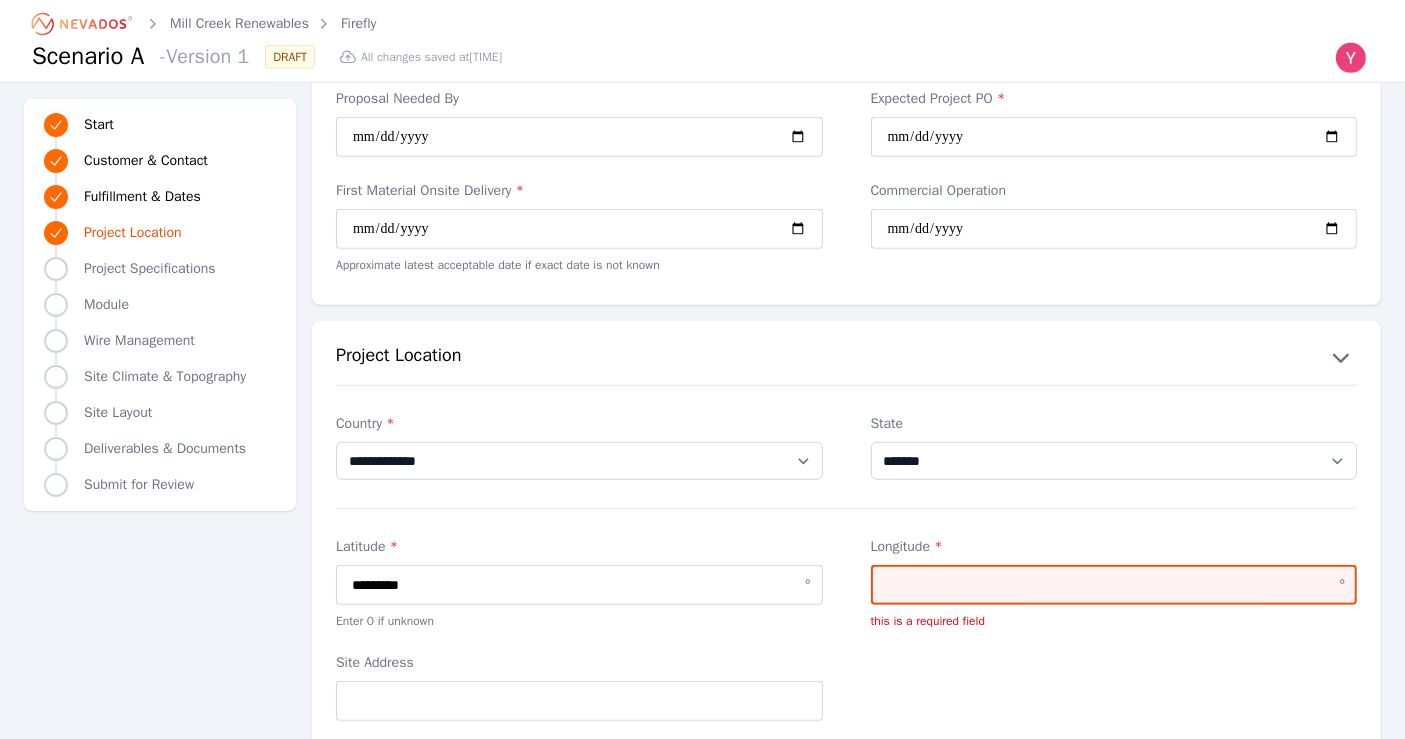 paste on "**********" 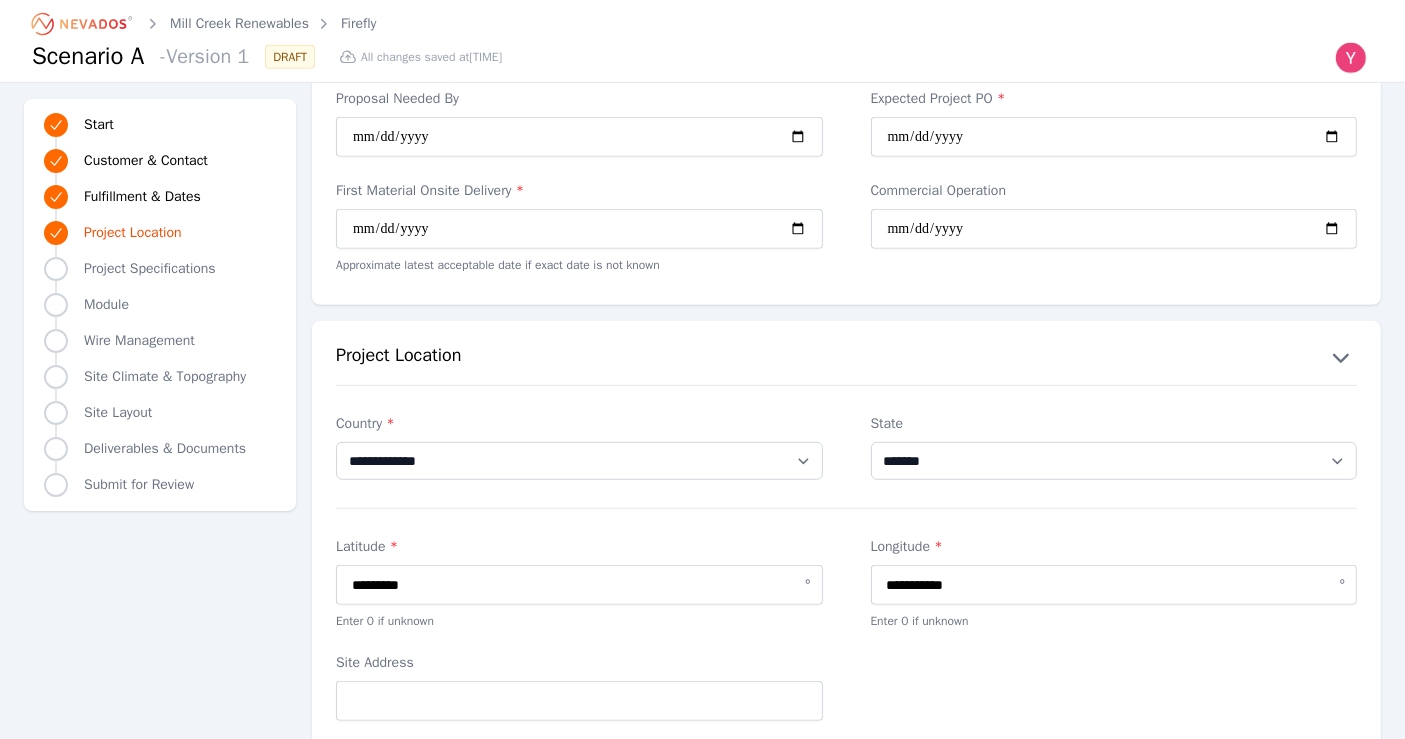 type on "**********" 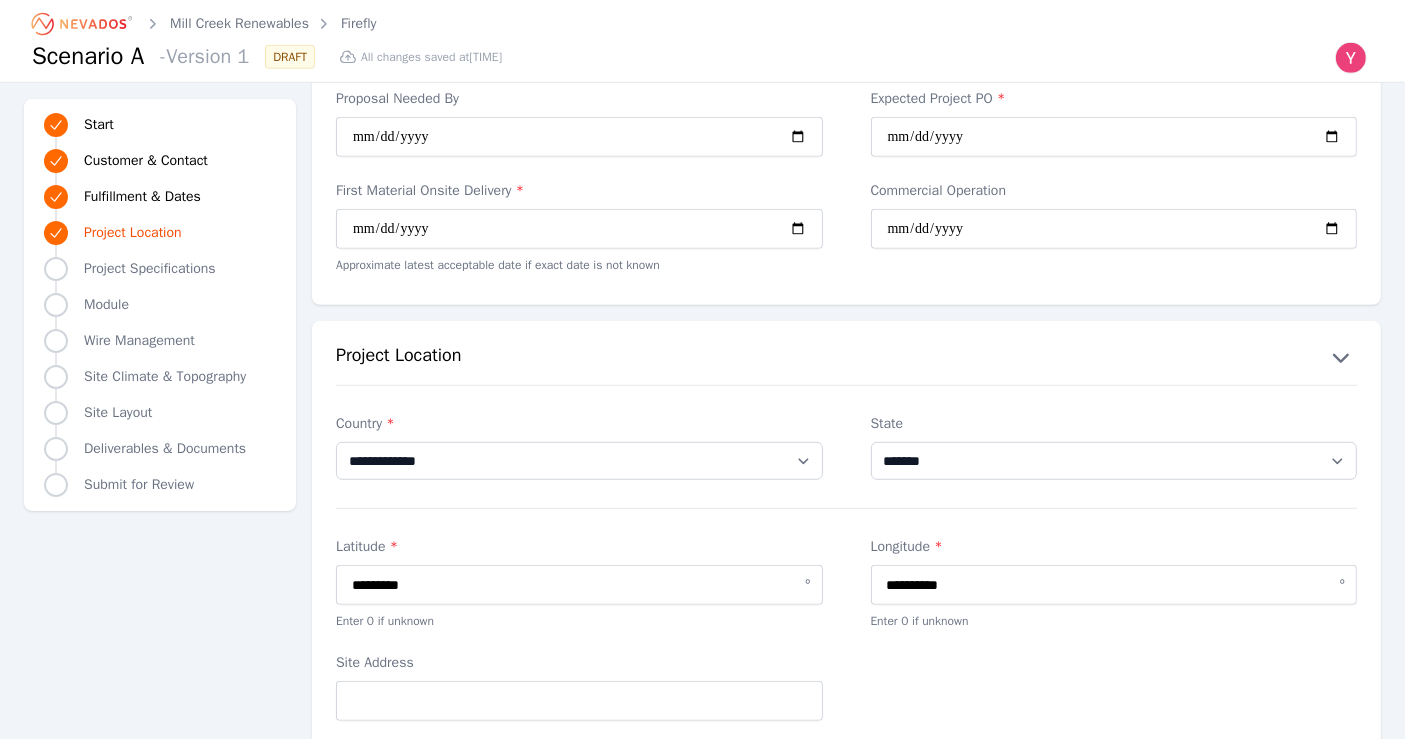 click on "Site Address" at bounding box center (846, 687) 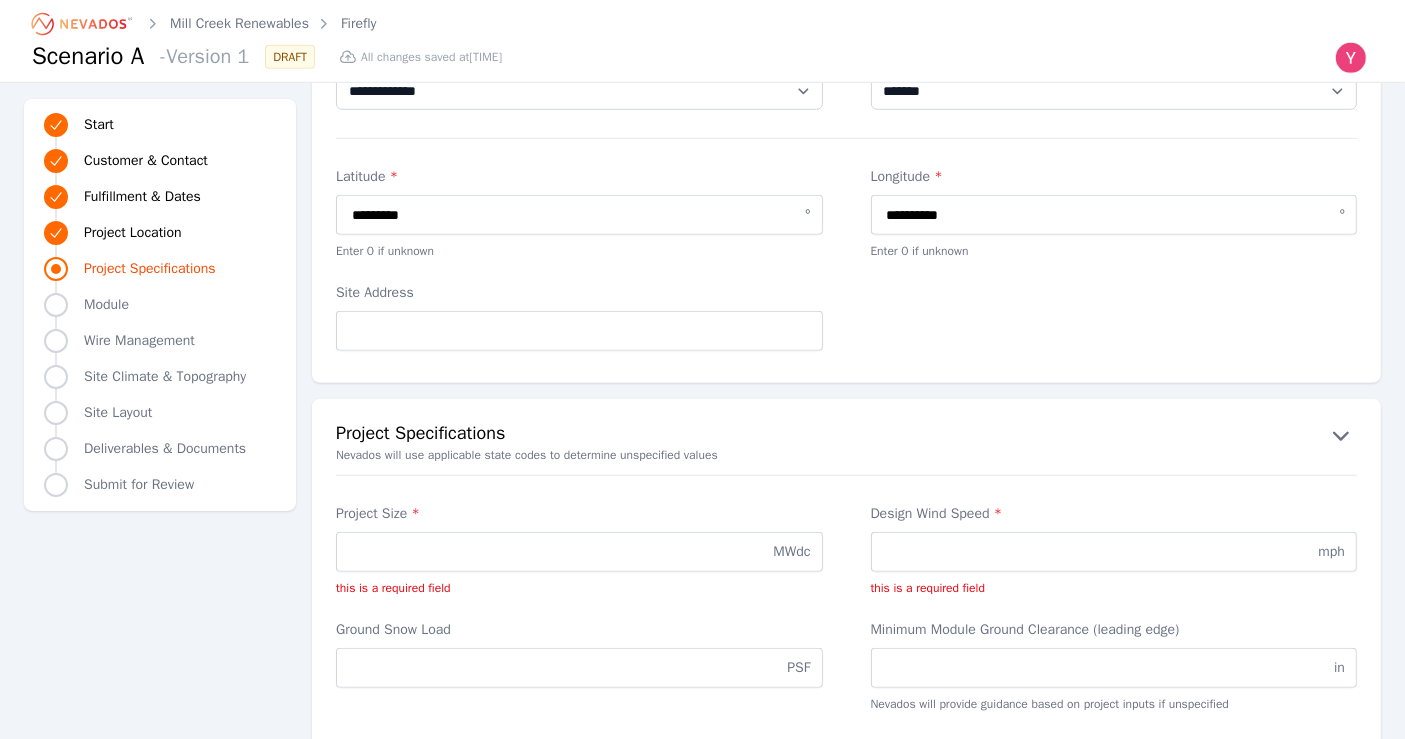 scroll, scrollTop: 1555, scrollLeft: 0, axis: vertical 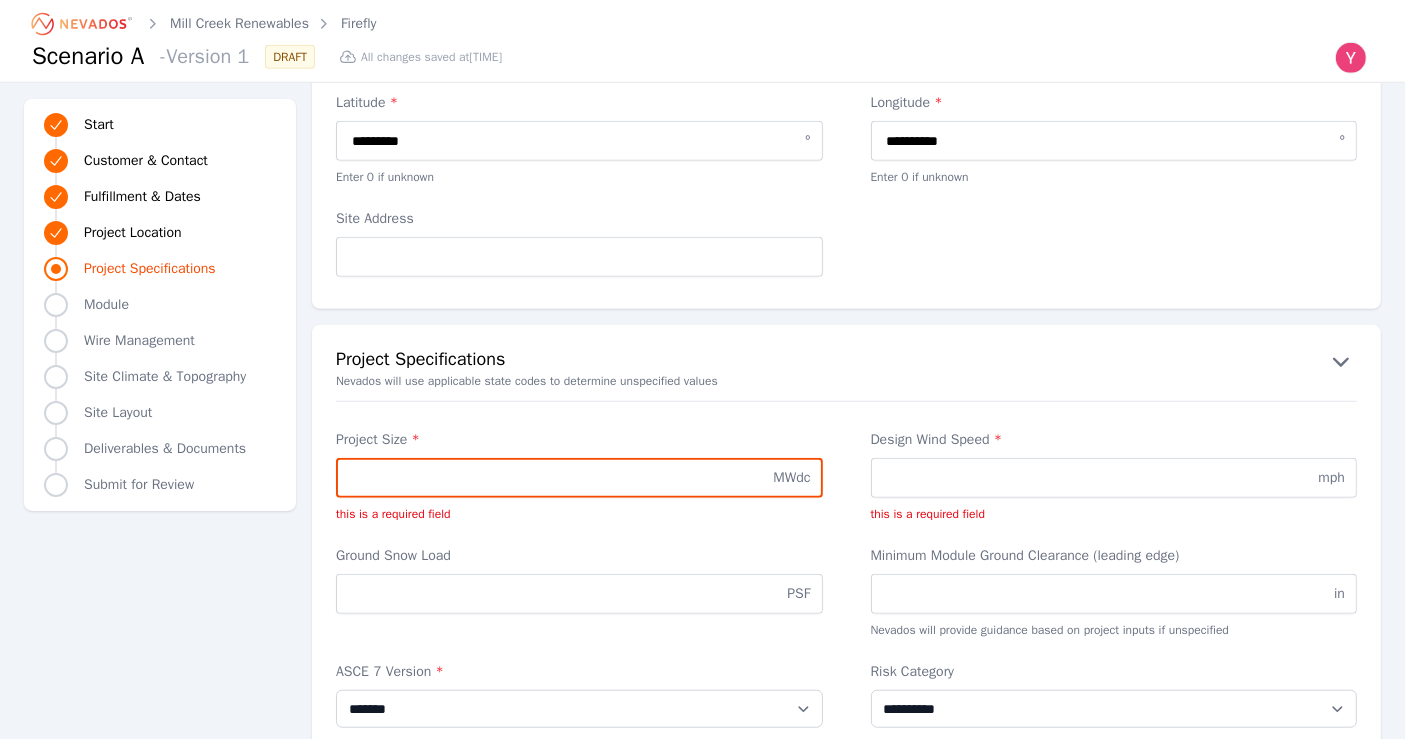 click on "Project Size   *" at bounding box center [579, 478] 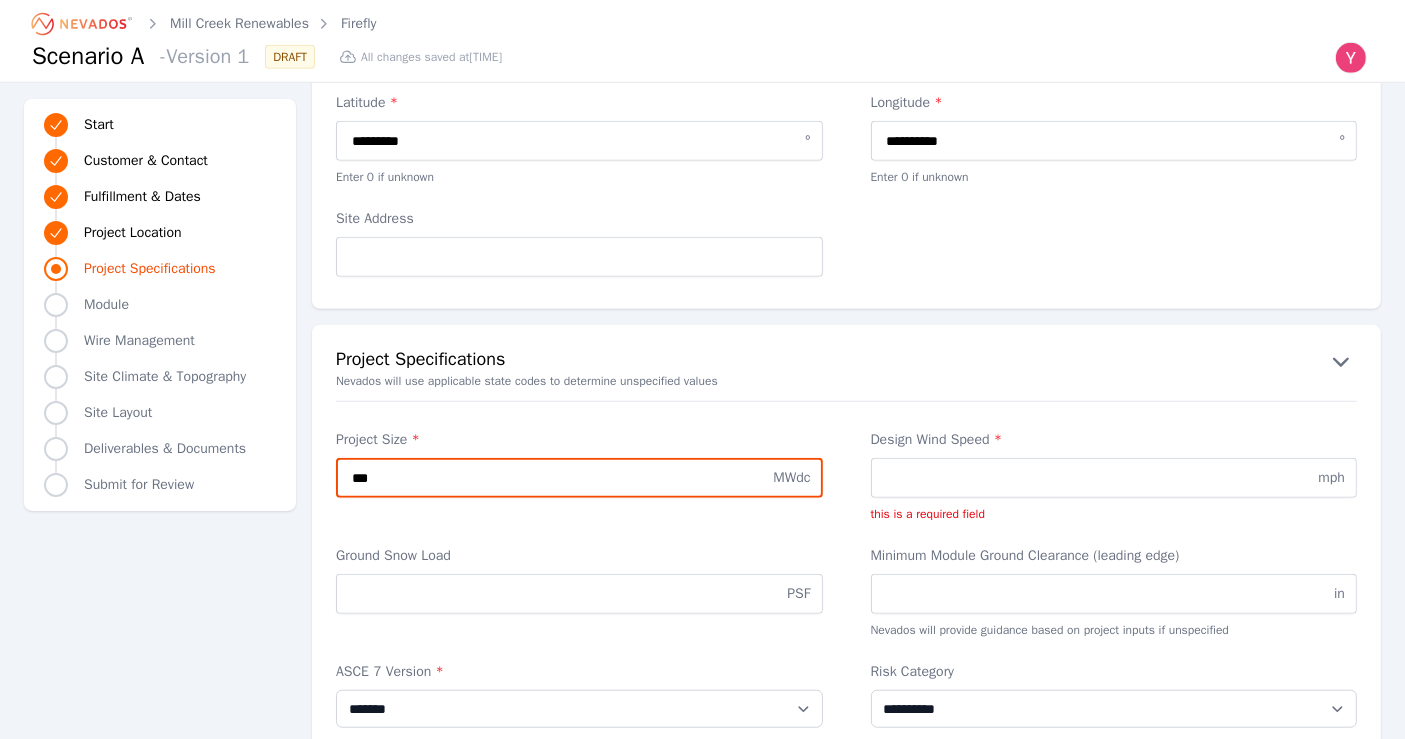 type on "***" 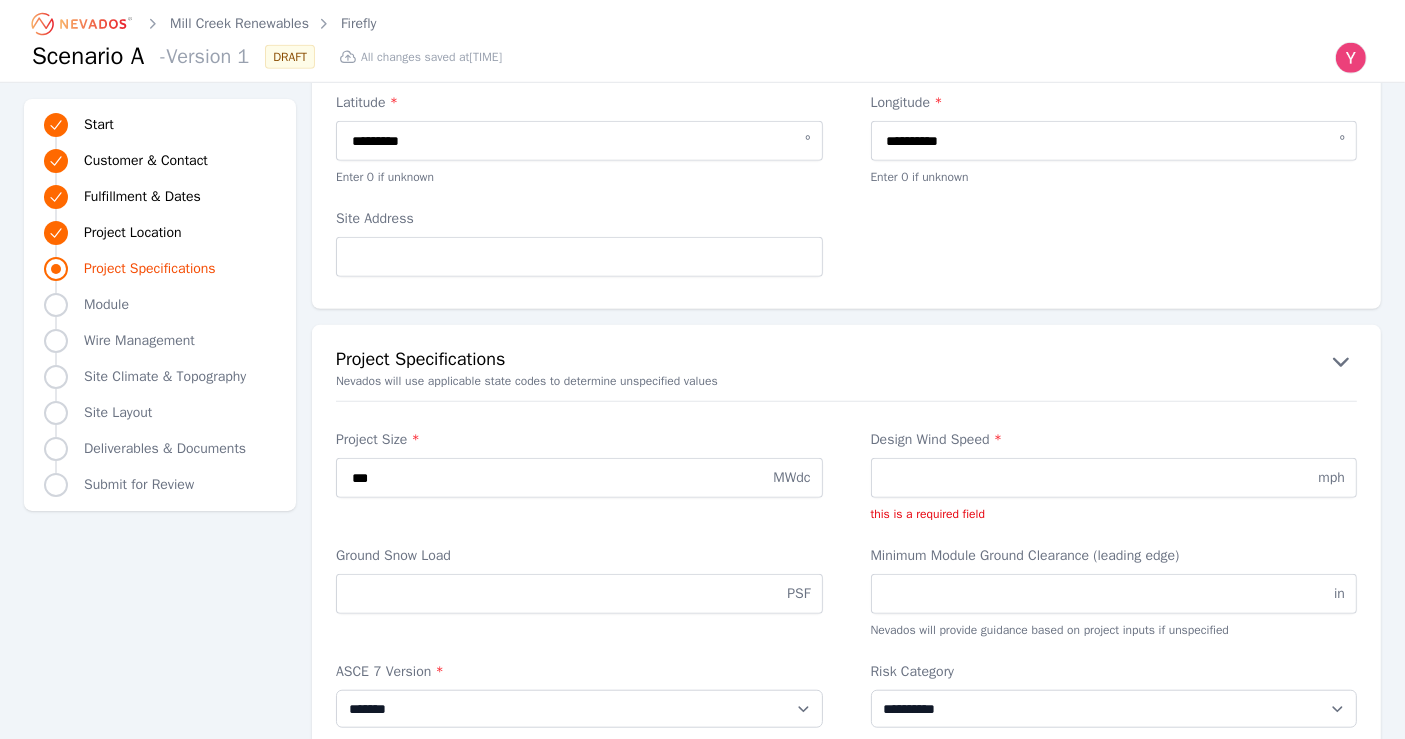 click on "Ground Snow Load   PSF" at bounding box center (579, 592) 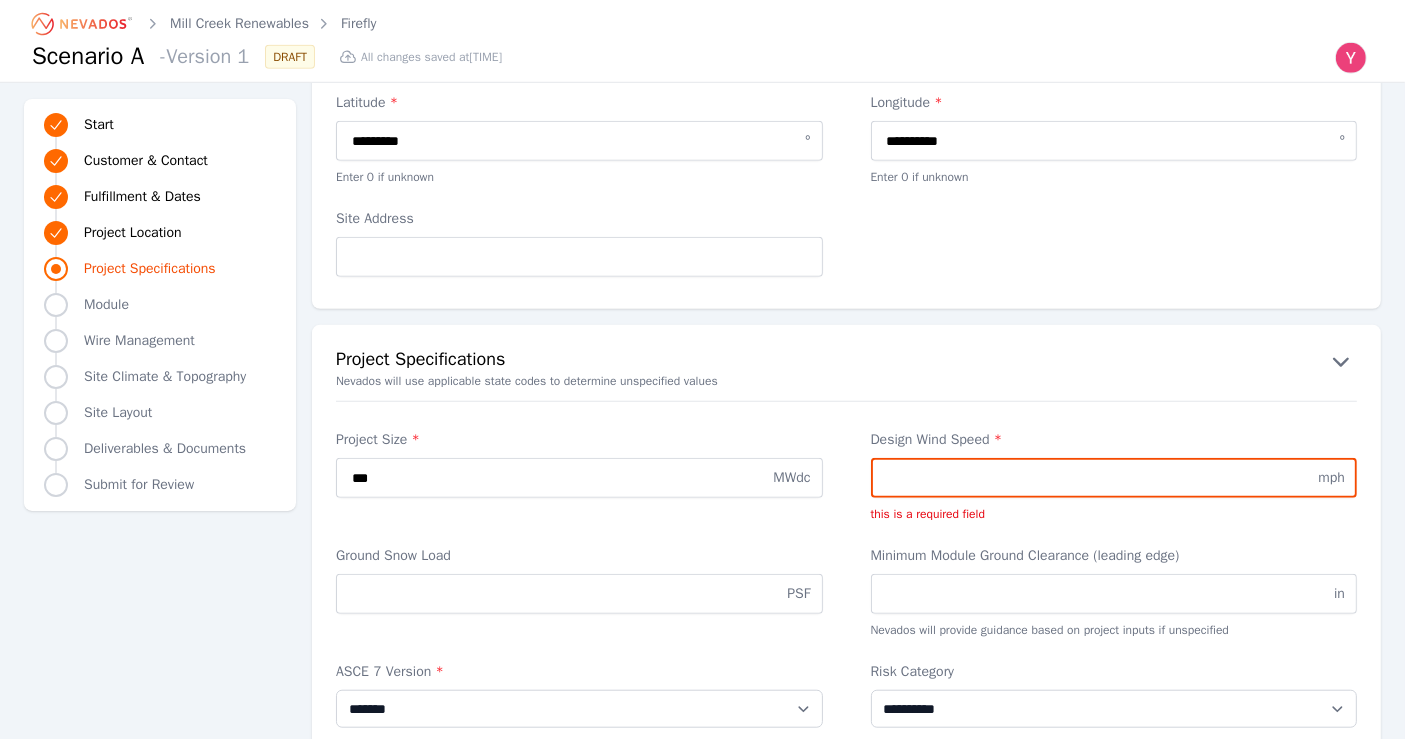 click on "Design Wind Speed   *" at bounding box center [1114, 478] 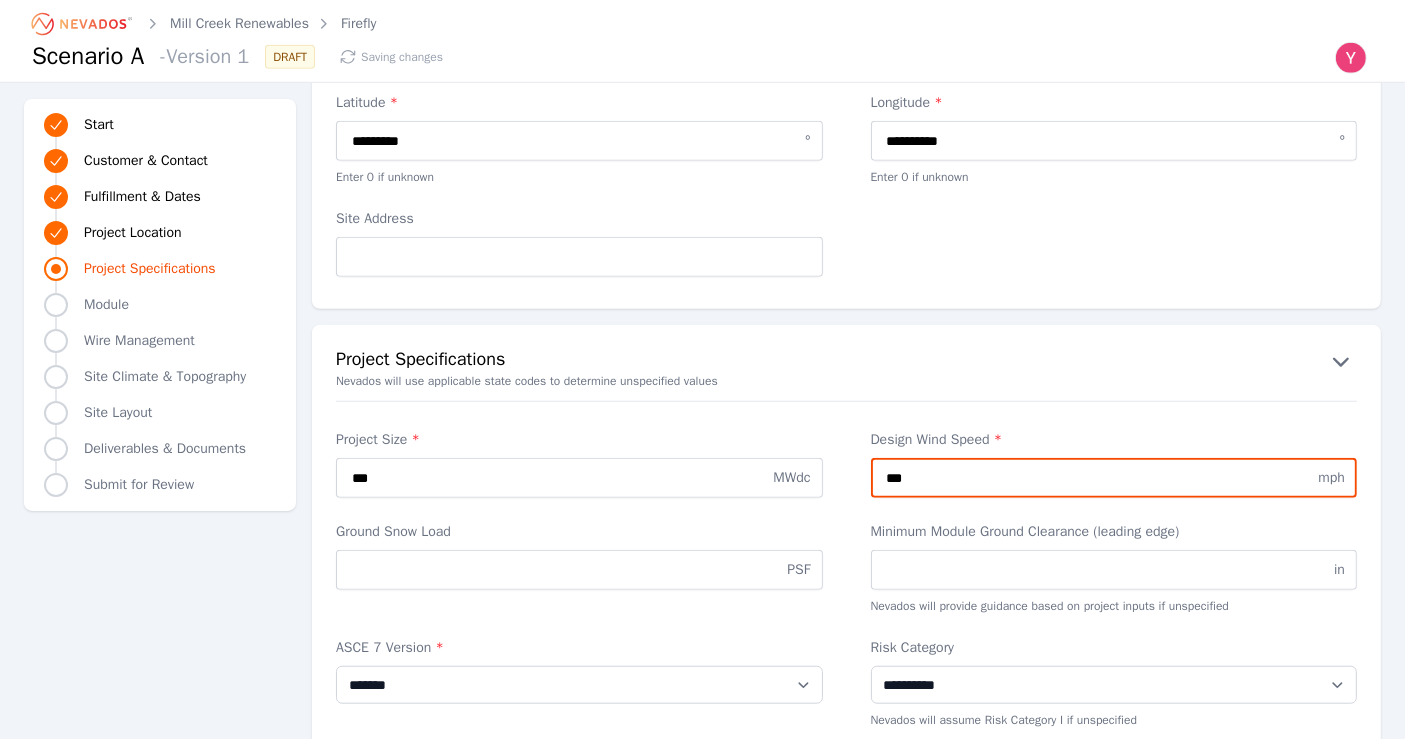 type on "***" 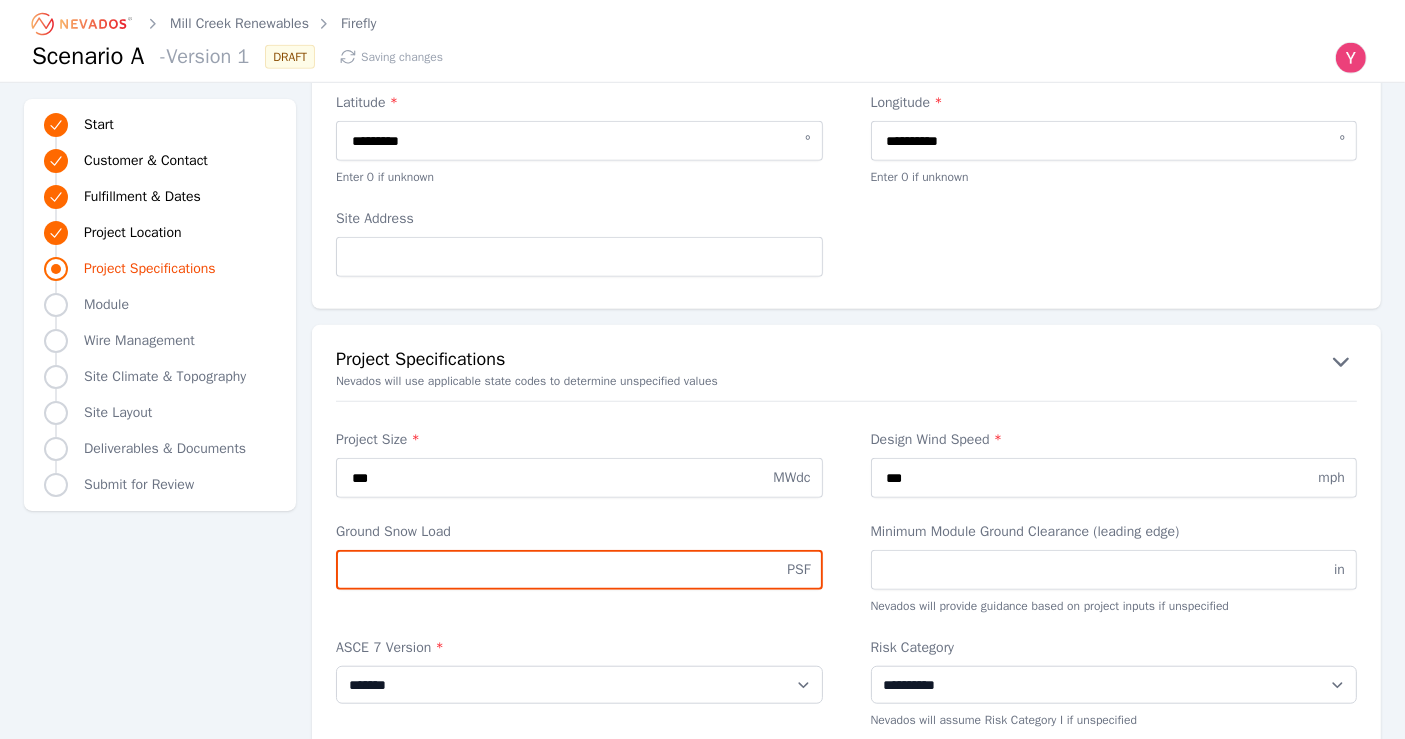 click on "Ground Snow Load" at bounding box center (579, 570) 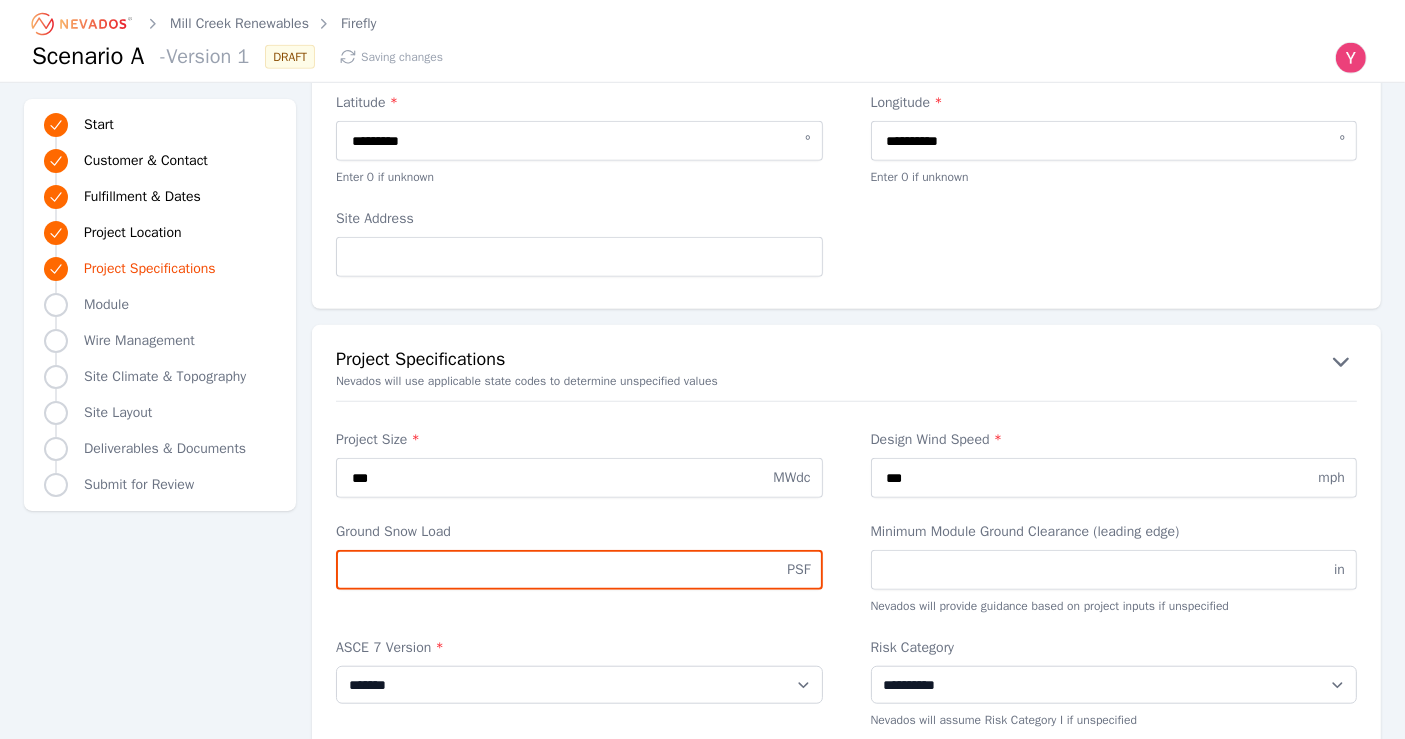 type 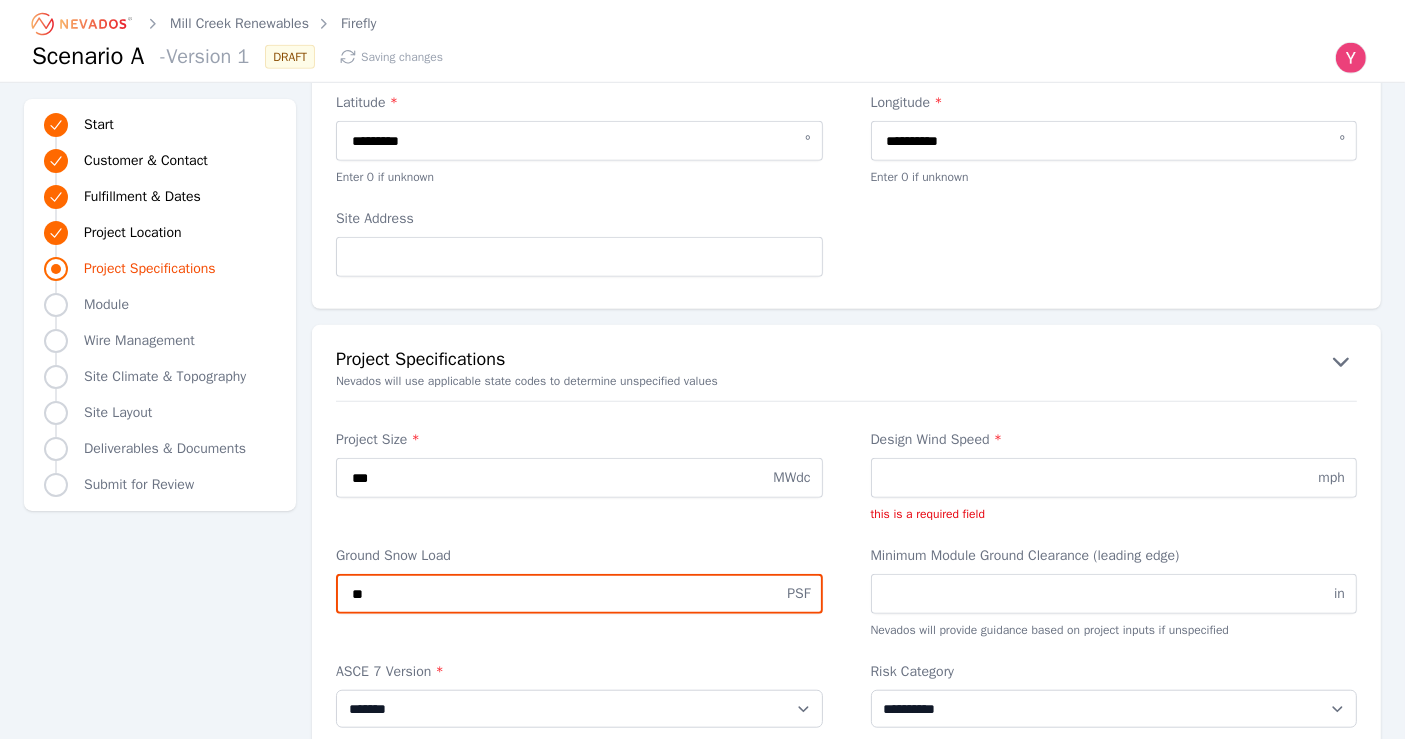 type on "**" 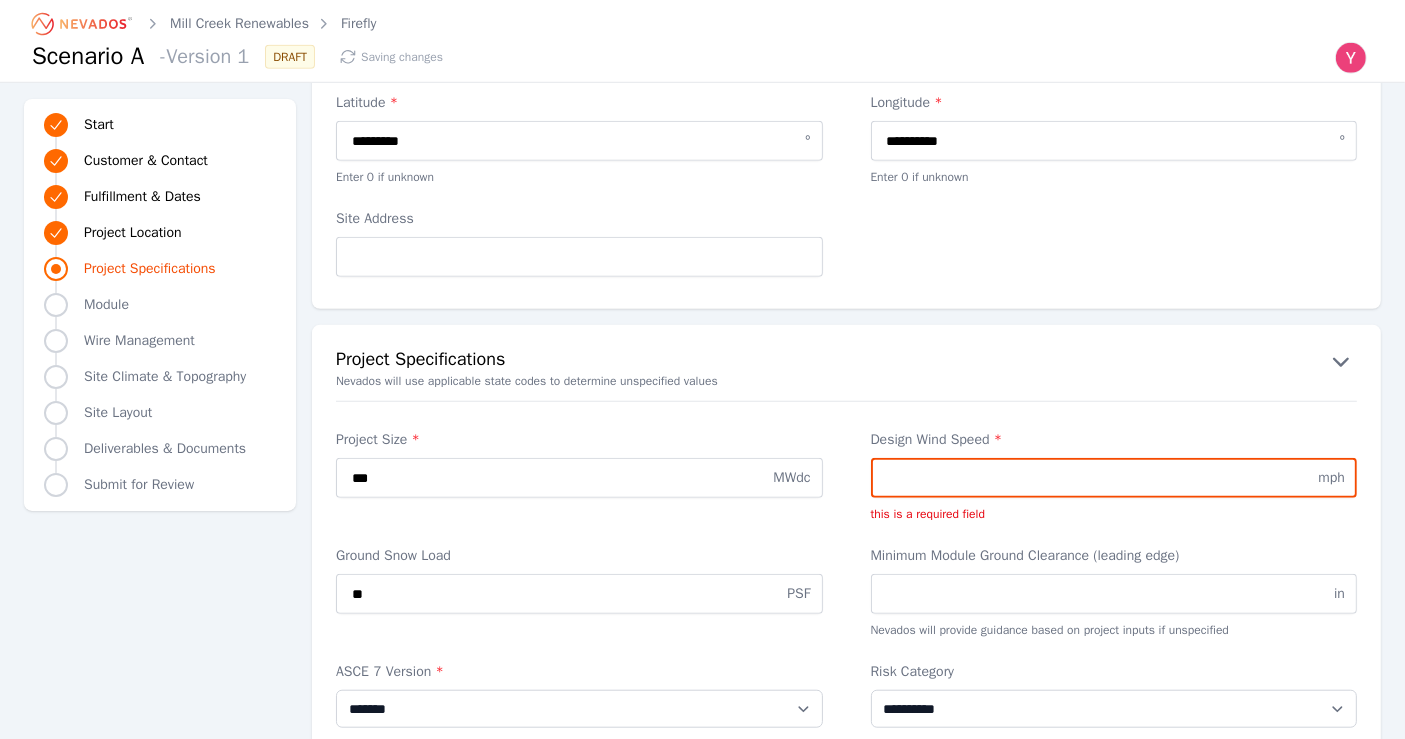 click on "Design Wind Speed   *" at bounding box center [1114, 478] 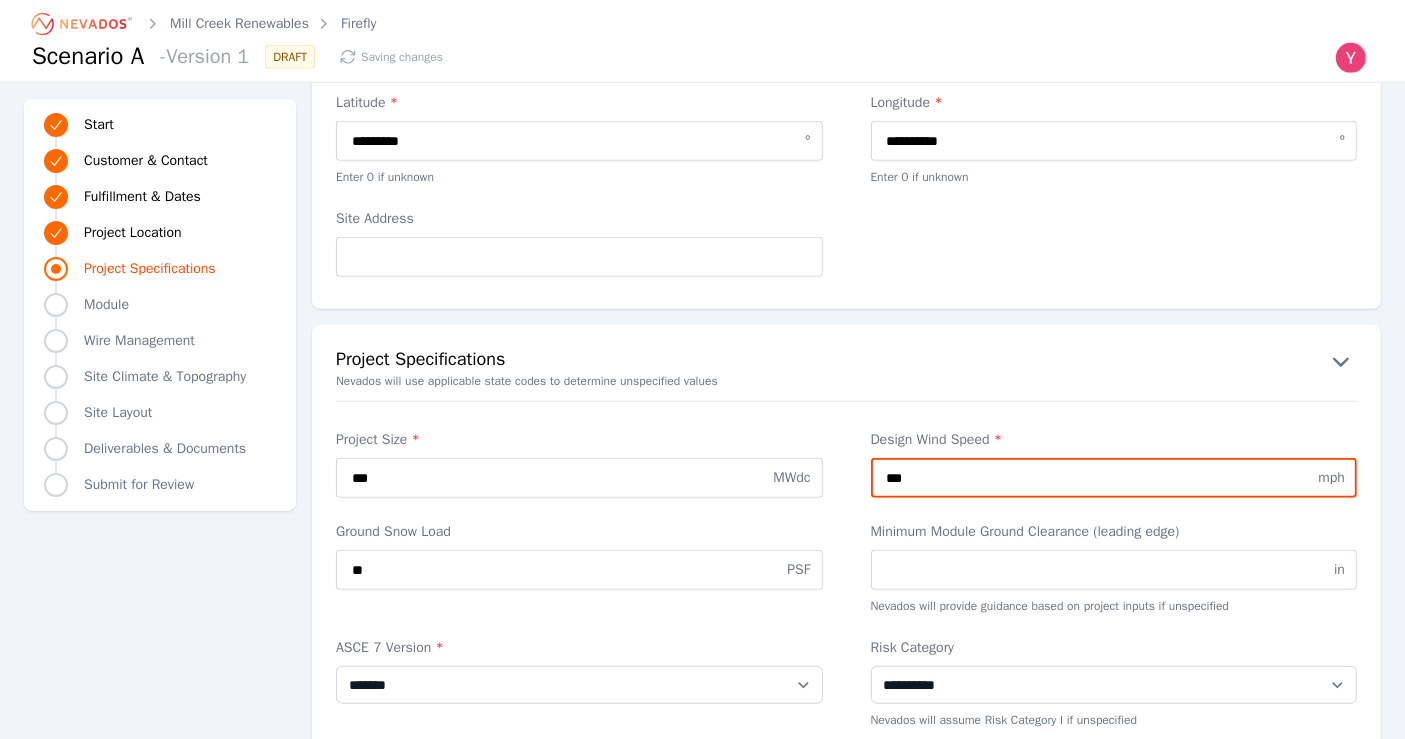 type on "***" 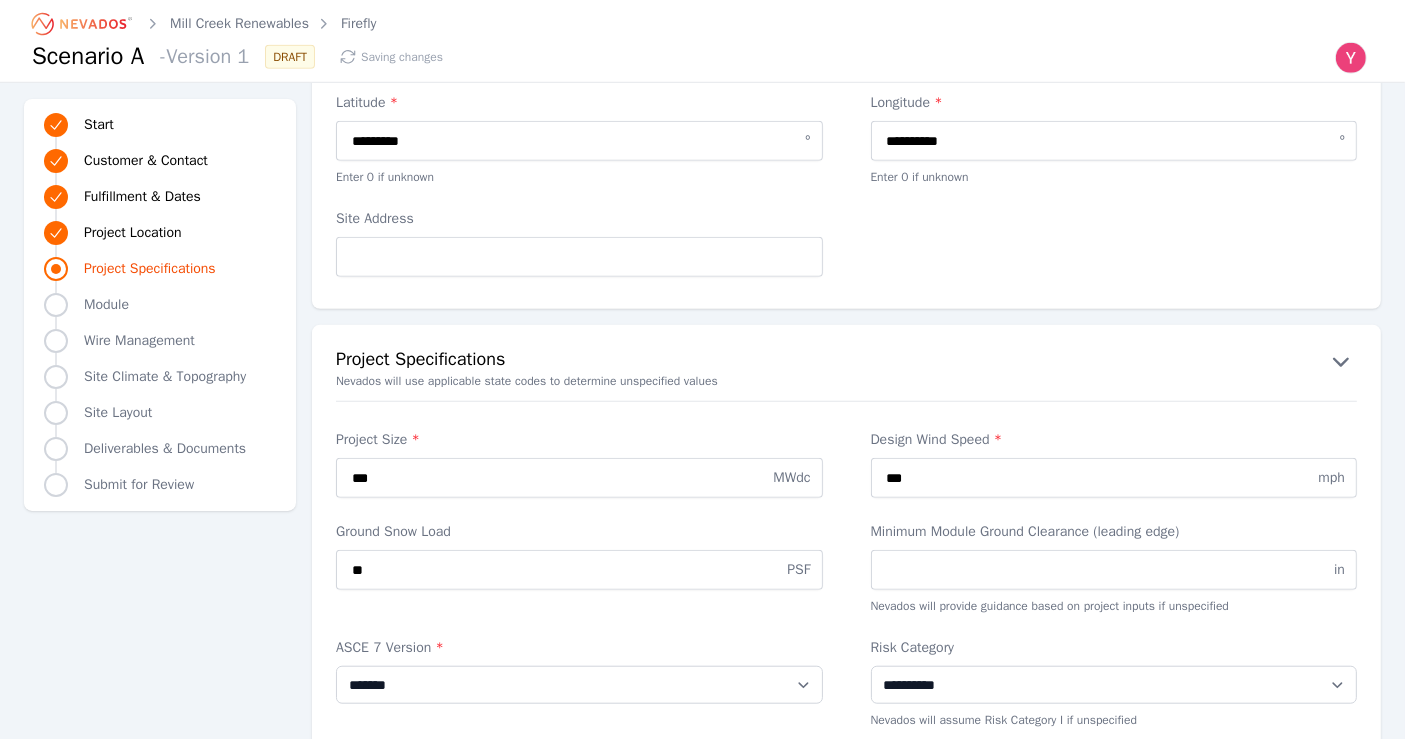 click on "**********" at bounding box center (702, 837) 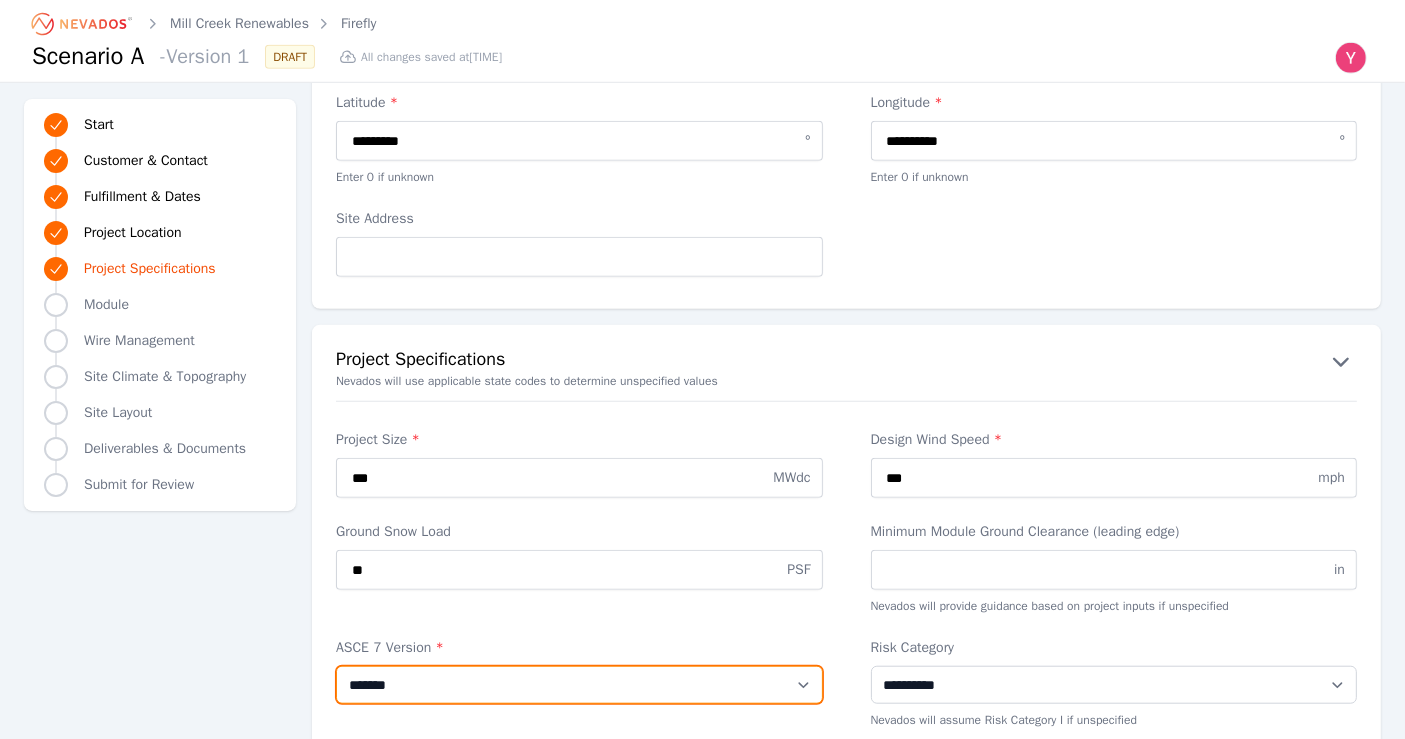 click on "**********" at bounding box center [579, 685] 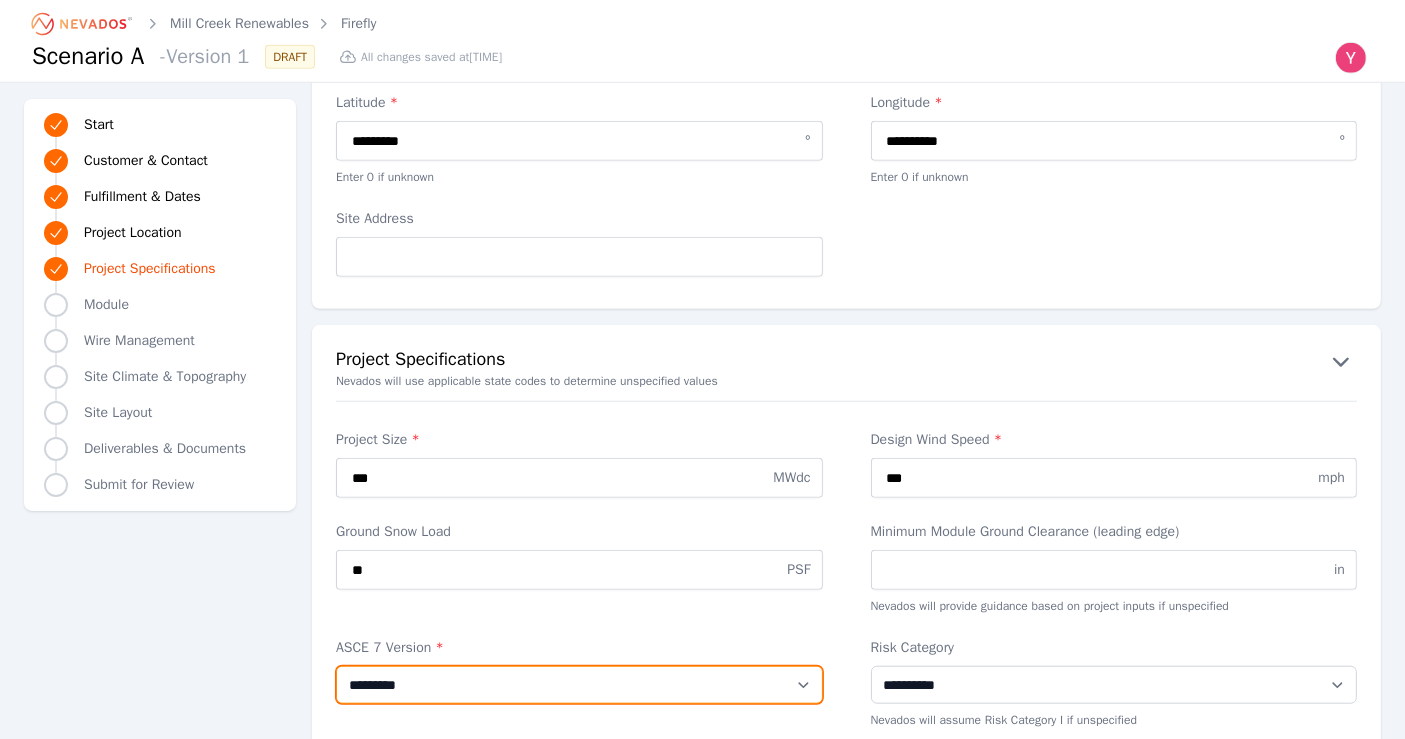 click on "**********" at bounding box center (579, 685) 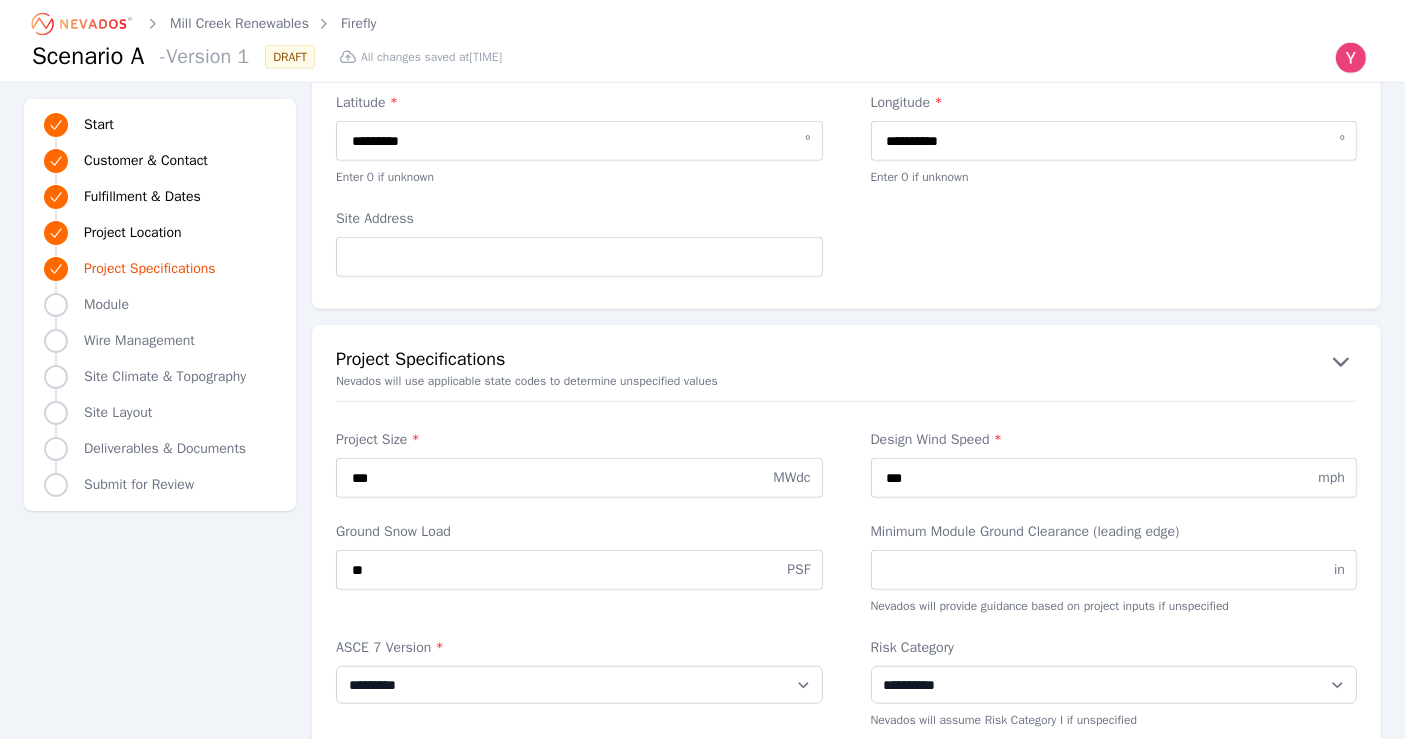 click on "**********" at bounding box center [702, 837] 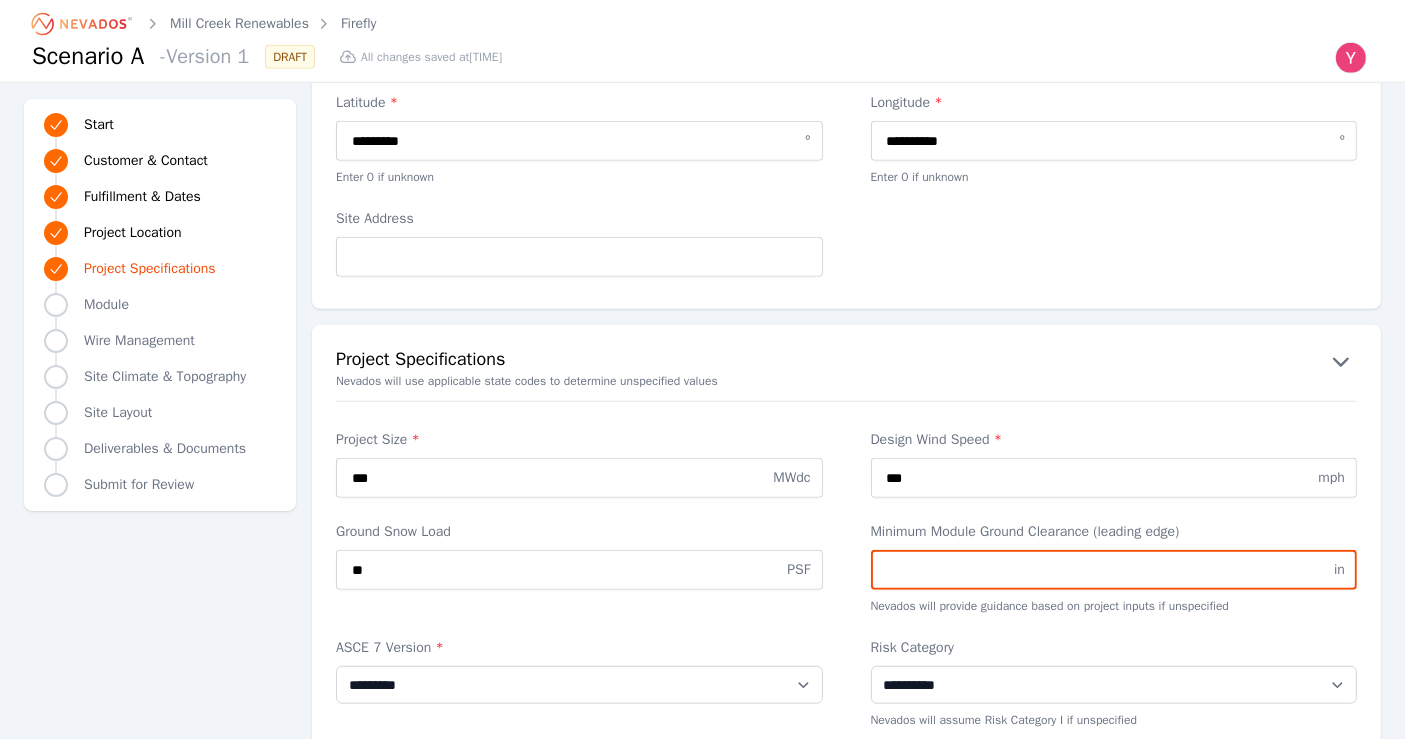 click on "Minimum Module Ground Clearance (leading edge)" at bounding box center [1114, 570] 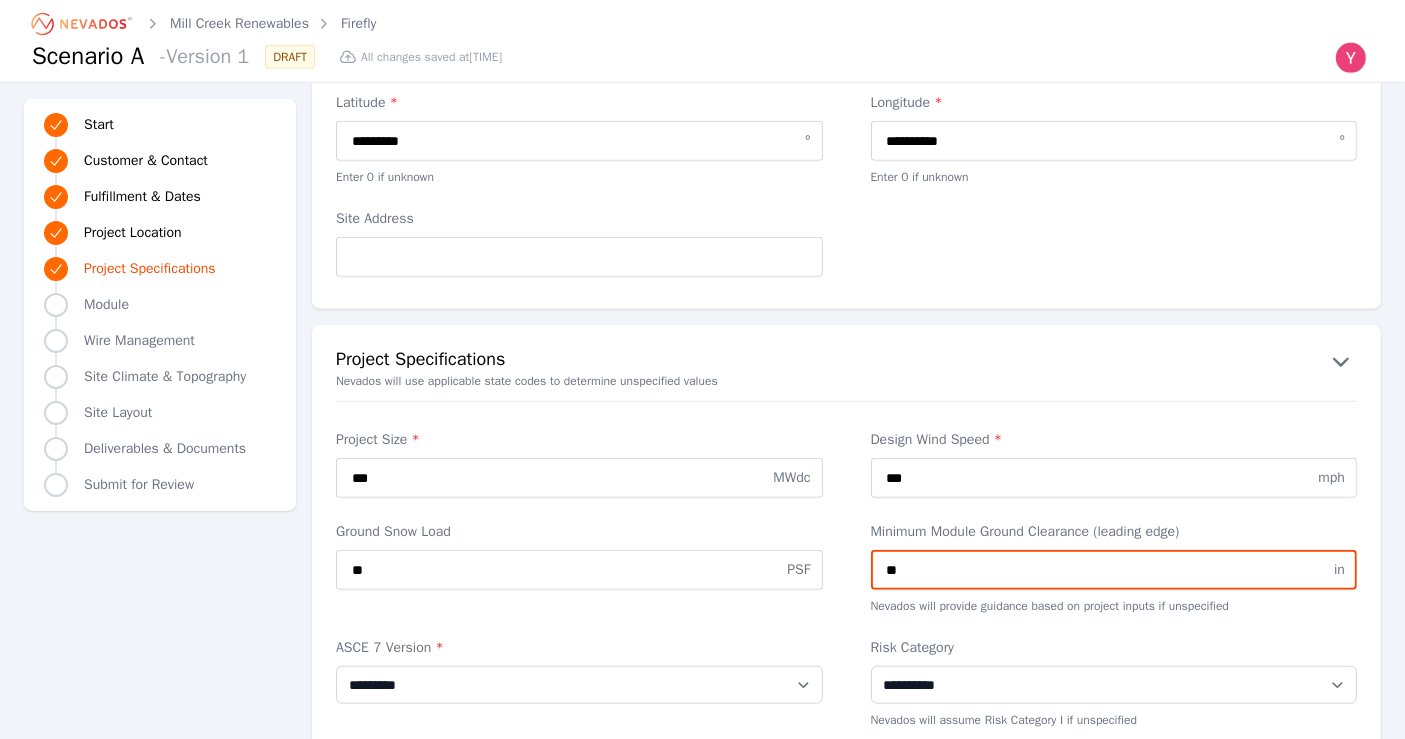 type on "**" 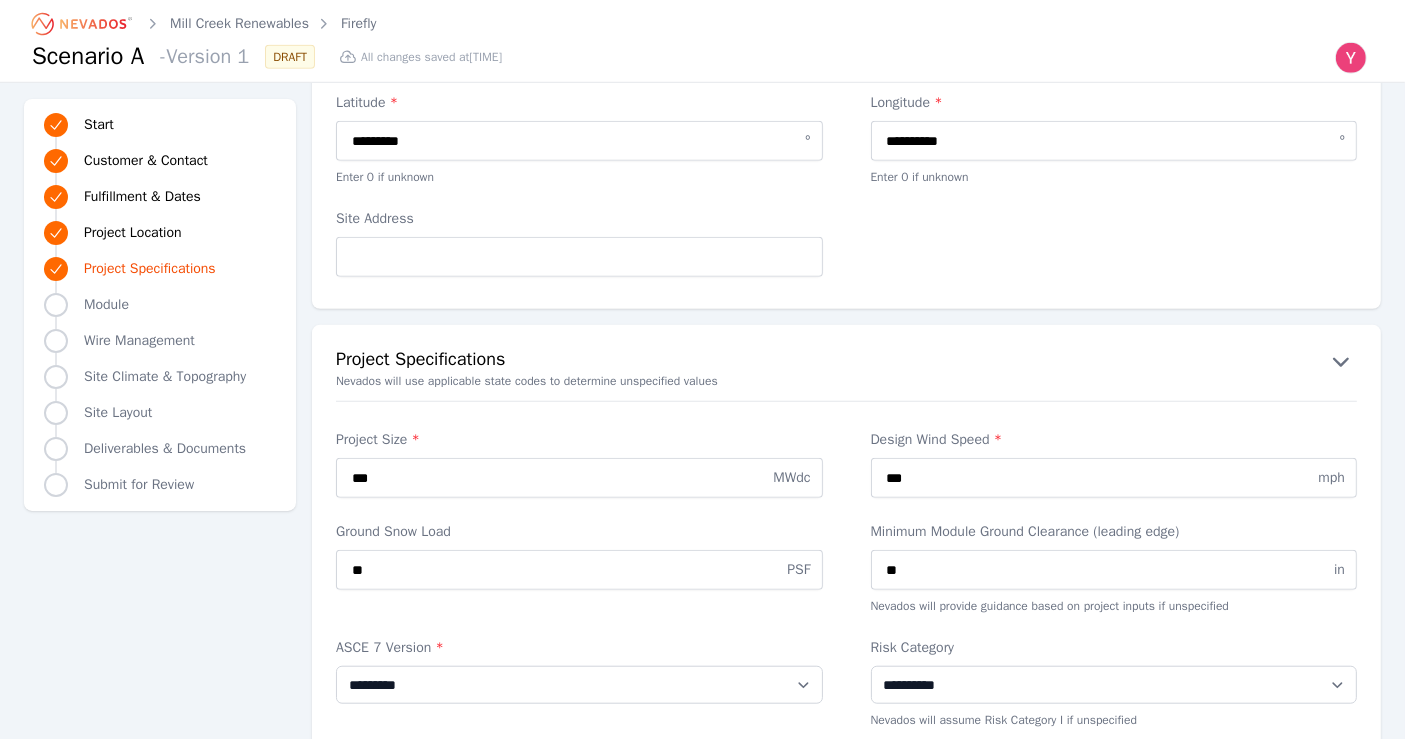 click on "Minimum Module Ground Clearance (leading edge)   ** in Nevados will provide guidance based on project inputs if unspecified" at bounding box center [1114, 568] 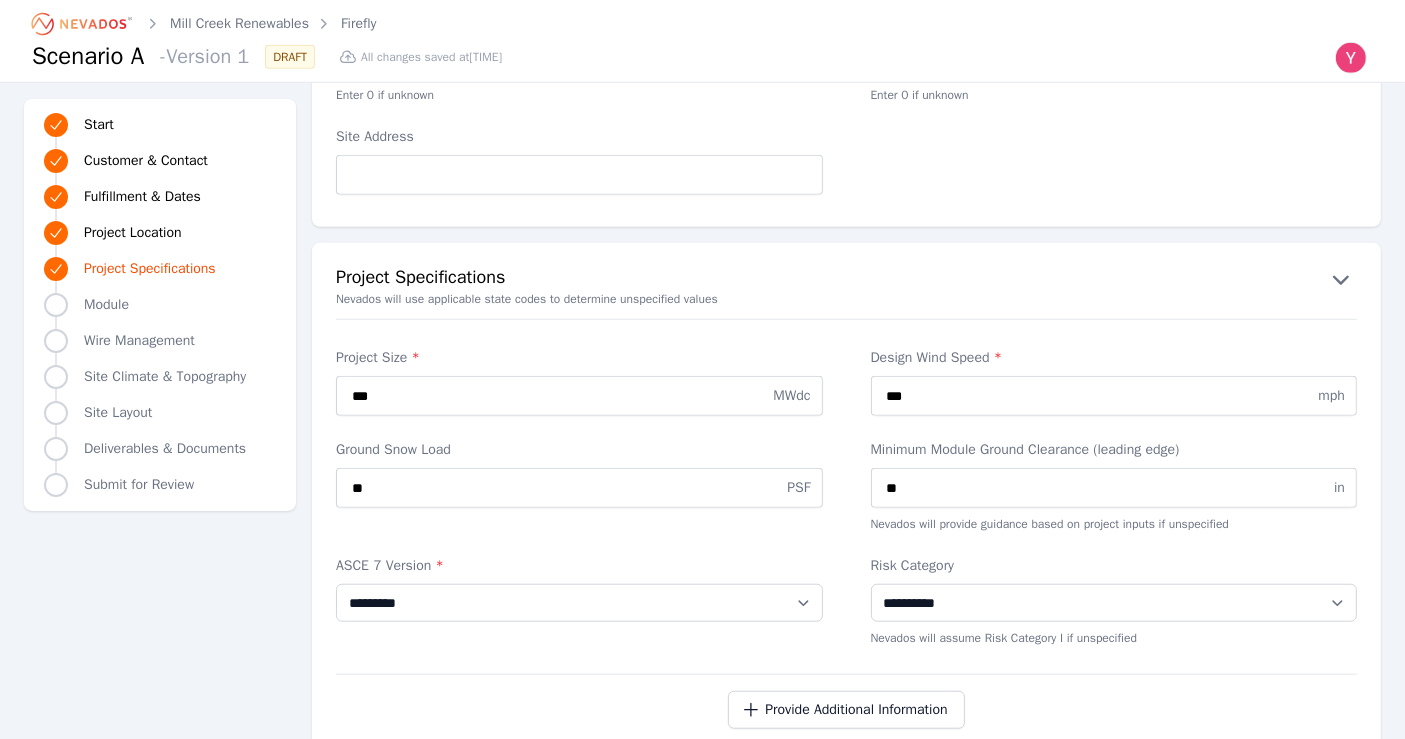 scroll, scrollTop: 1777, scrollLeft: 0, axis: vertical 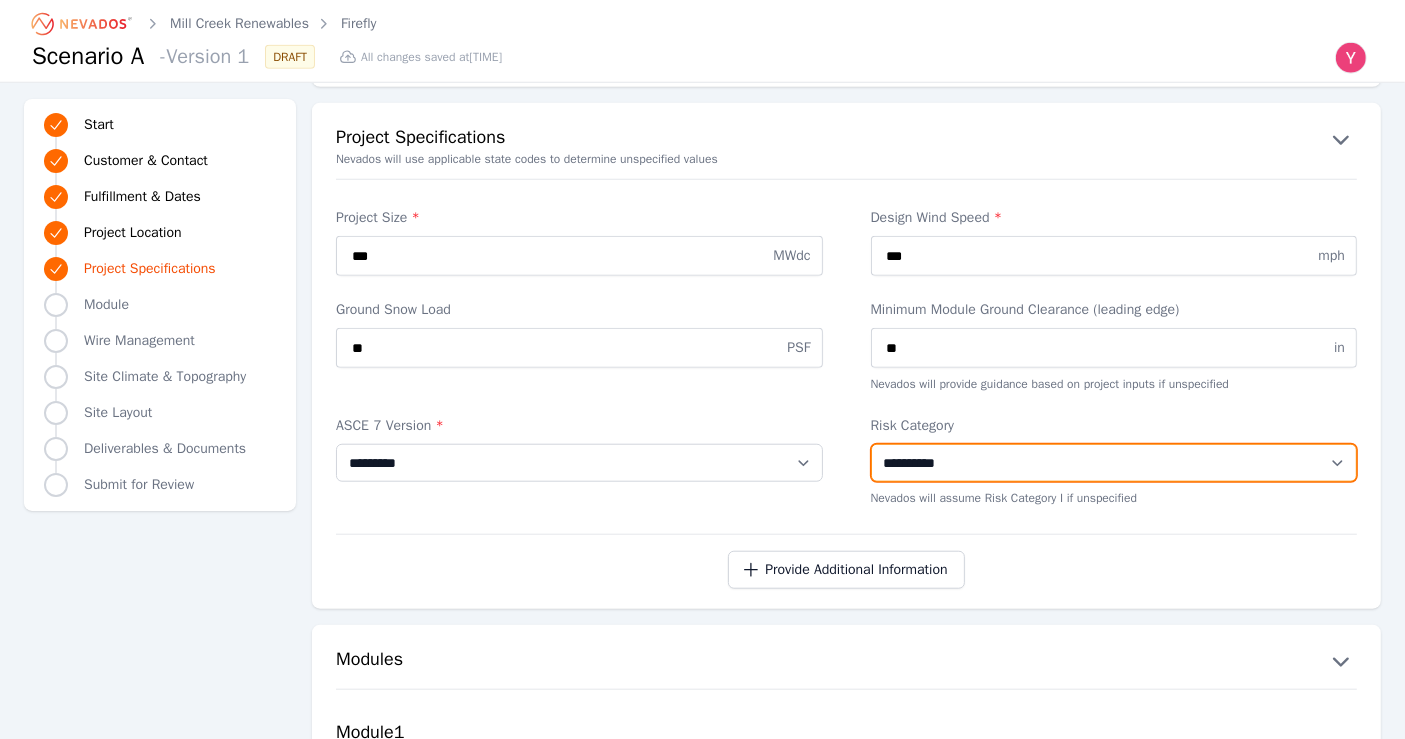 click on "**********" at bounding box center [1114, 463] 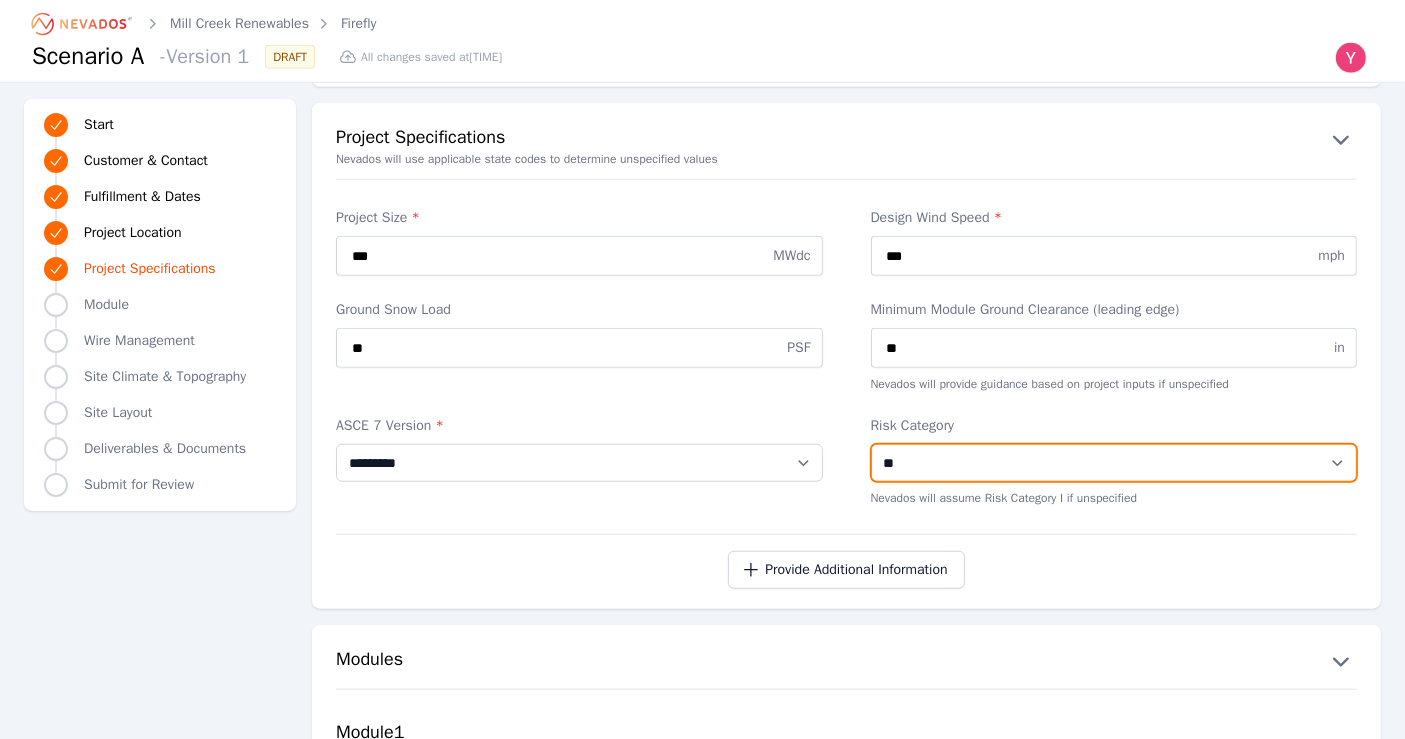 click on "**********" at bounding box center (1114, 463) 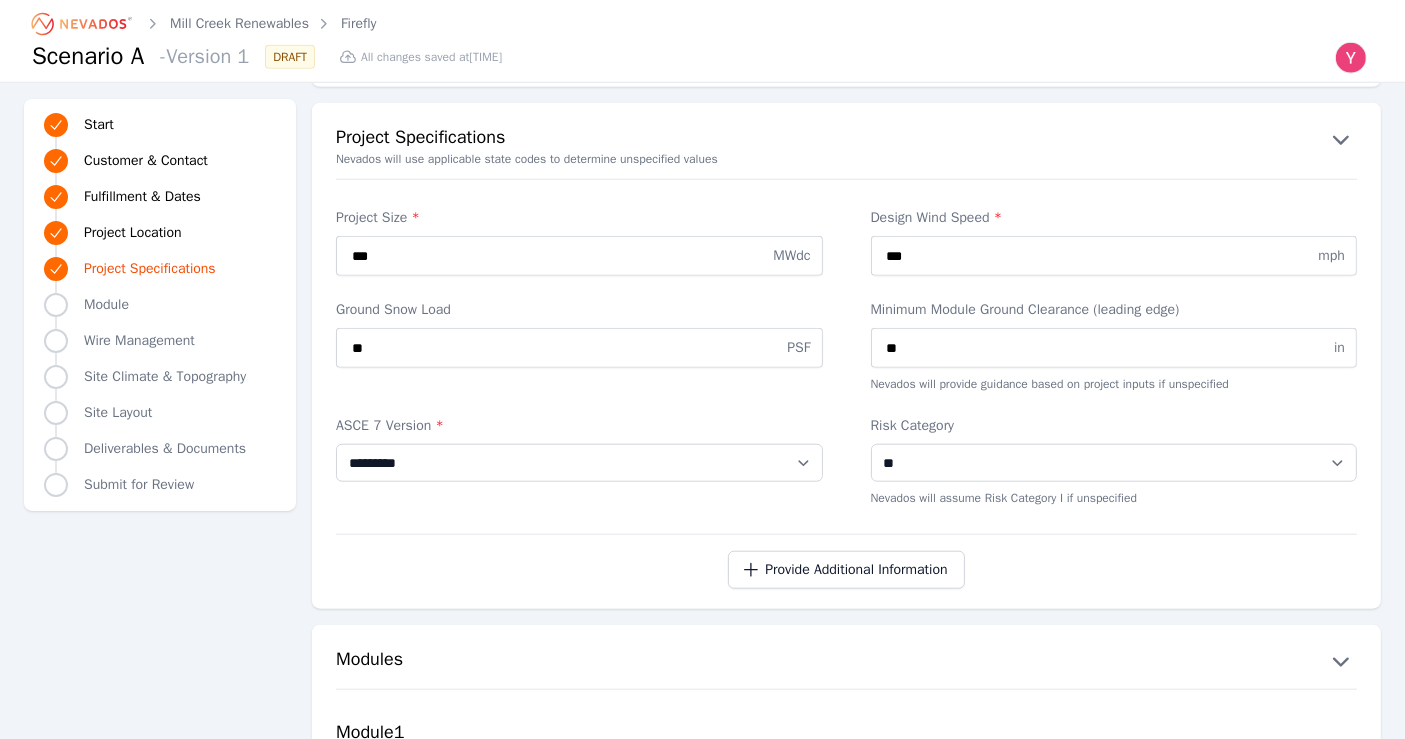 click on "**********" at bounding box center (579, 461) 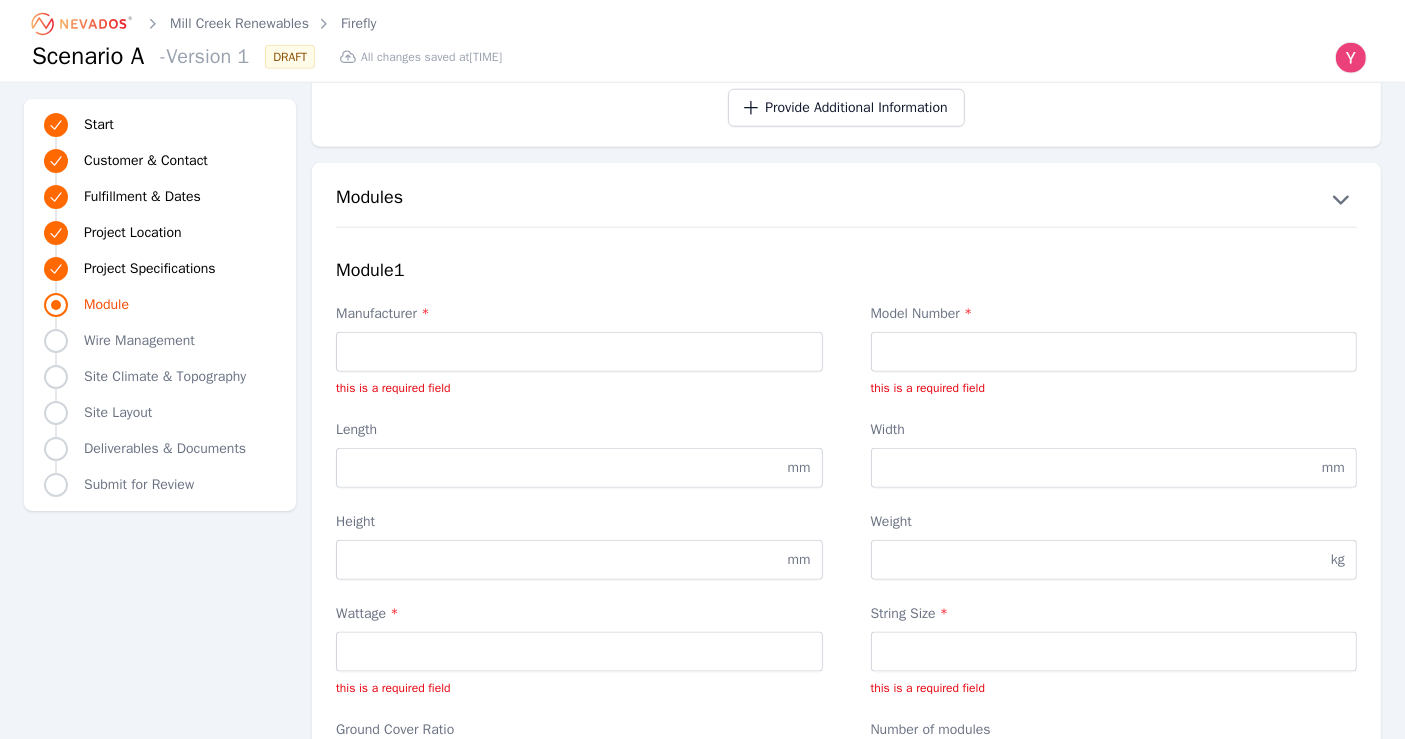 scroll, scrollTop: 2333, scrollLeft: 0, axis: vertical 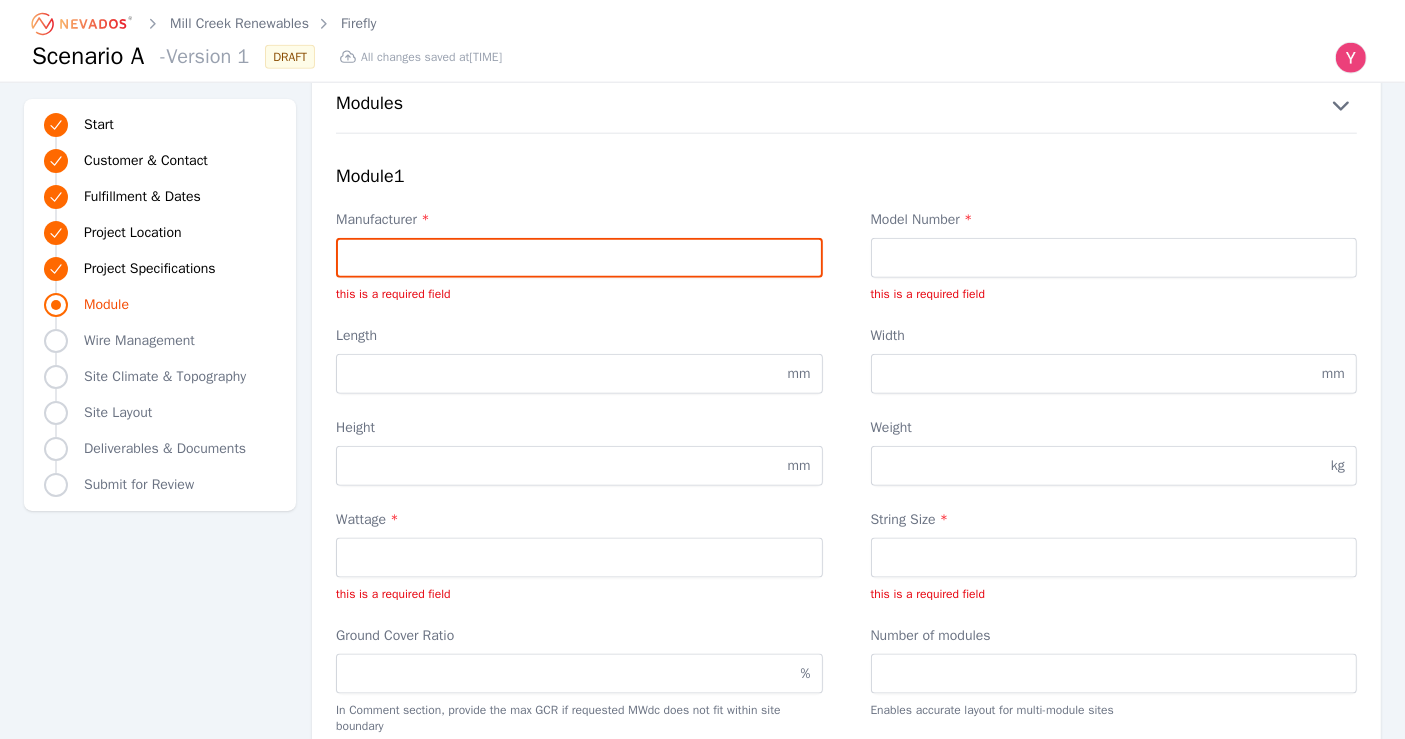 click on "Manufacturer   *" at bounding box center [579, 258] 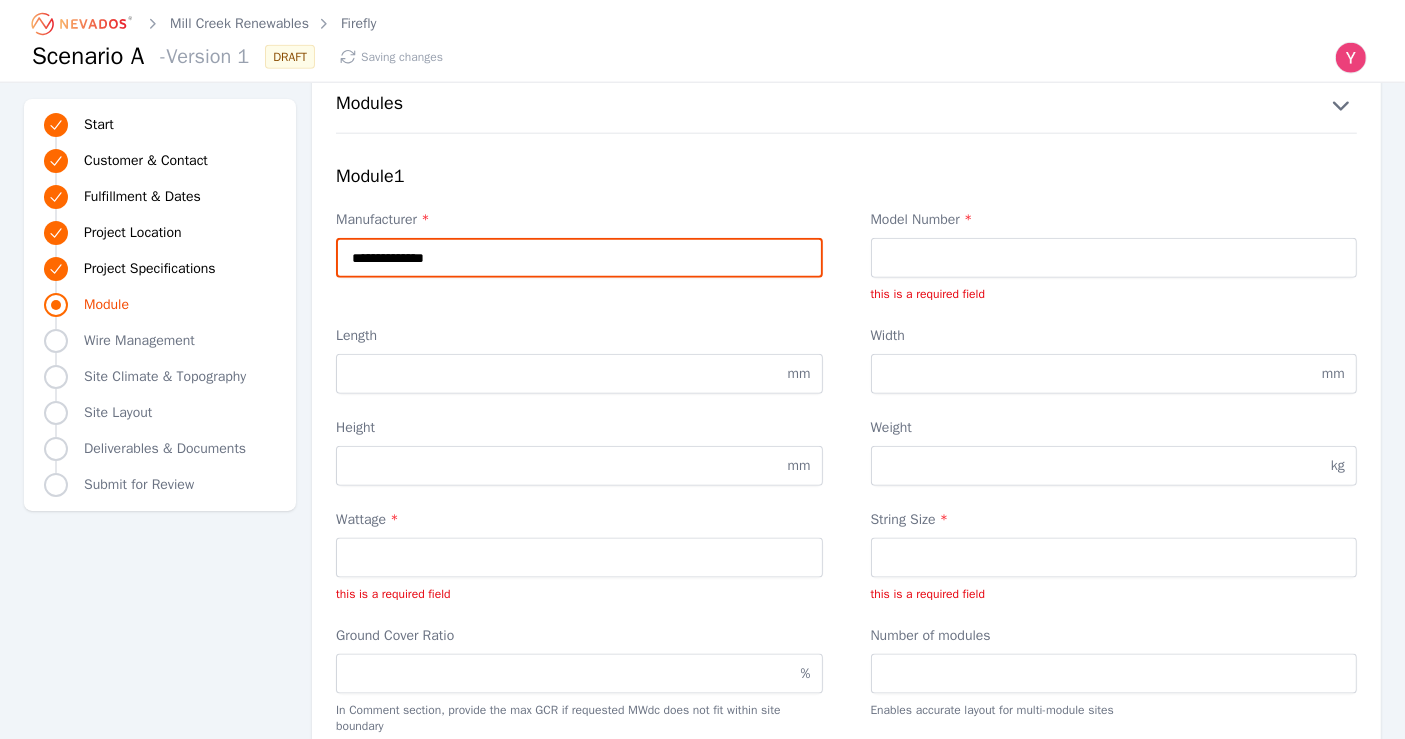 type on "**********" 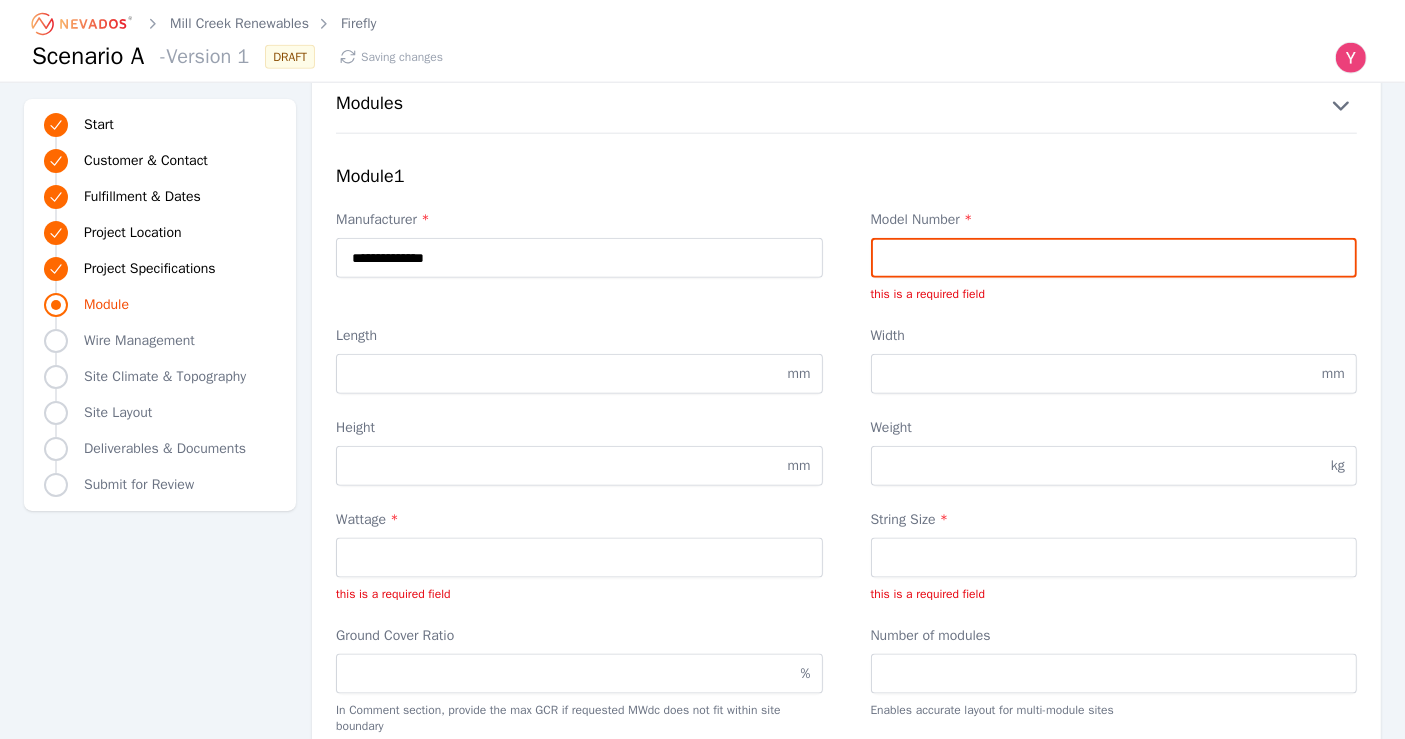 click on "Model Number   *" at bounding box center [1114, 258] 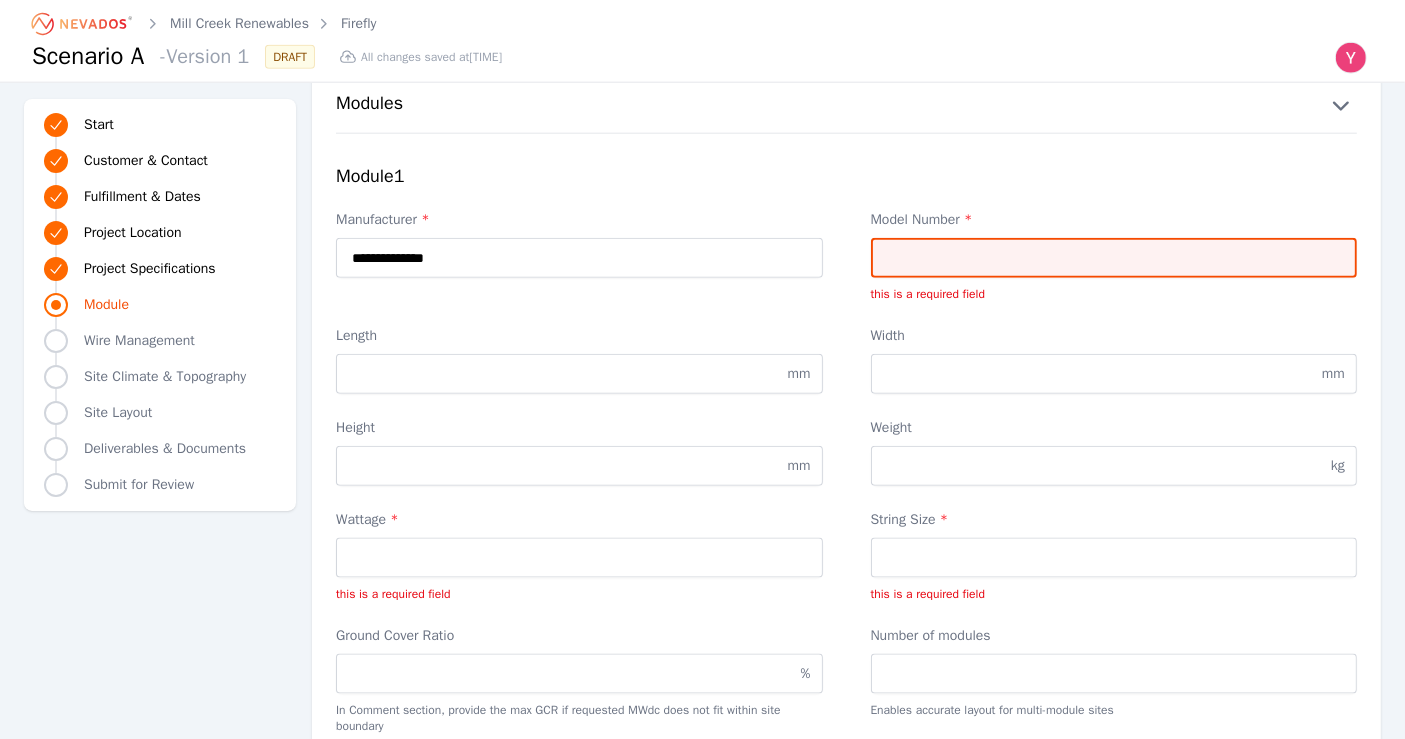 paste on "**********" 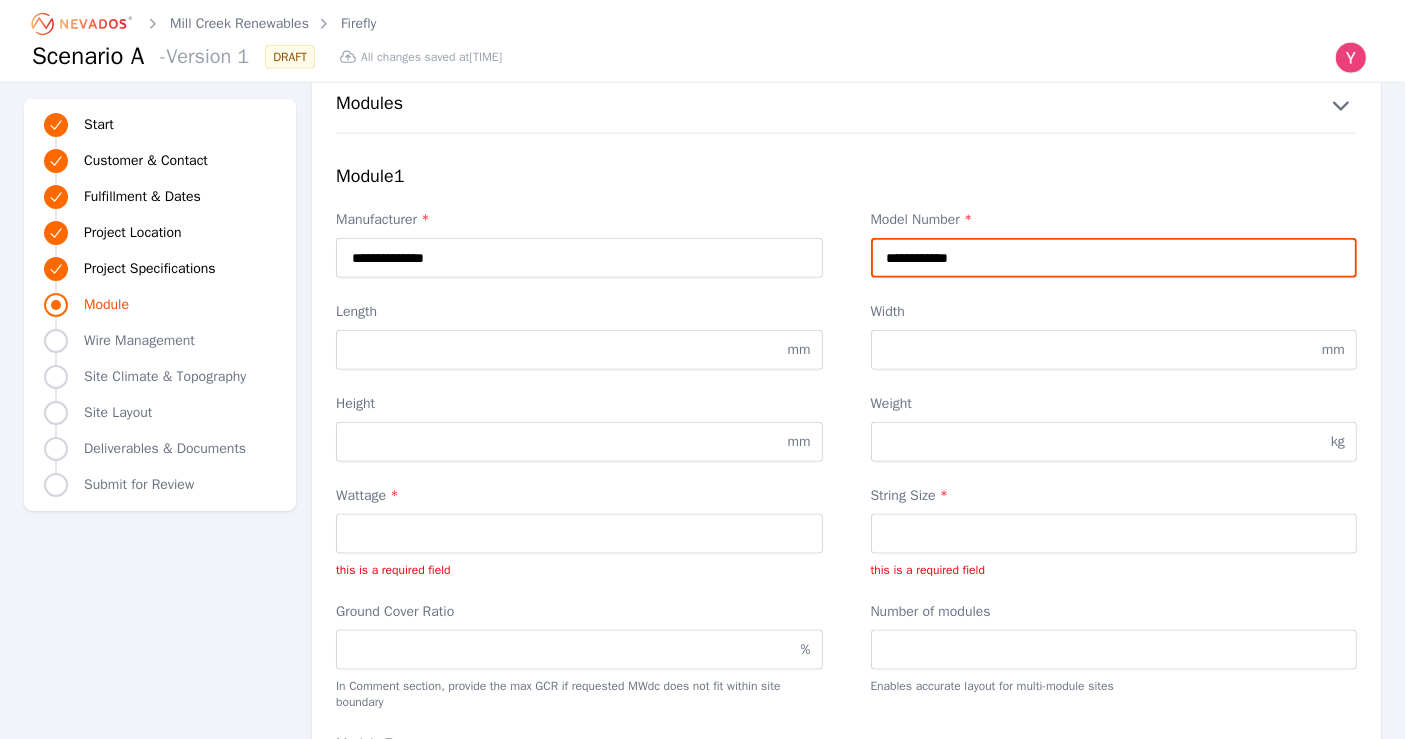type on "**********" 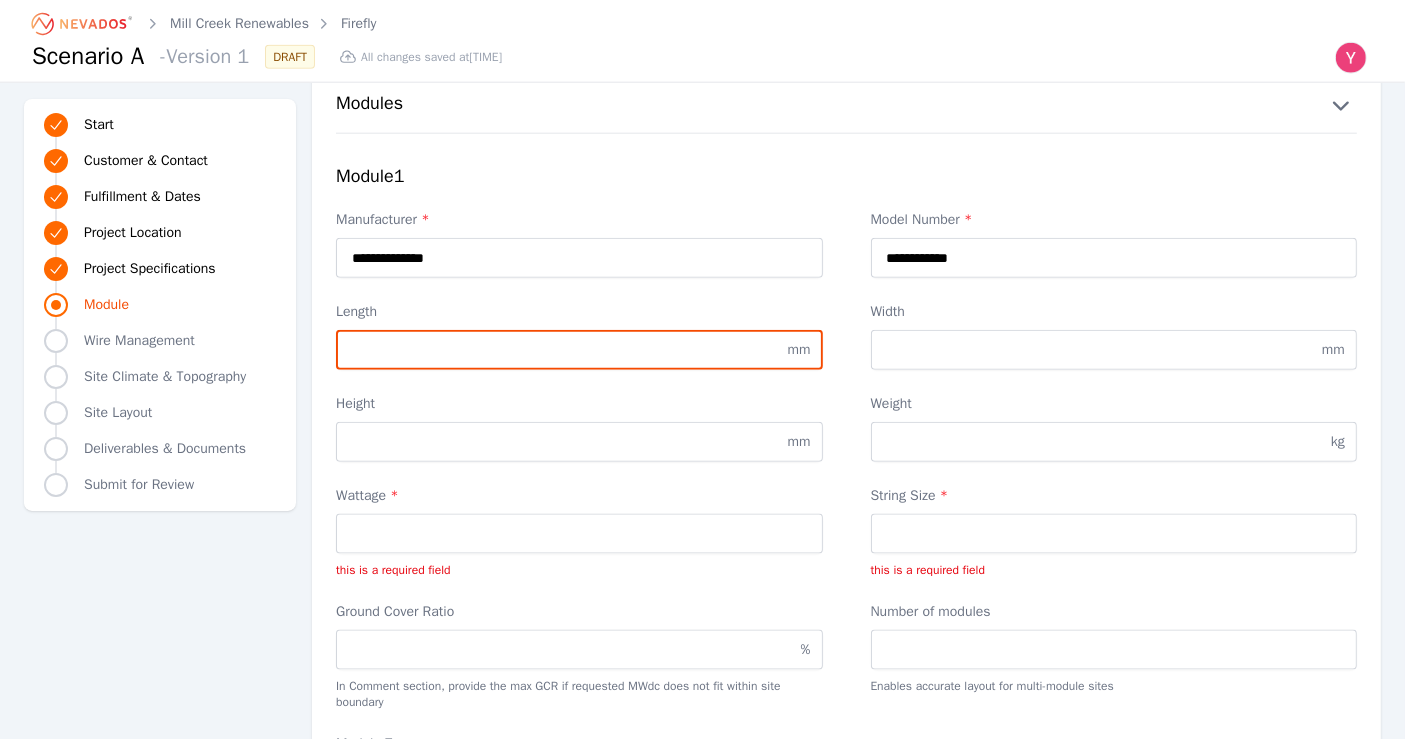 click on "Length" at bounding box center (579, 350) 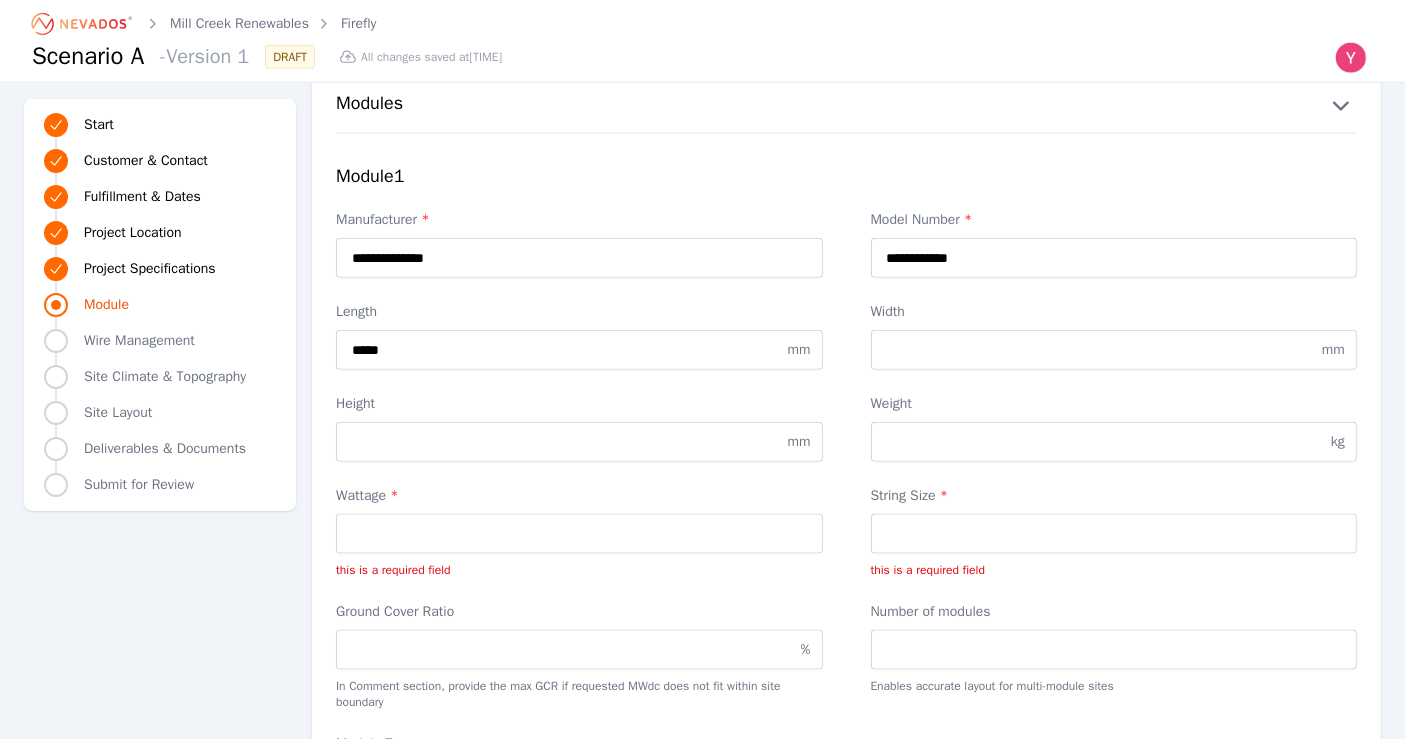 type on "****" 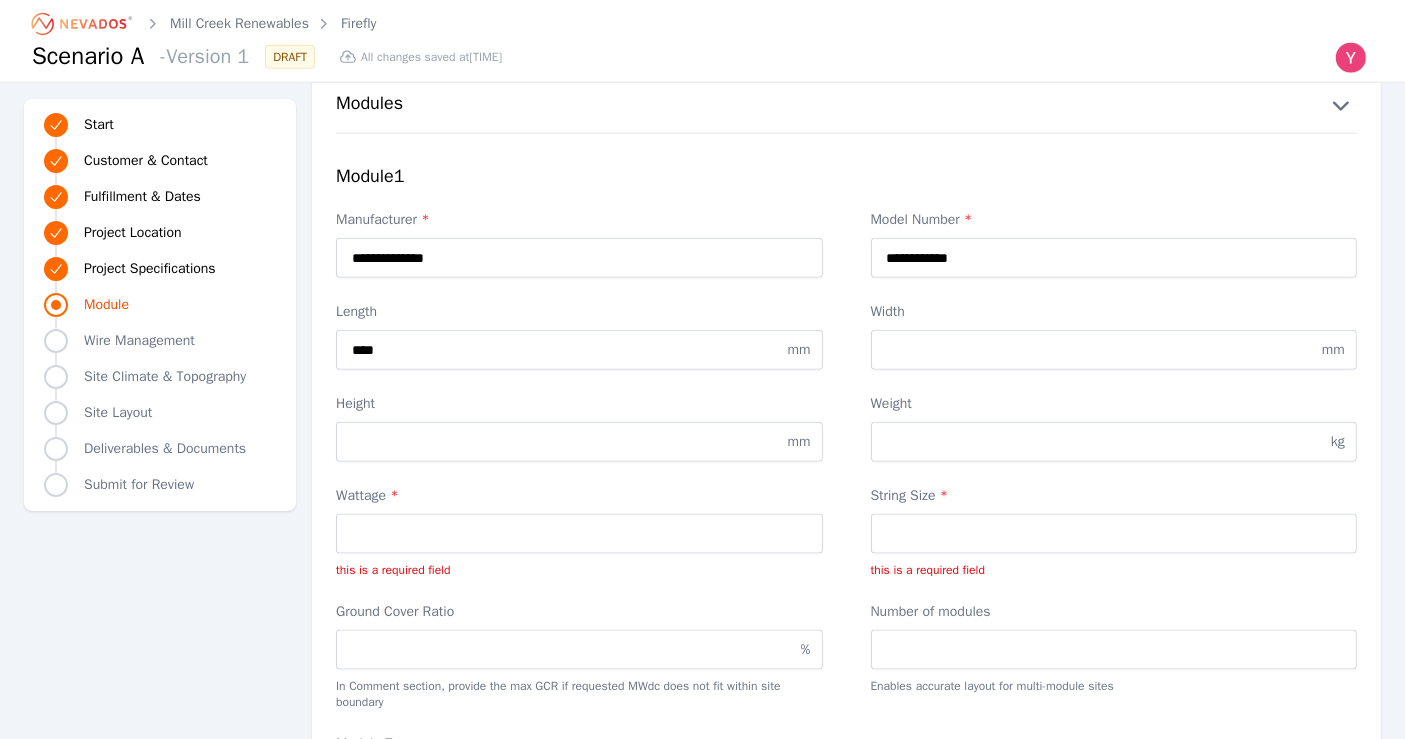 click on "Height   mm" at bounding box center [579, 428] 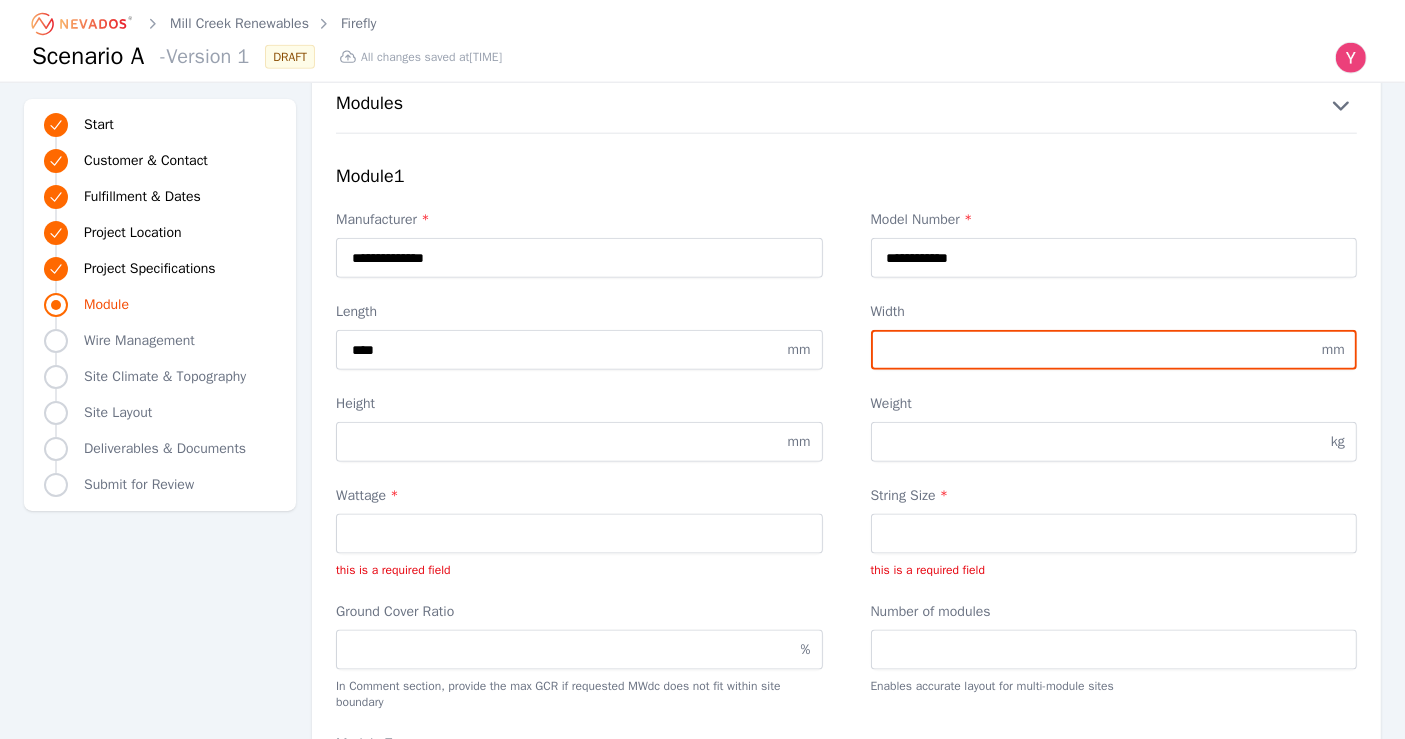 click on "Width" at bounding box center [1114, 350] 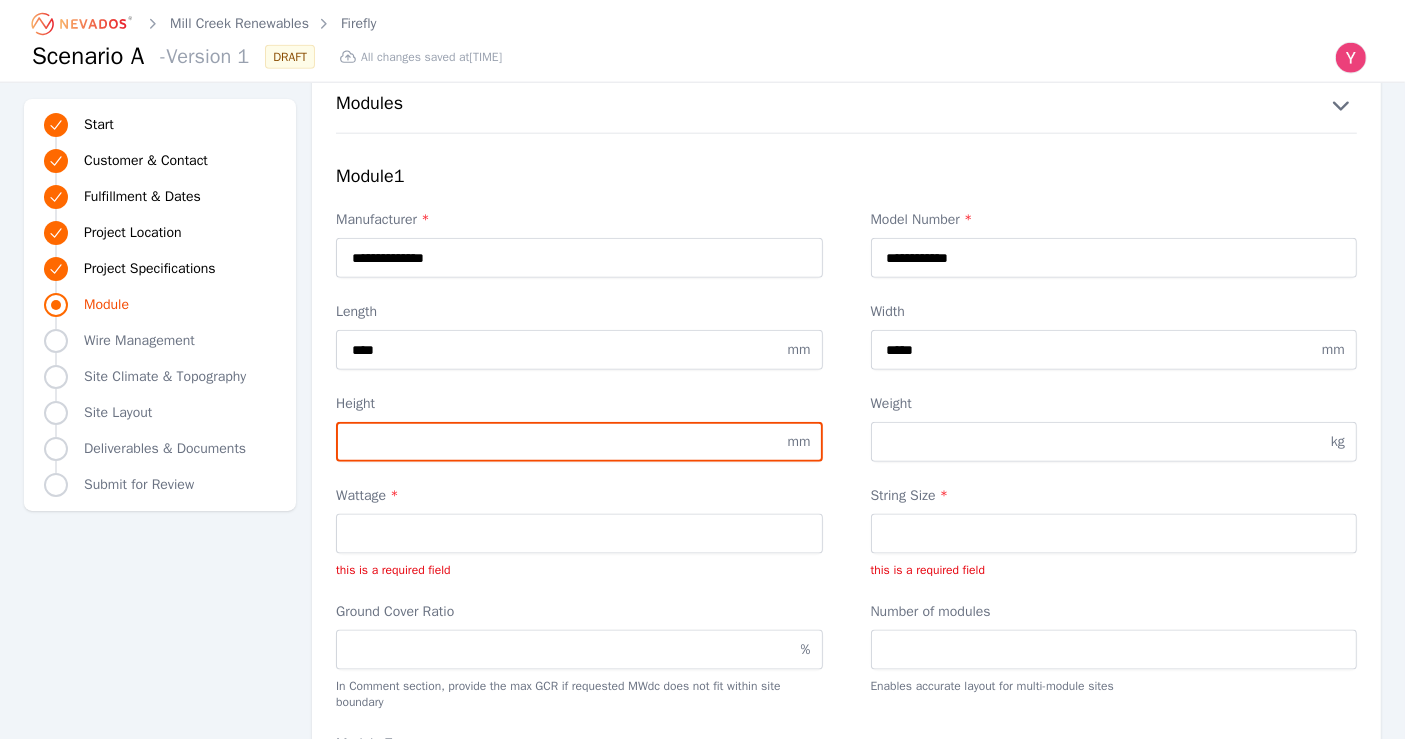 type on "****" 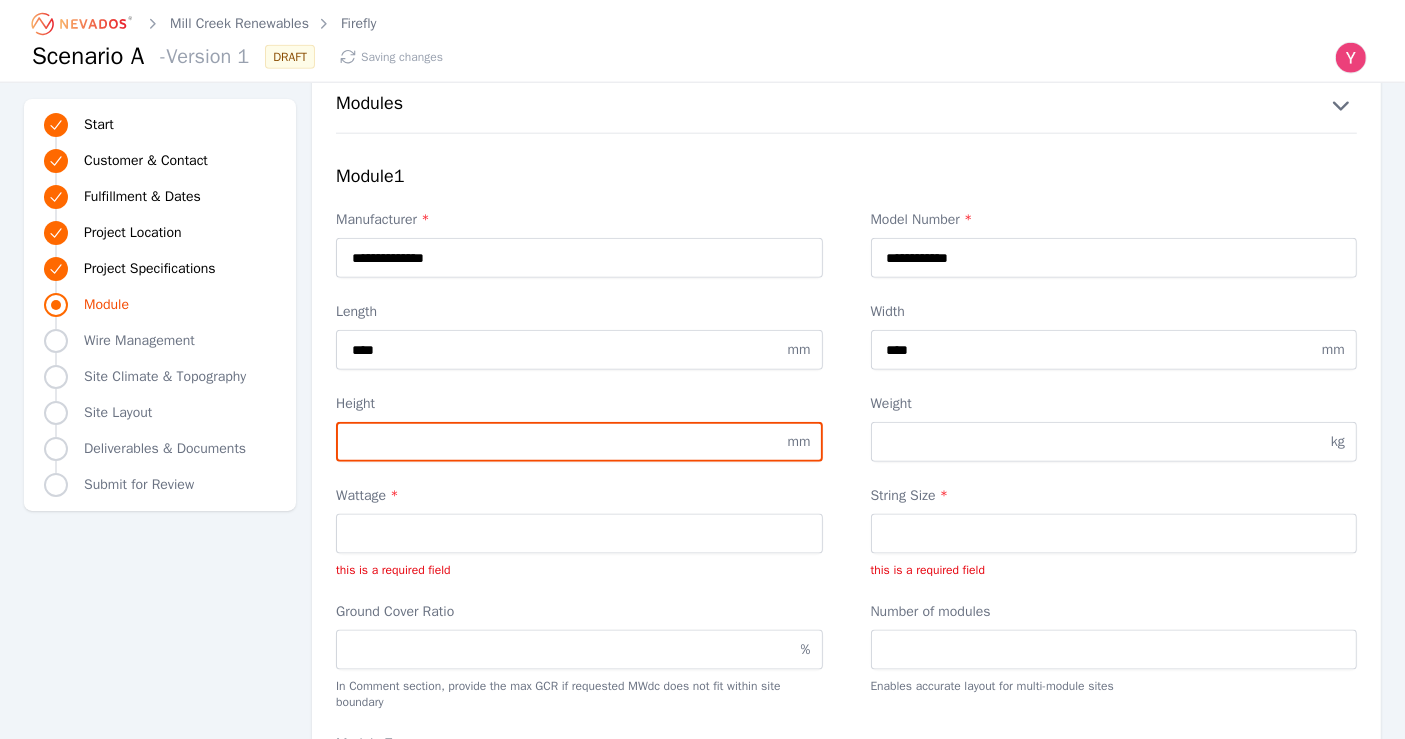 click on "Height" at bounding box center (579, 442) 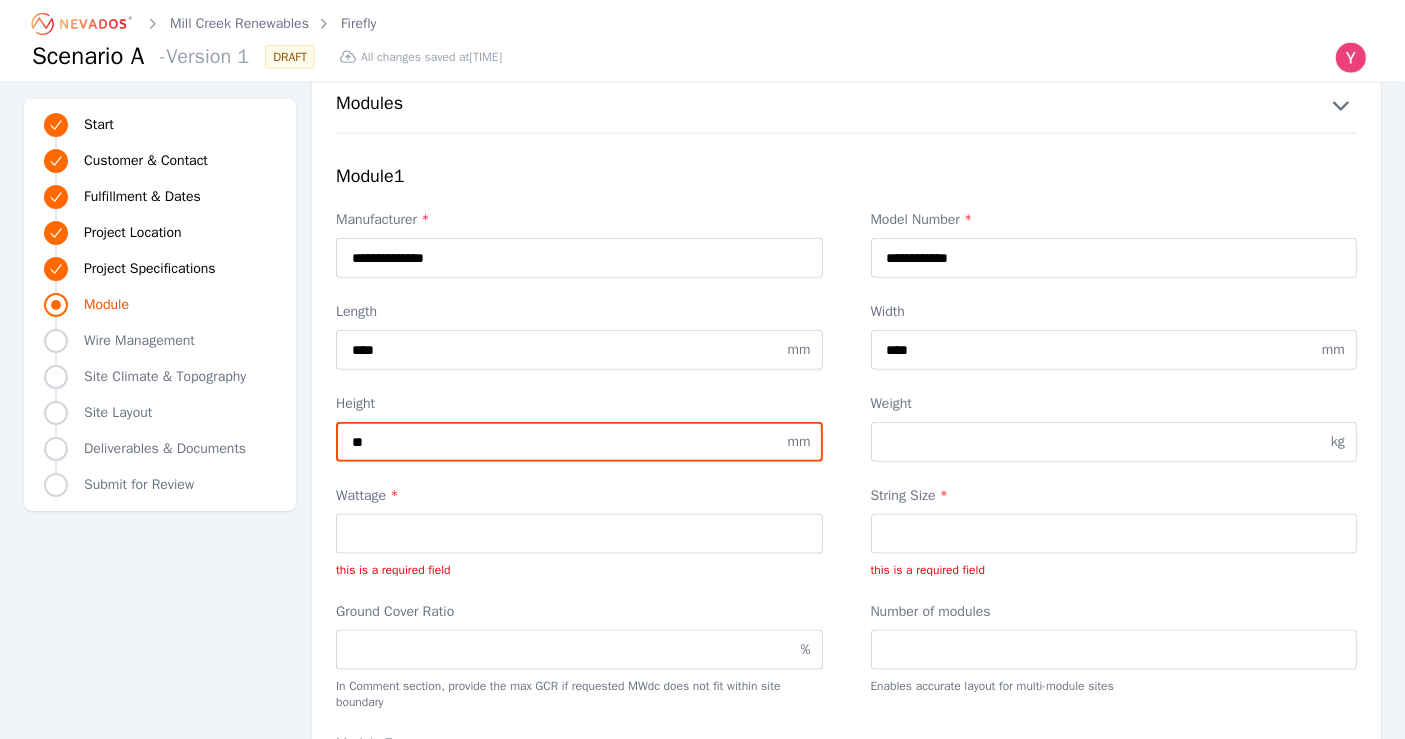 type on "**" 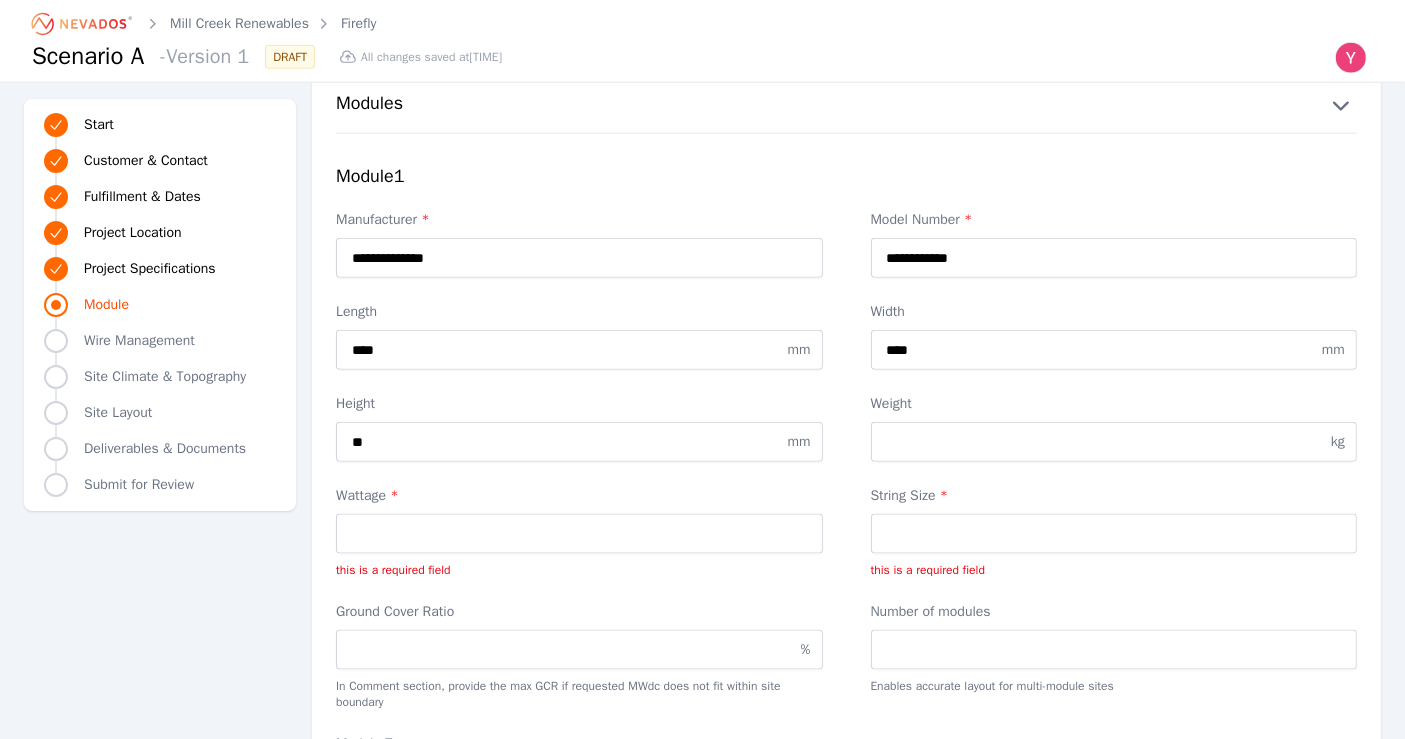 click on "Weight" at bounding box center [1114, 404] 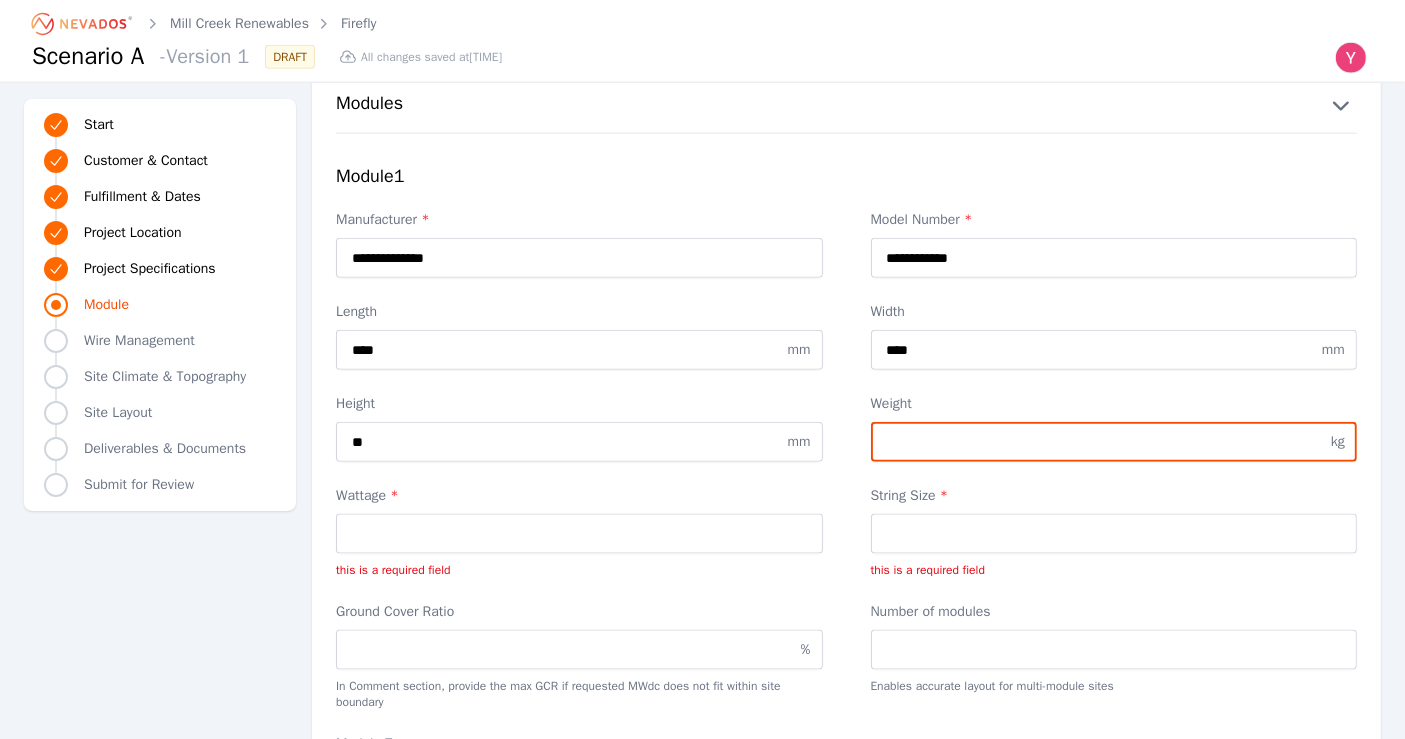 click on "Weight" at bounding box center (1114, 442) 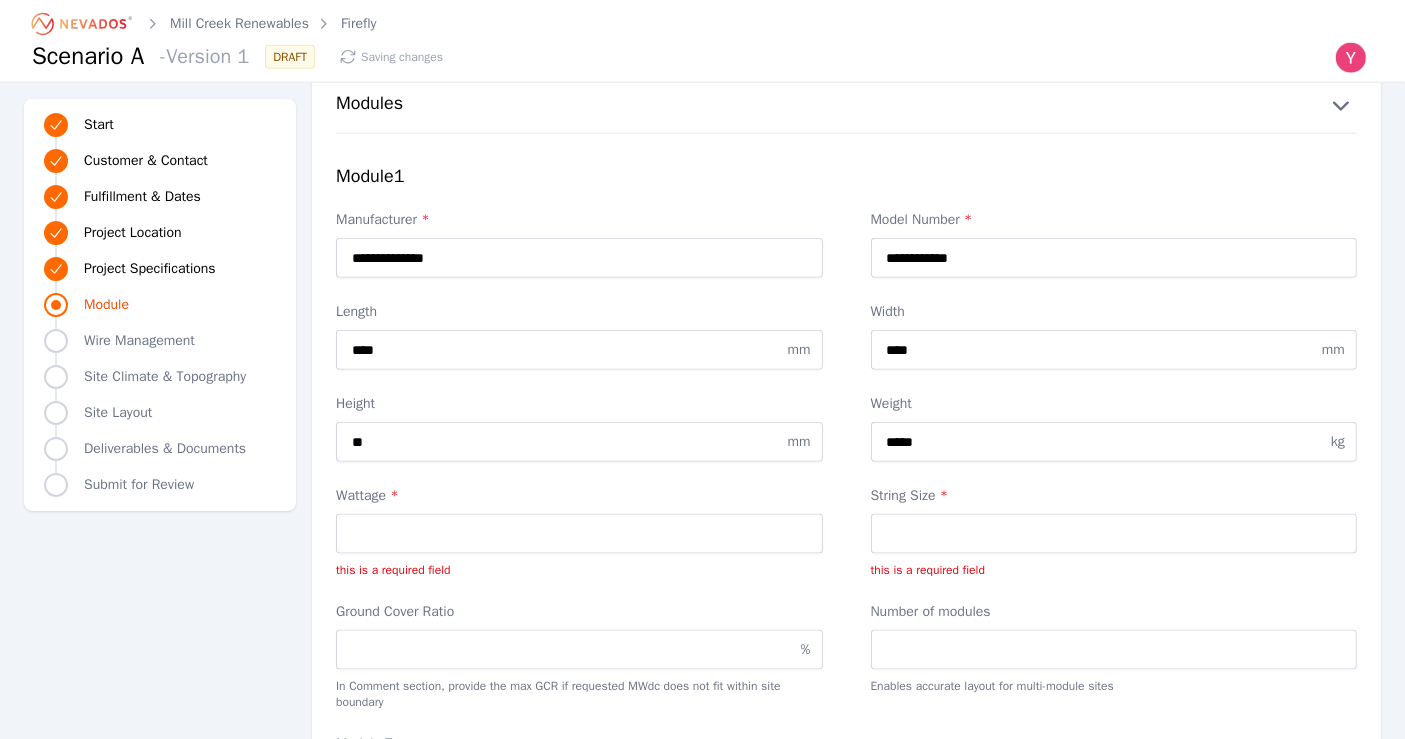 type on "****" 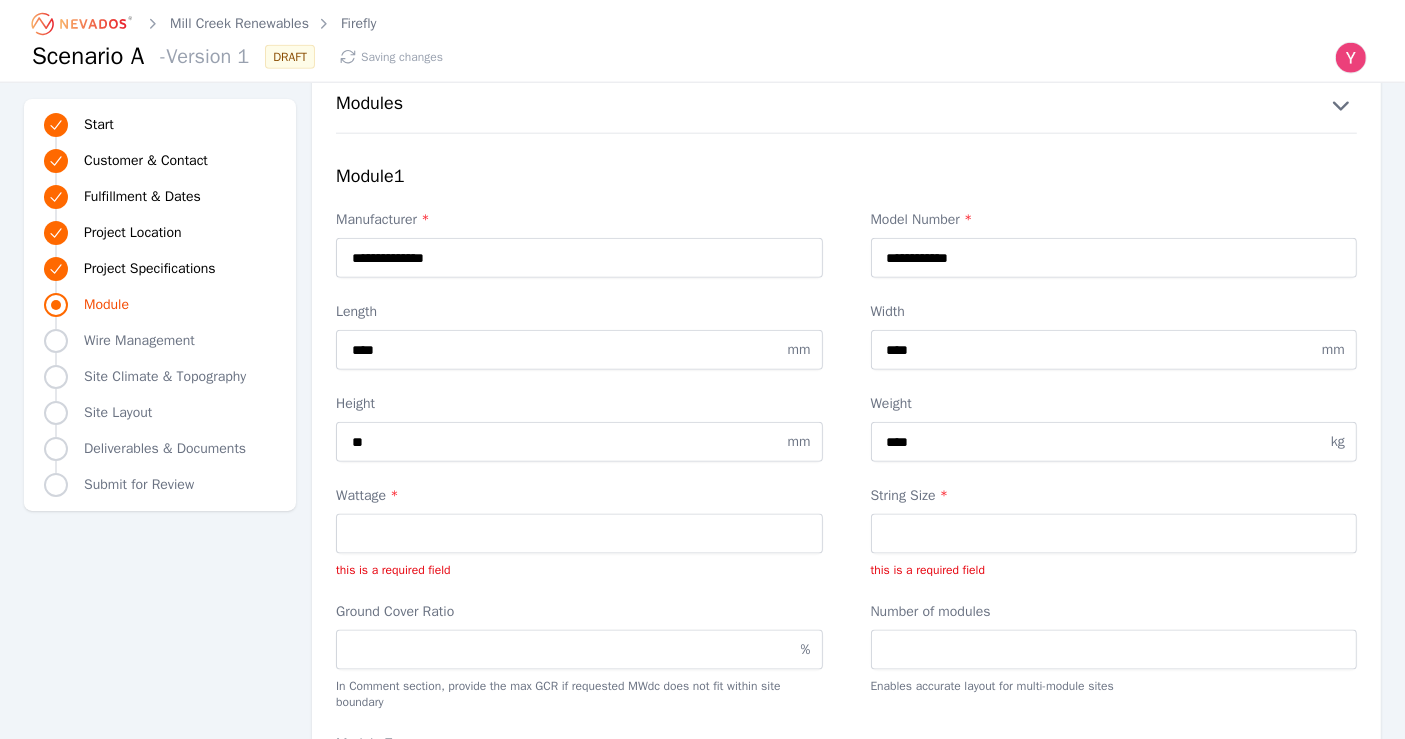 click on "Wattage   * this is a required field String Size   * this is a required field" at bounding box center [846, 532] 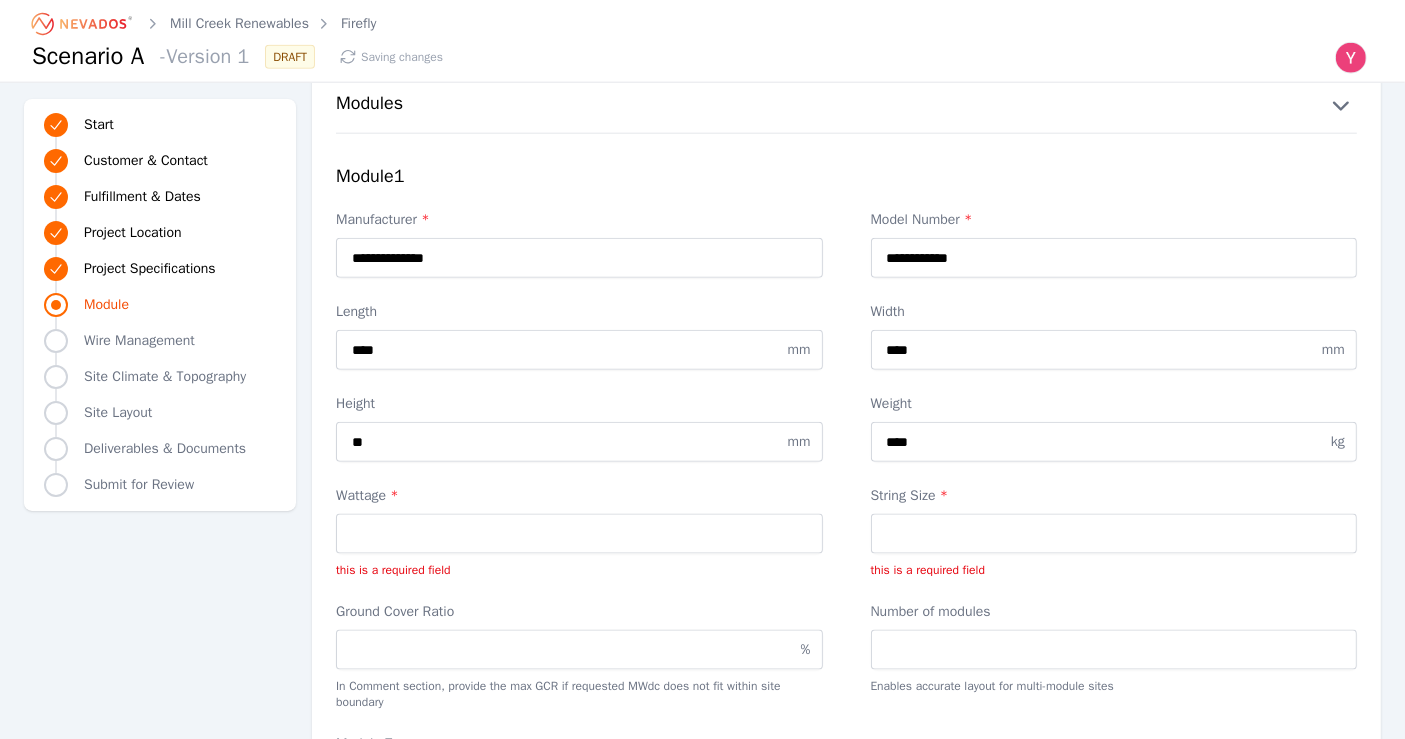type 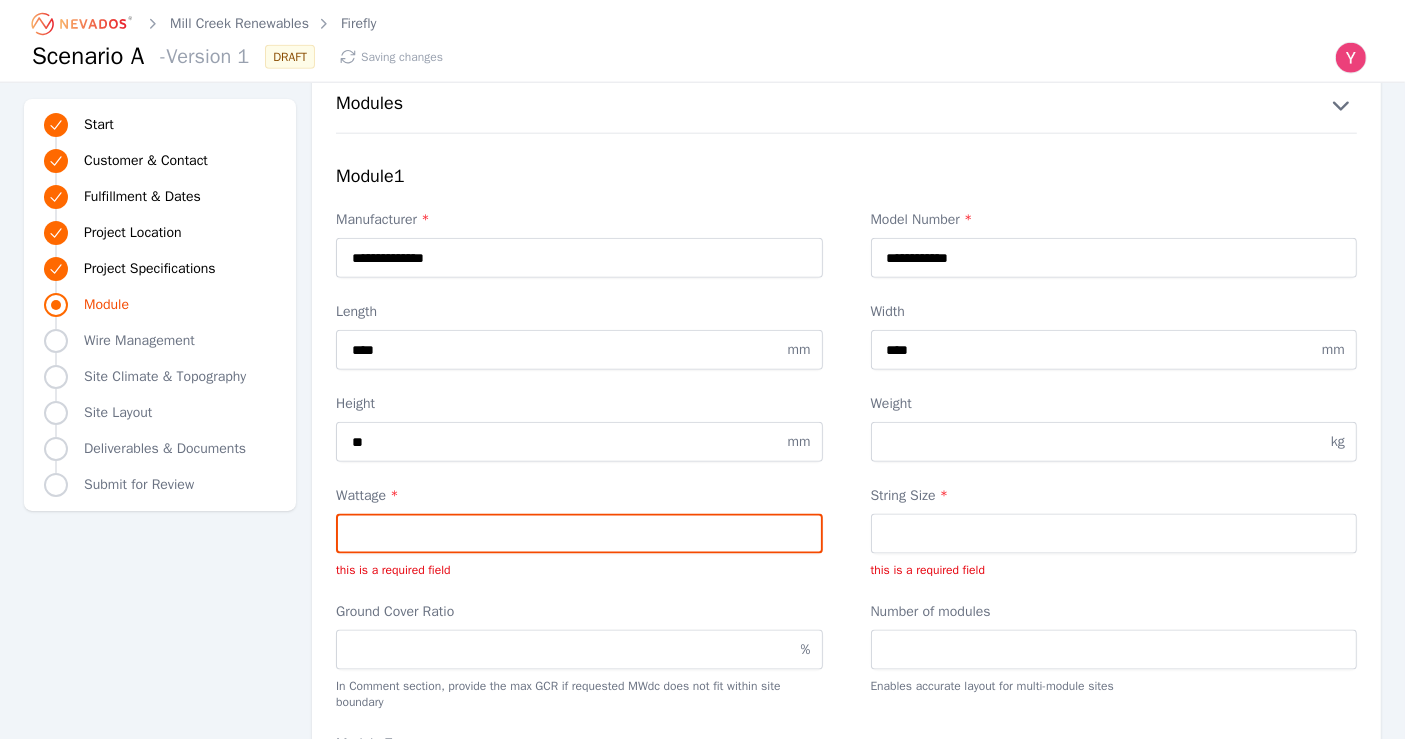 click on "Wattage   *" at bounding box center [579, 534] 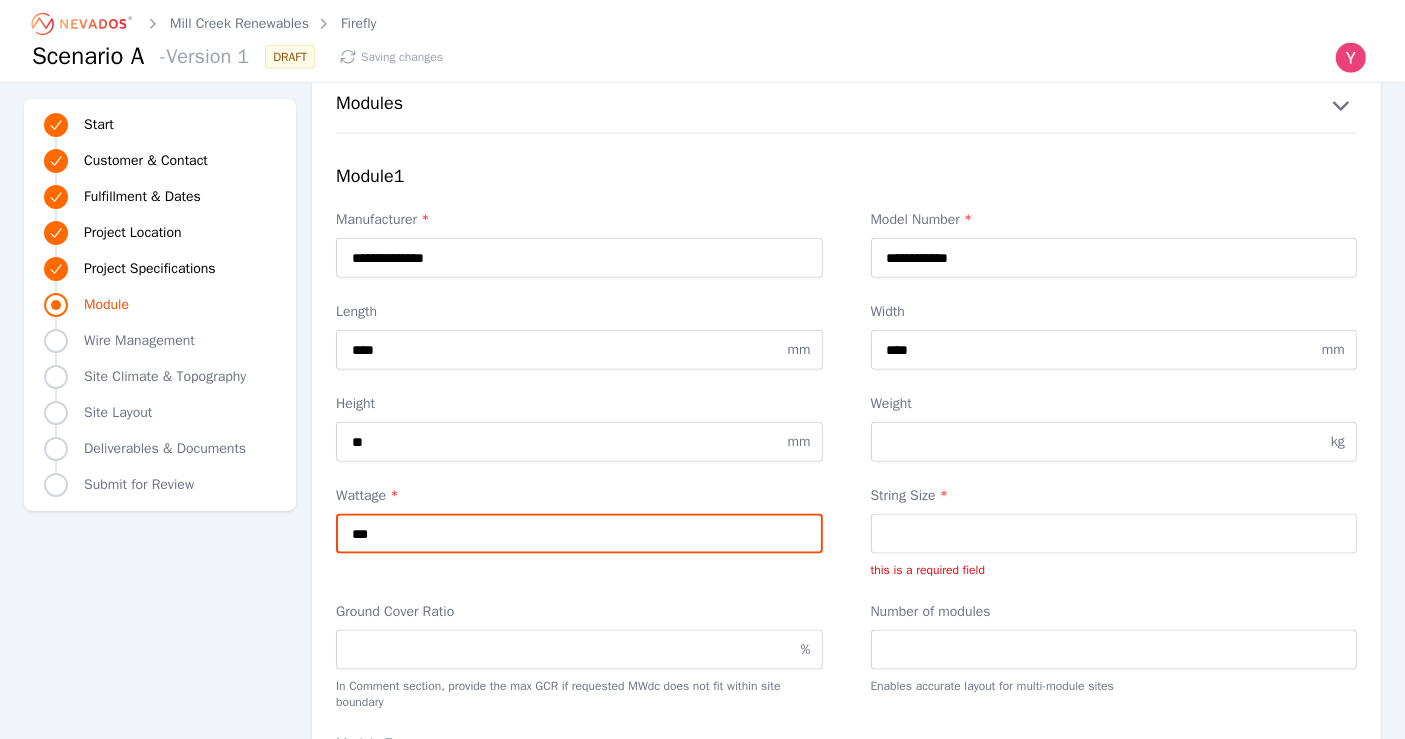 type on "***" 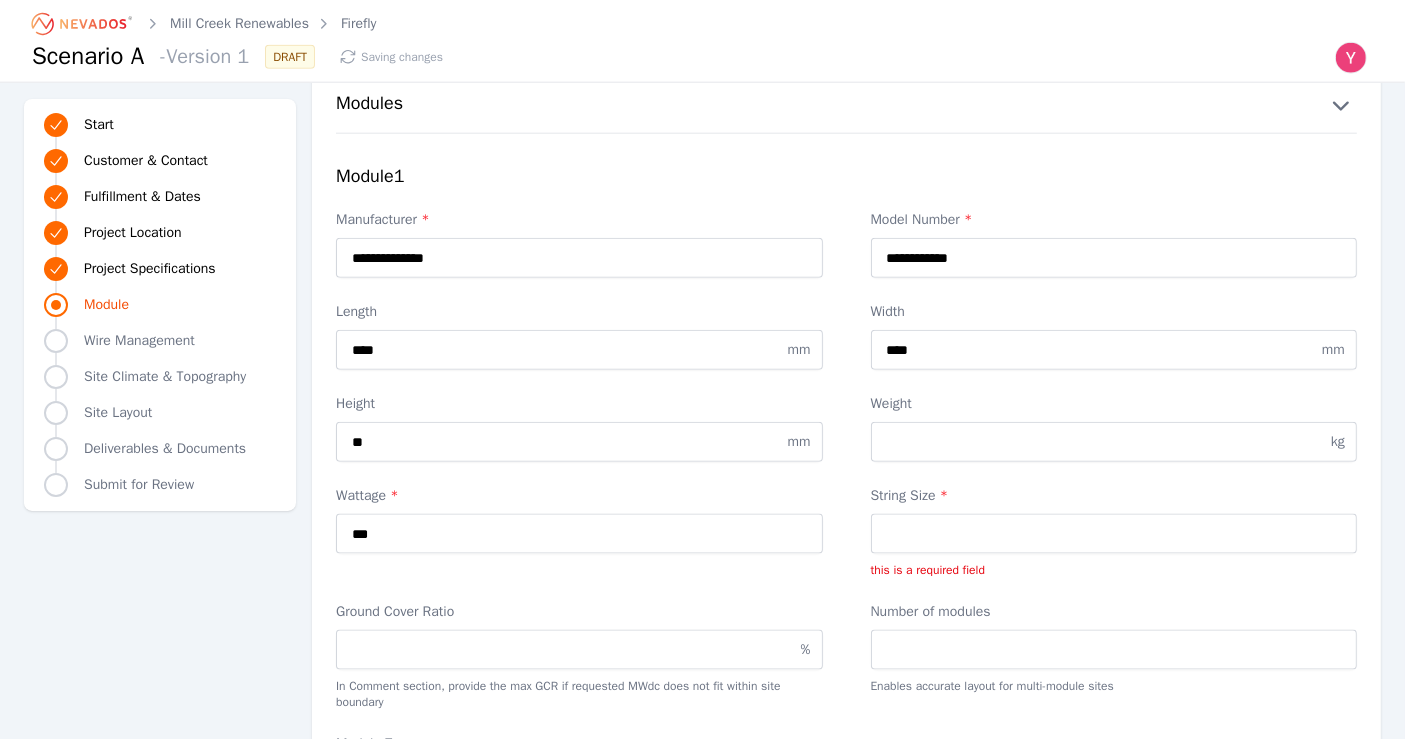 click on "Ground Cover Ratio" at bounding box center (579, 612) 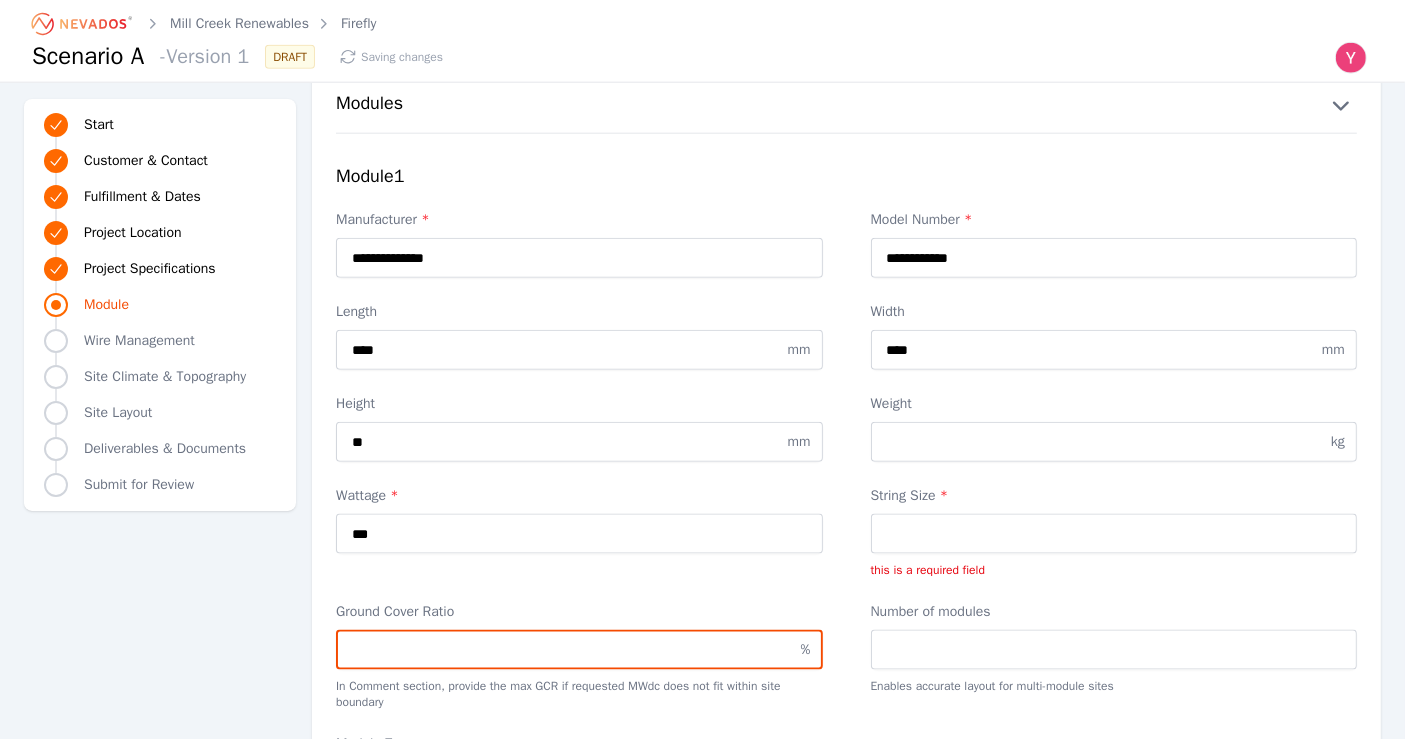 click on "Ground Cover Ratio" at bounding box center (579, 650) 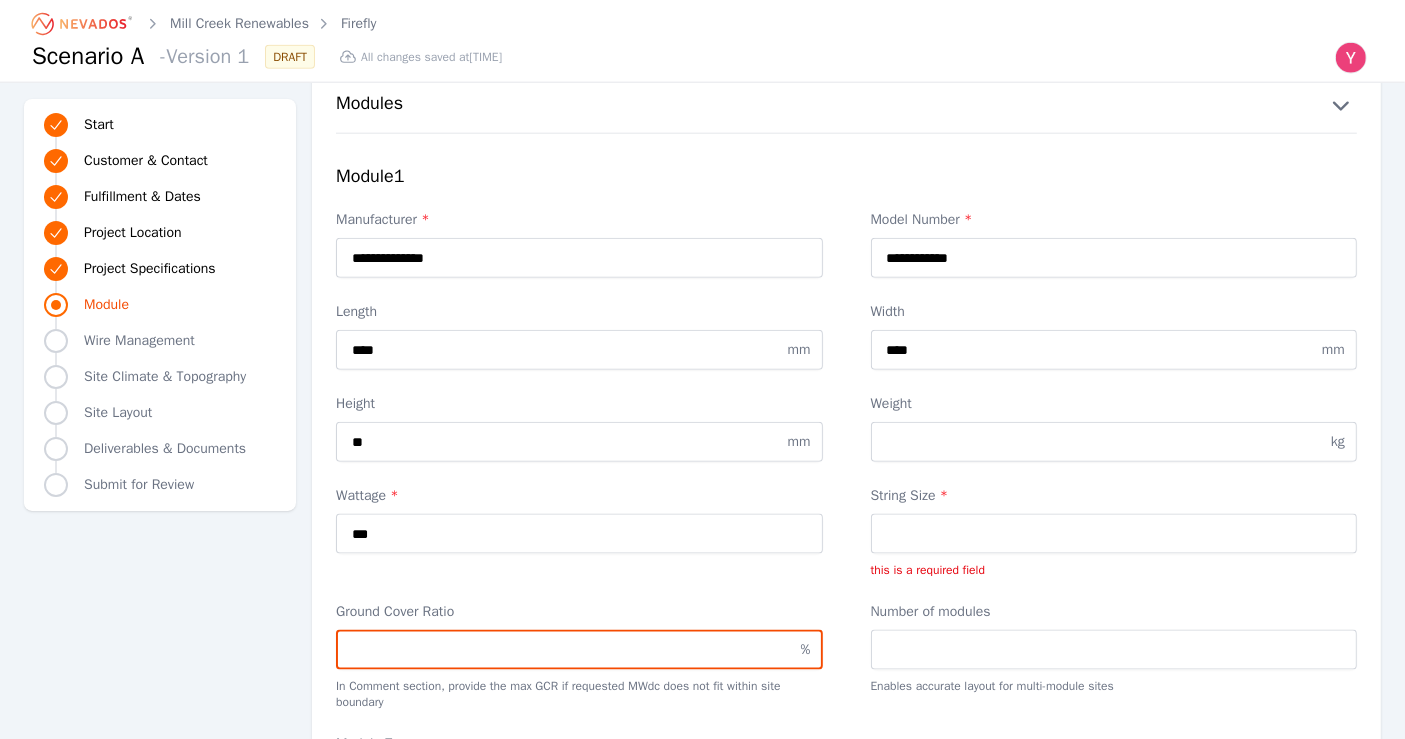 type on "****" 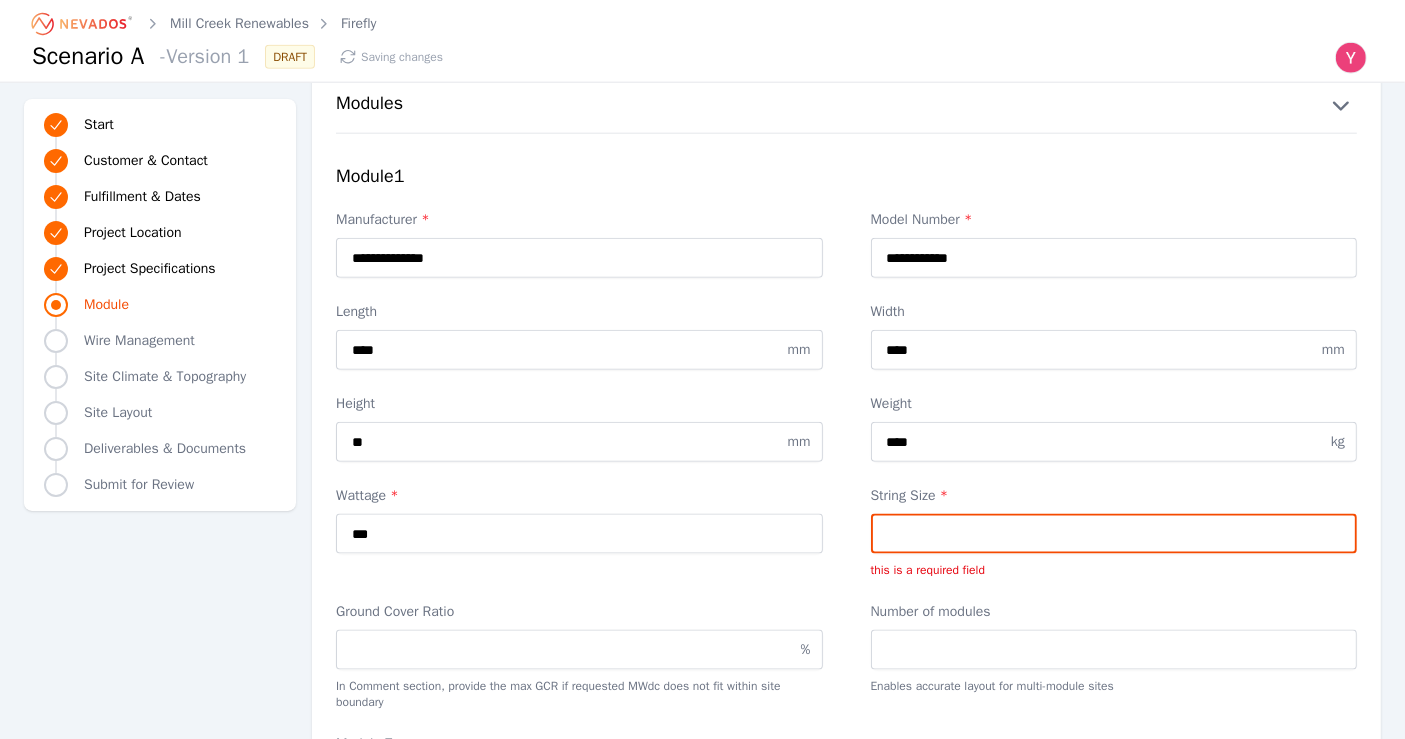 click on "String Size   *" at bounding box center [1114, 534] 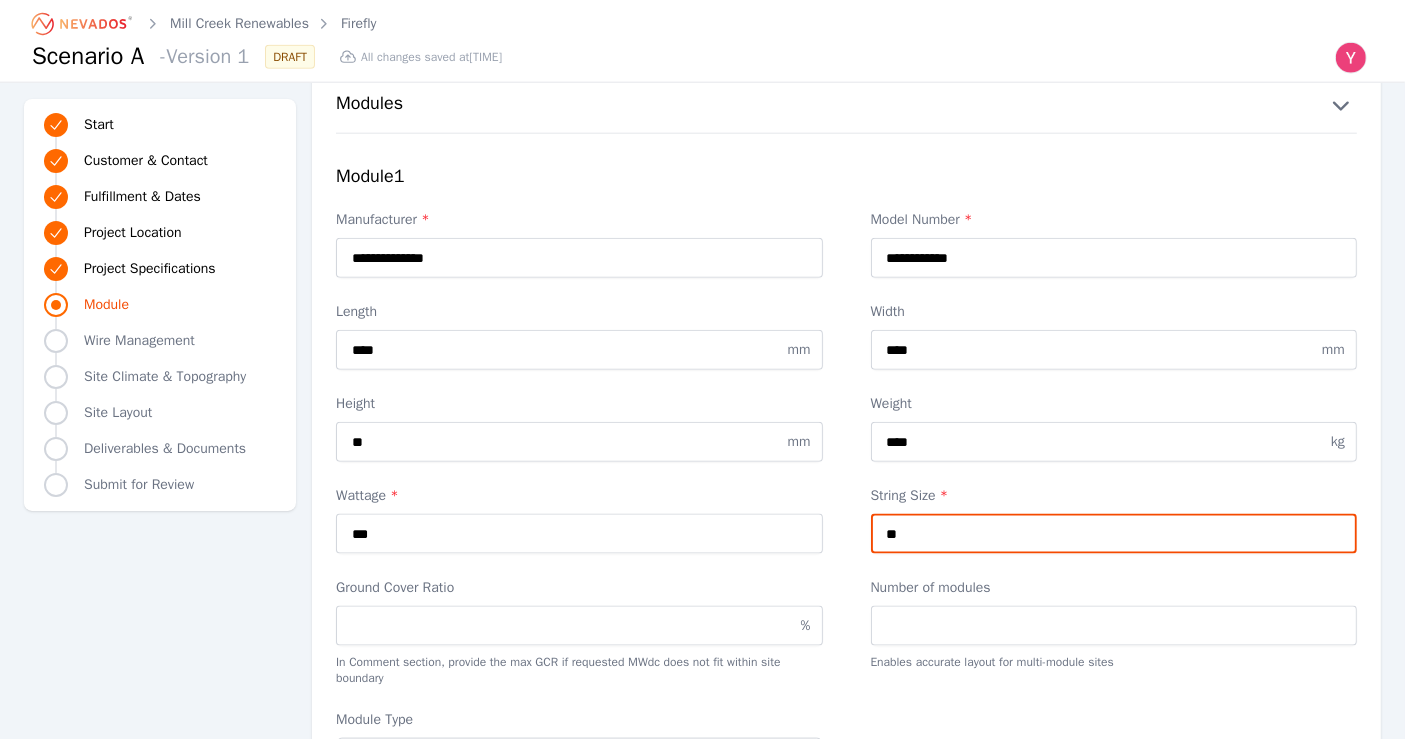 type on "**" 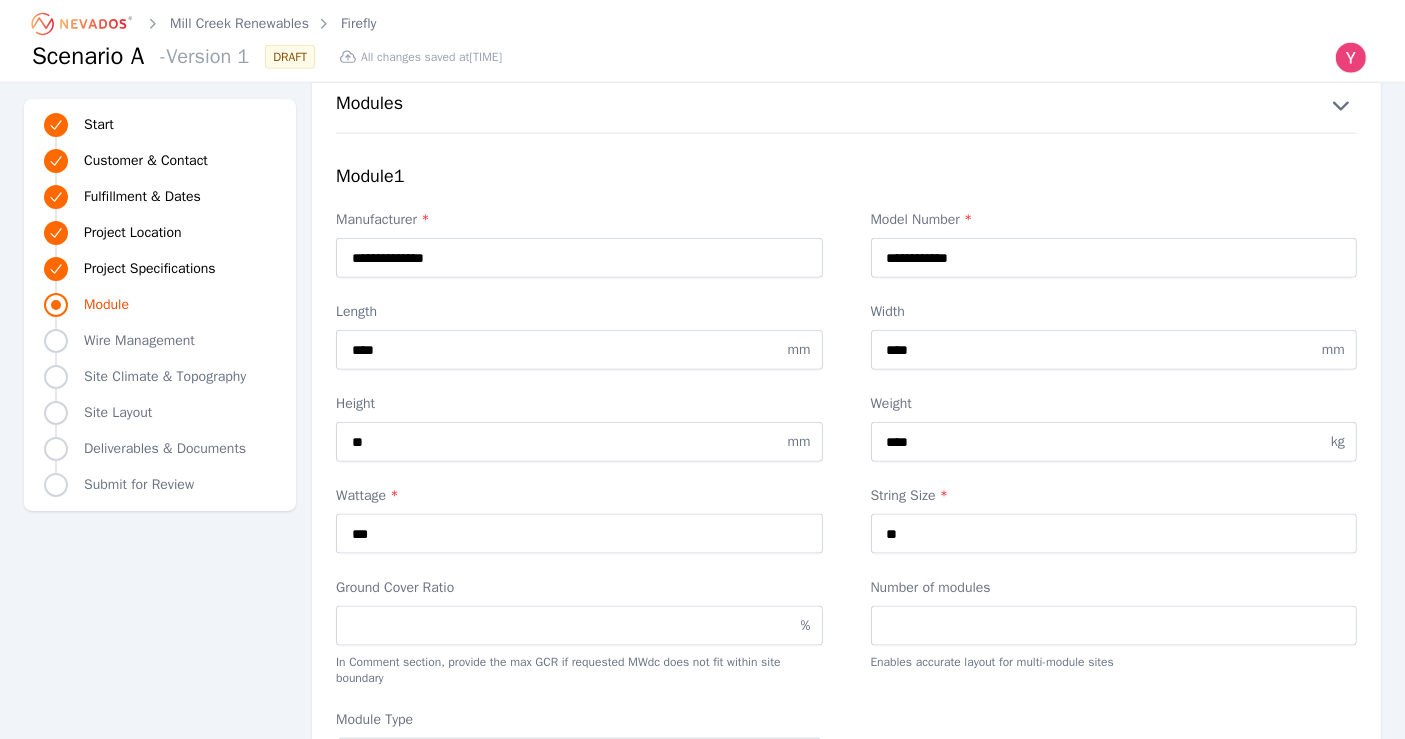 click on "Ground Cover Ratio" at bounding box center [579, 588] 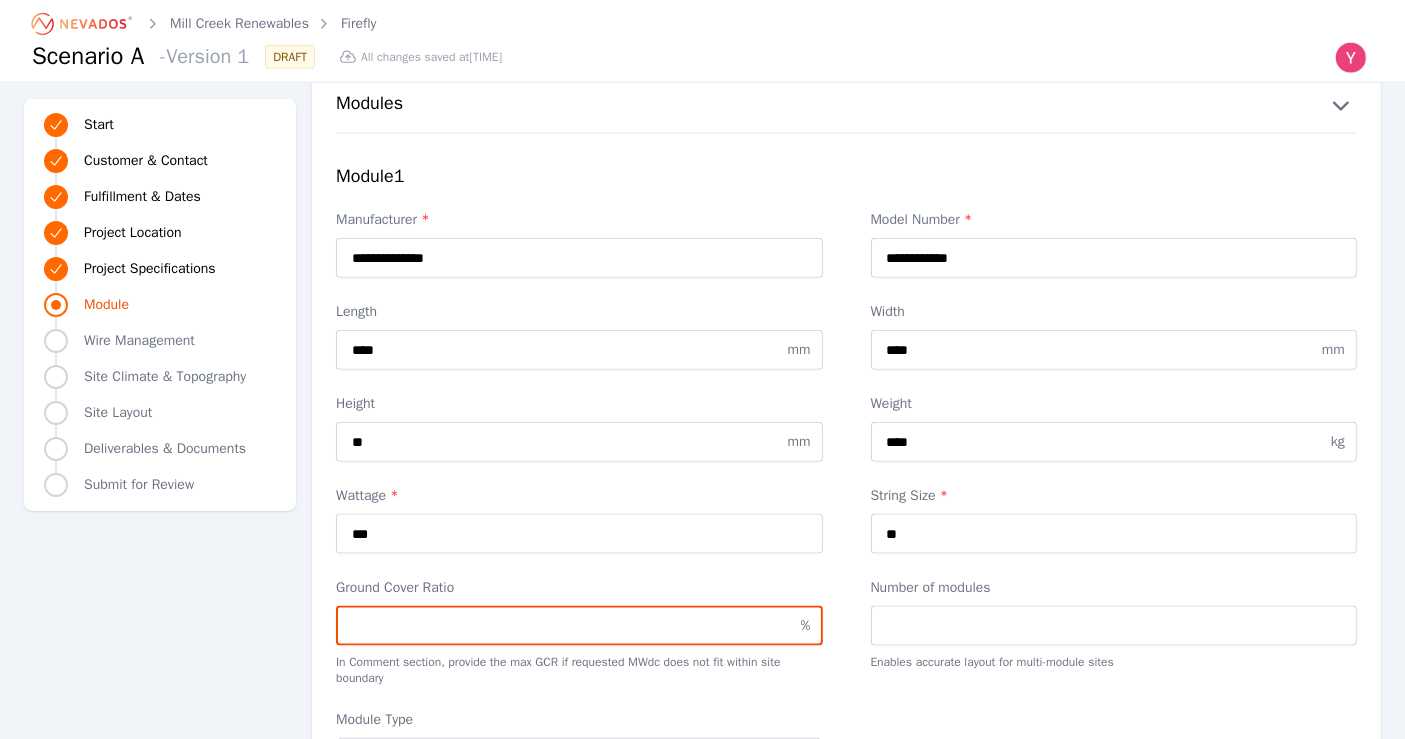 click on "Ground Cover Ratio" at bounding box center (579, 626) 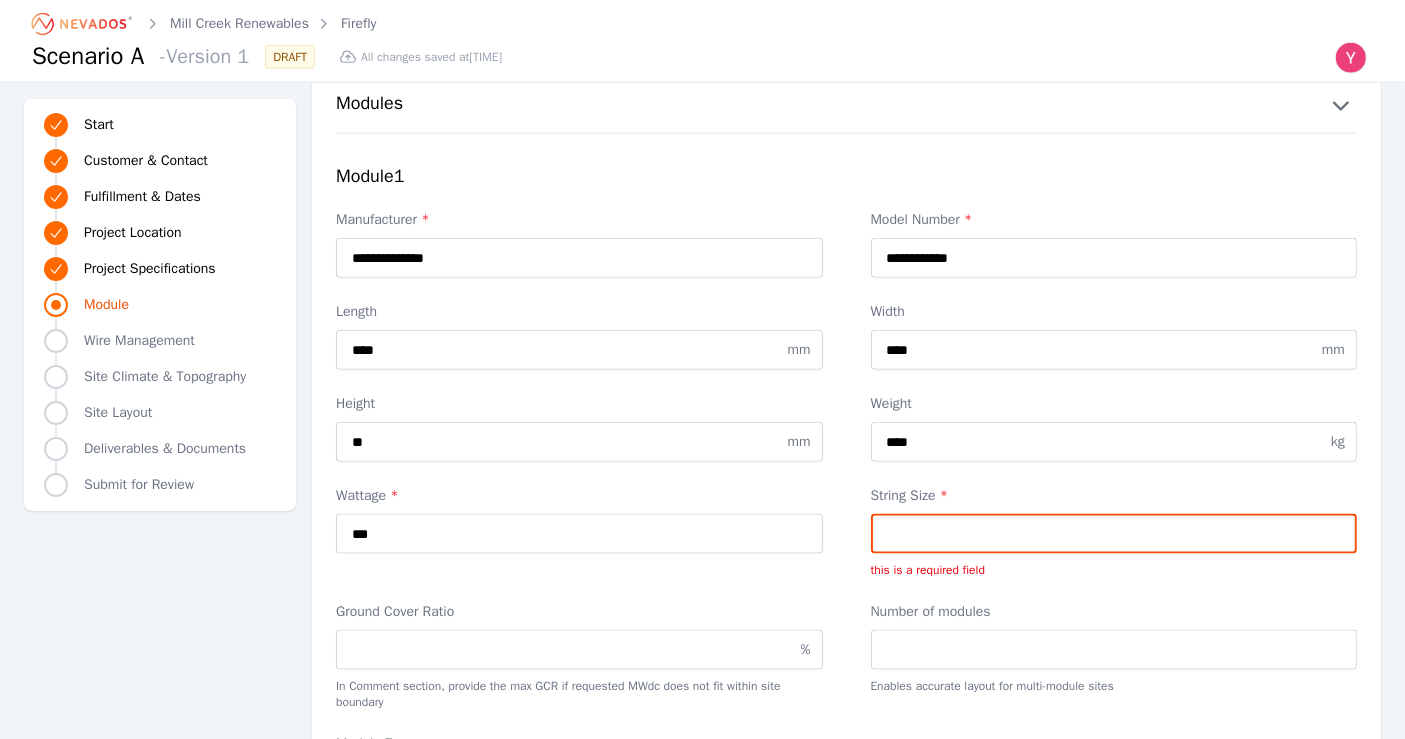 click on "String Size   *" at bounding box center [1114, 534] 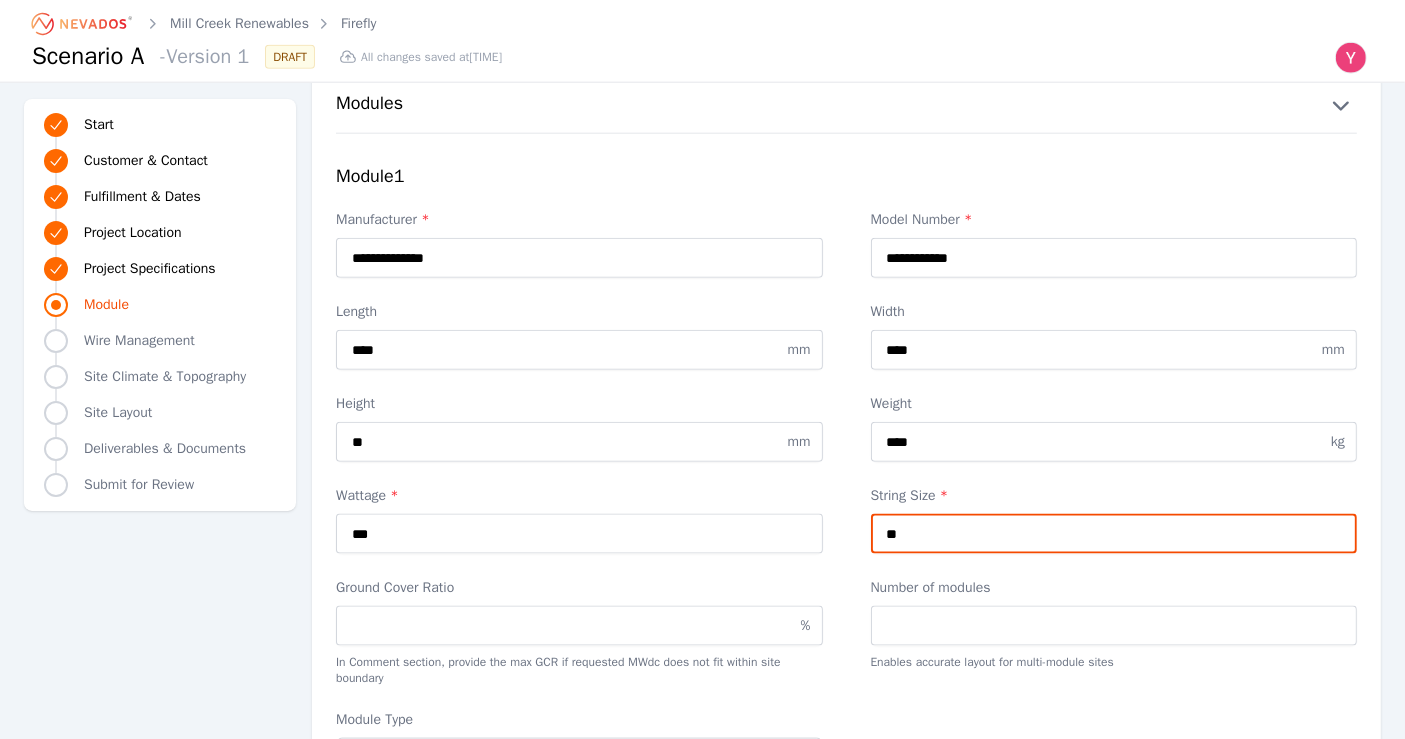 type on "**" 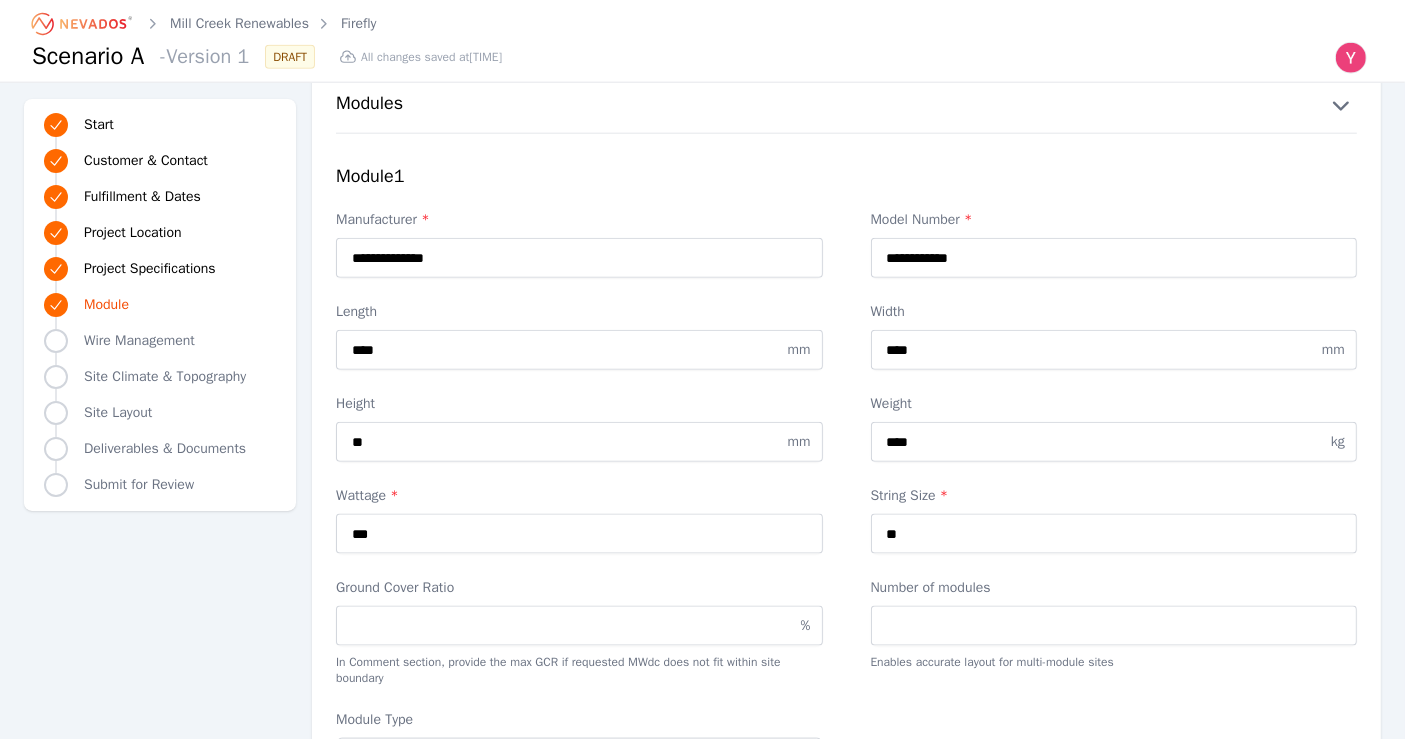 click on "Ground Cover Ratio   % In Comment section, provide the max GCR if requested MWdc does not fit within site boundary Number of modules   Enables accurate layout for multi-module sites" at bounding box center [846, 632] 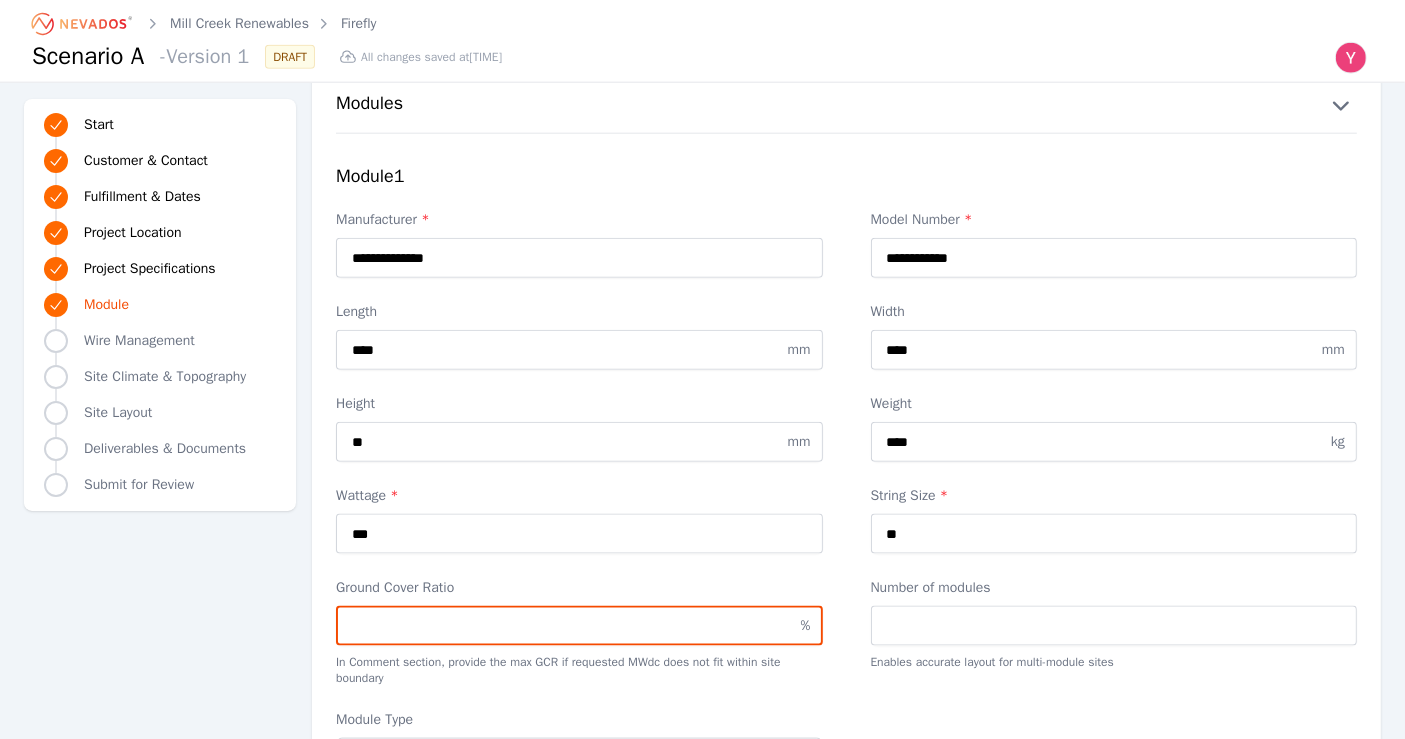 click on "Ground Cover Ratio" at bounding box center (579, 626) 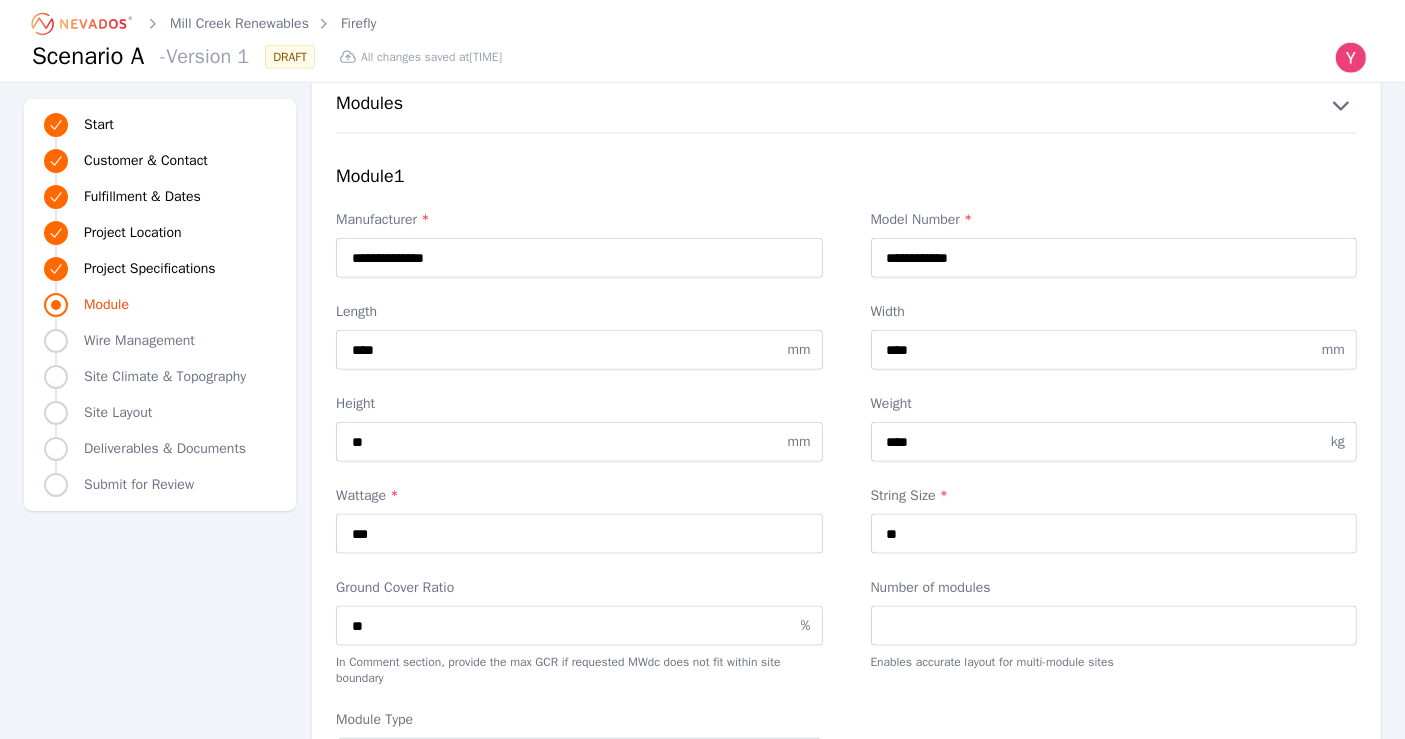 click on "**********" at bounding box center [702, 35] 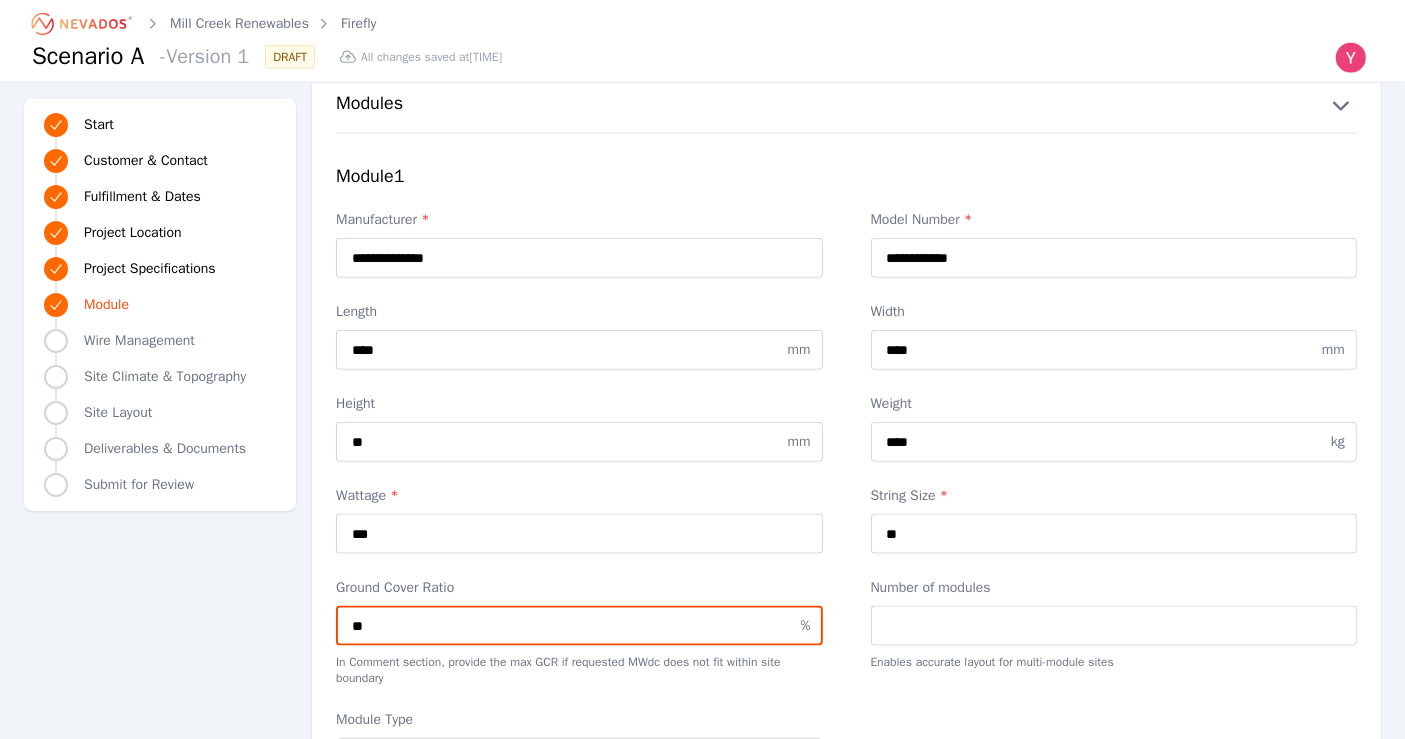 click on "**" at bounding box center [579, 626] 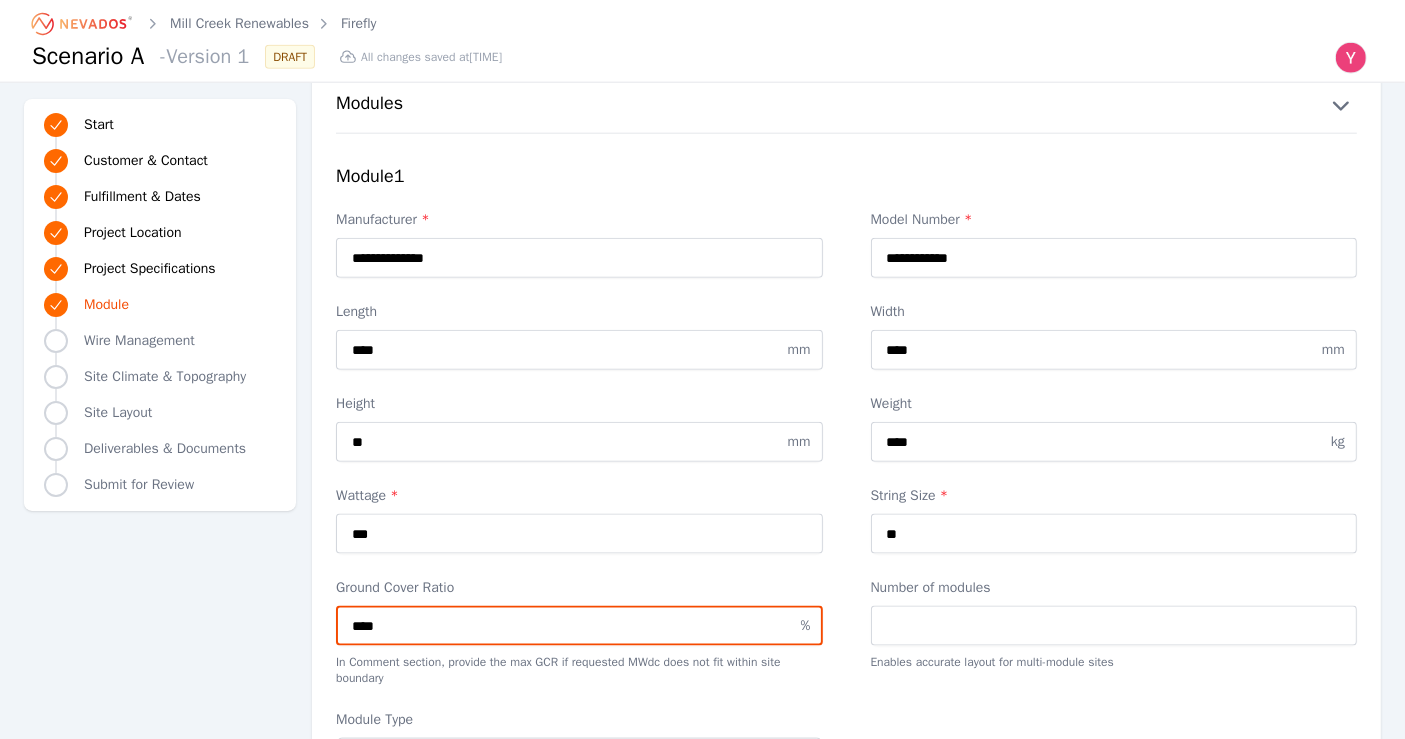 type on "****" 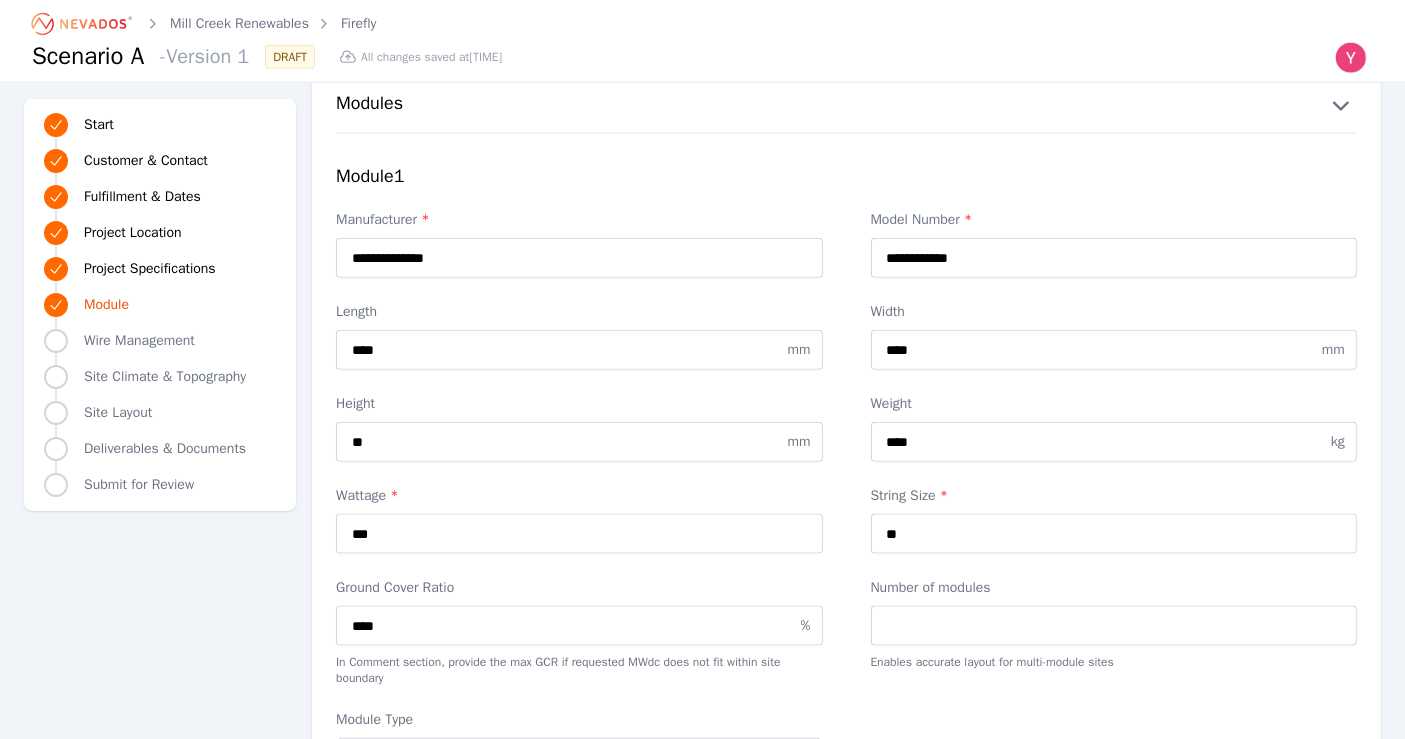click on "**********" at bounding box center (702, 35) 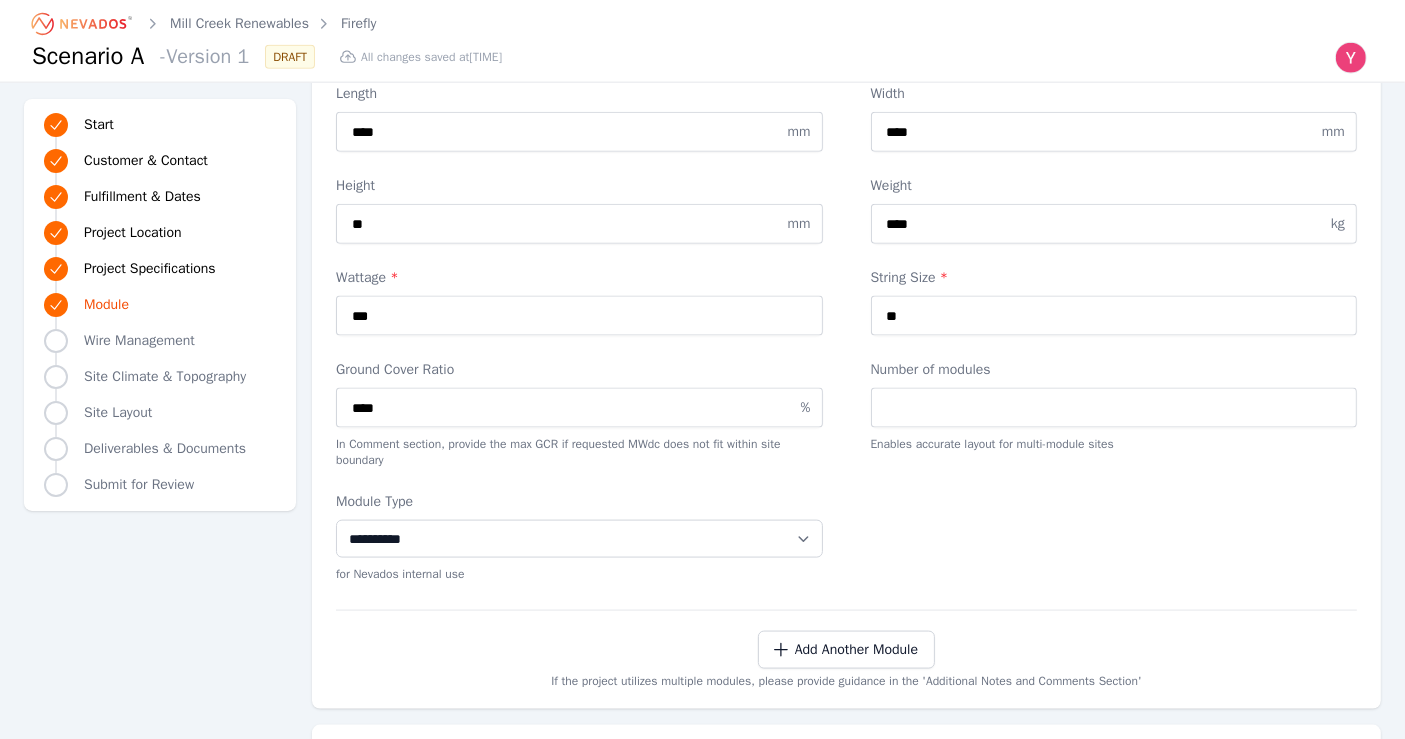 scroll, scrollTop: 2555, scrollLeft: 0, axis: vertical 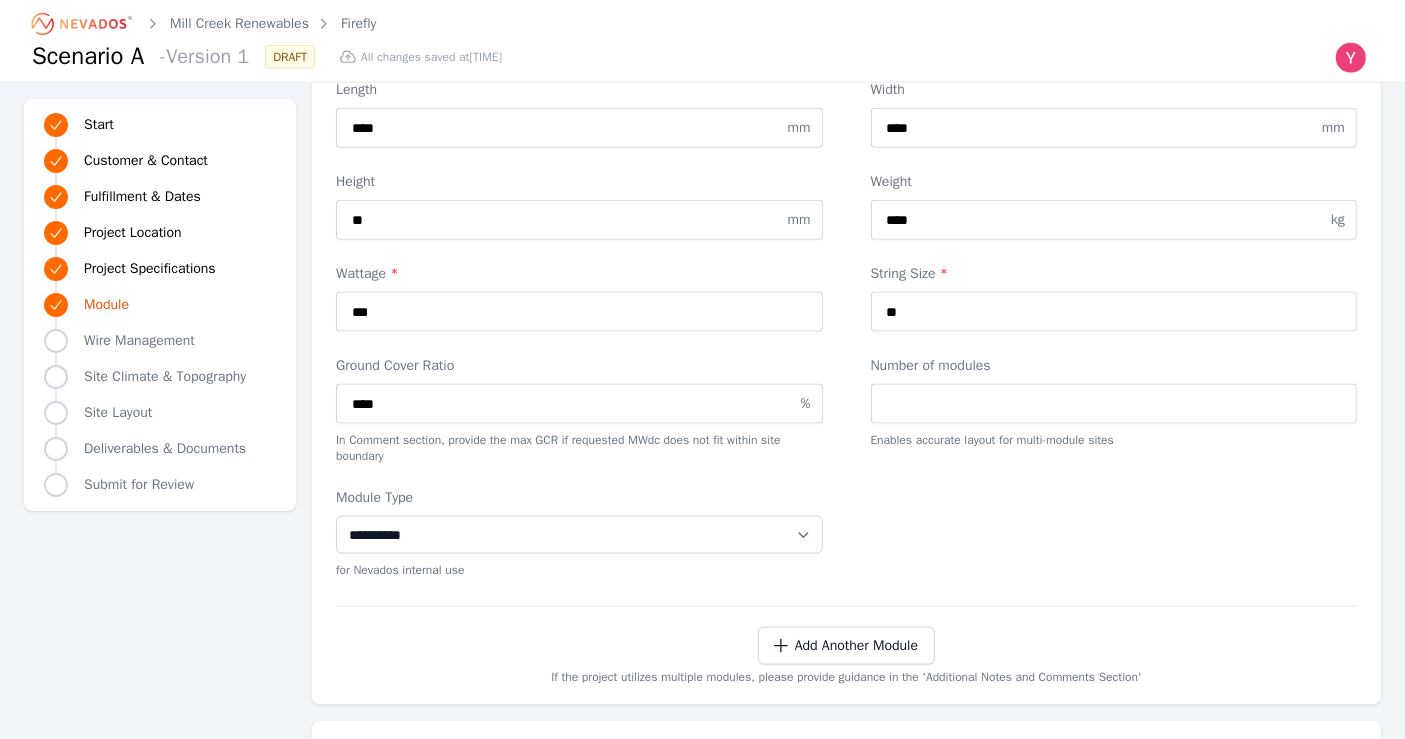 click on "for Nevados internal use" at bounding box center (579, 570) 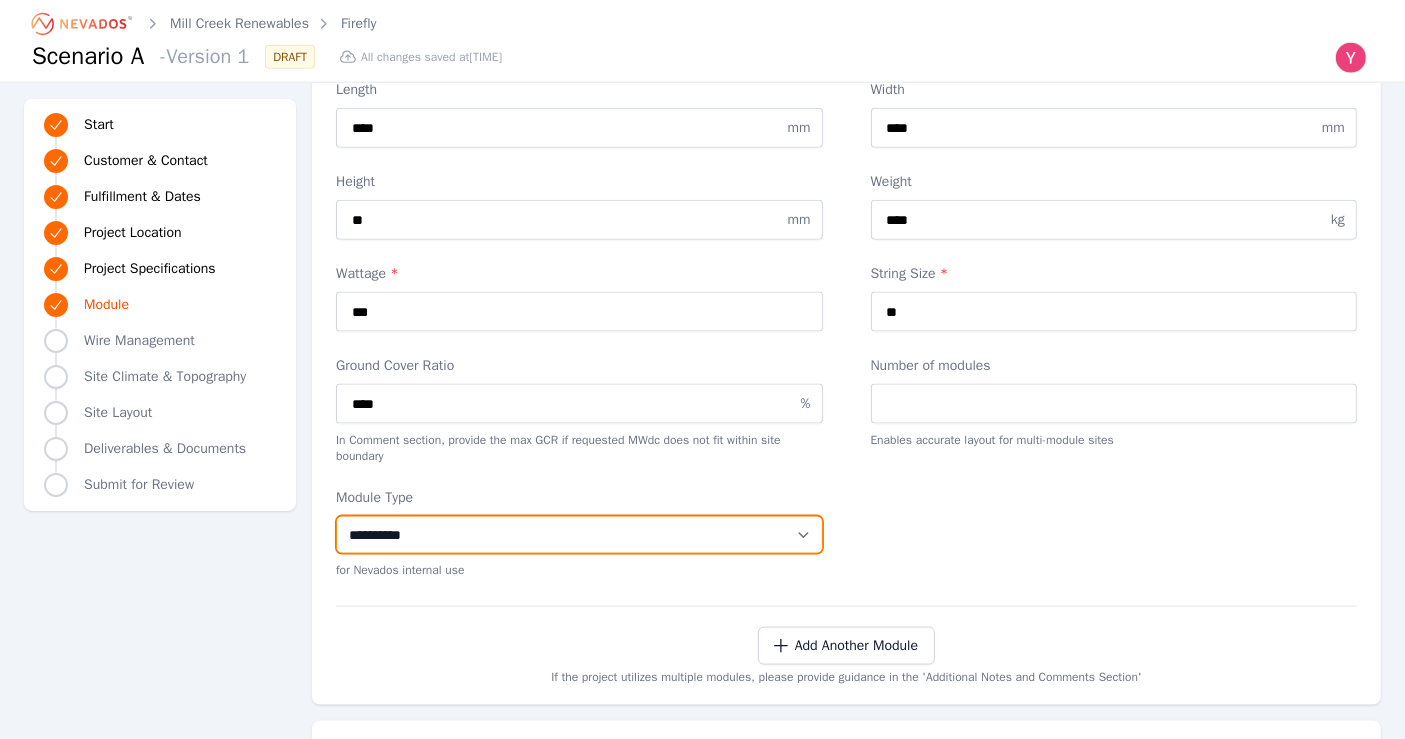 click on "**********" at bounding box center (579, 535) 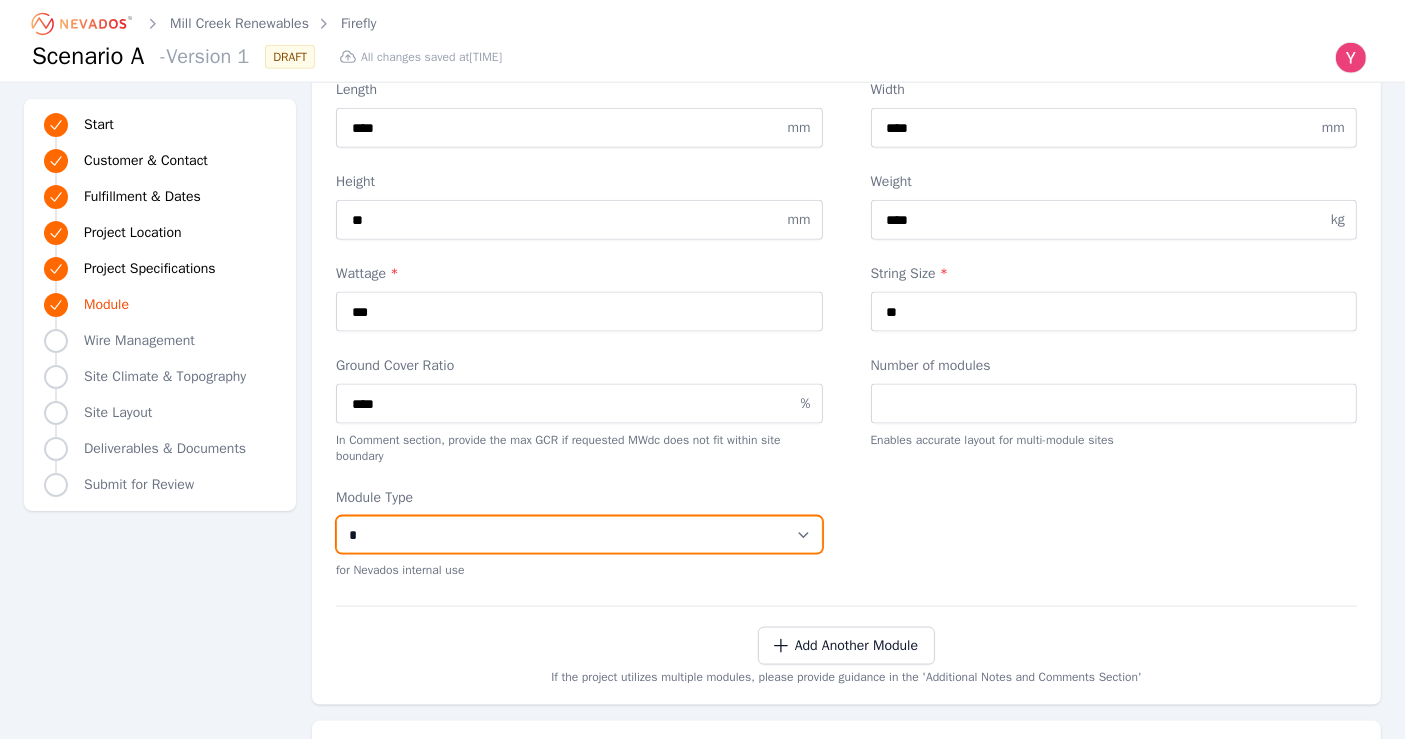 click on "**********" at bounding box center [579, 535] 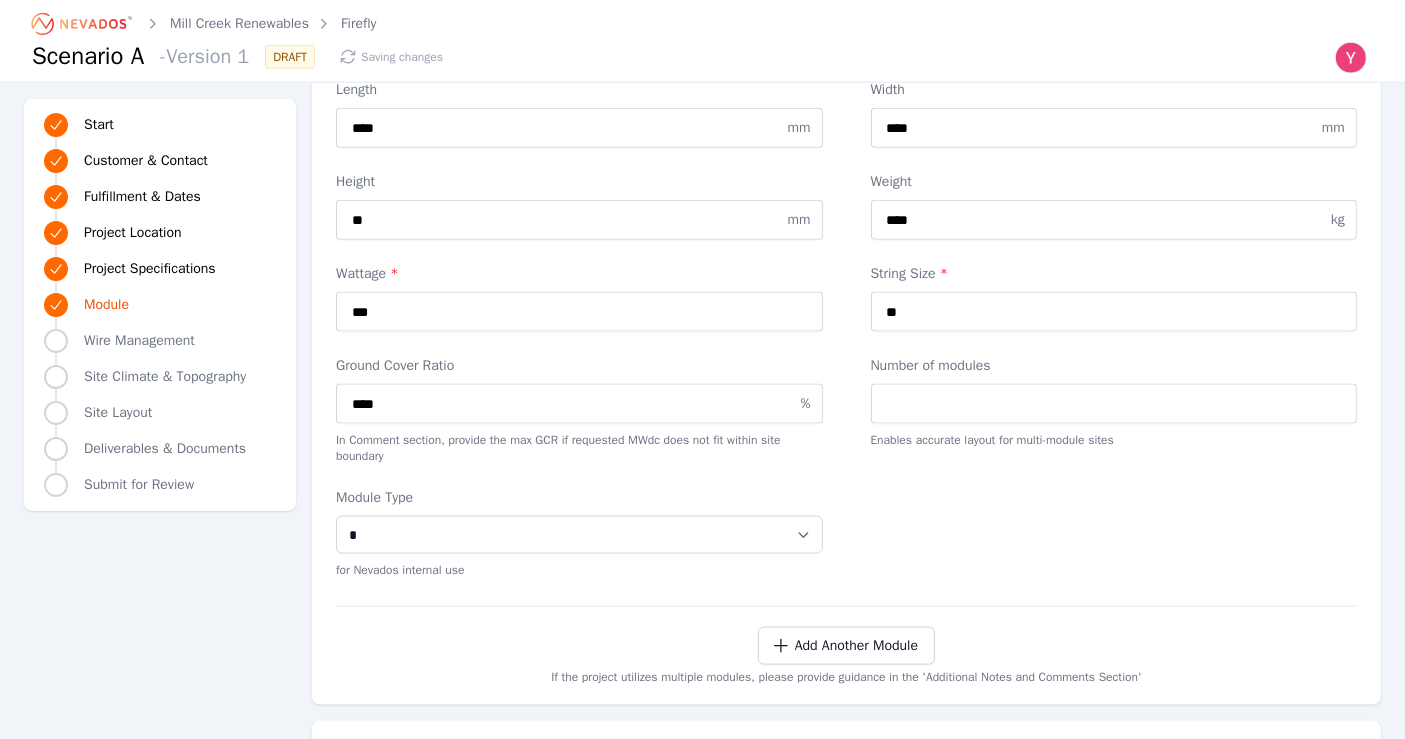 click on "**********" at bounding box center (702, -187) 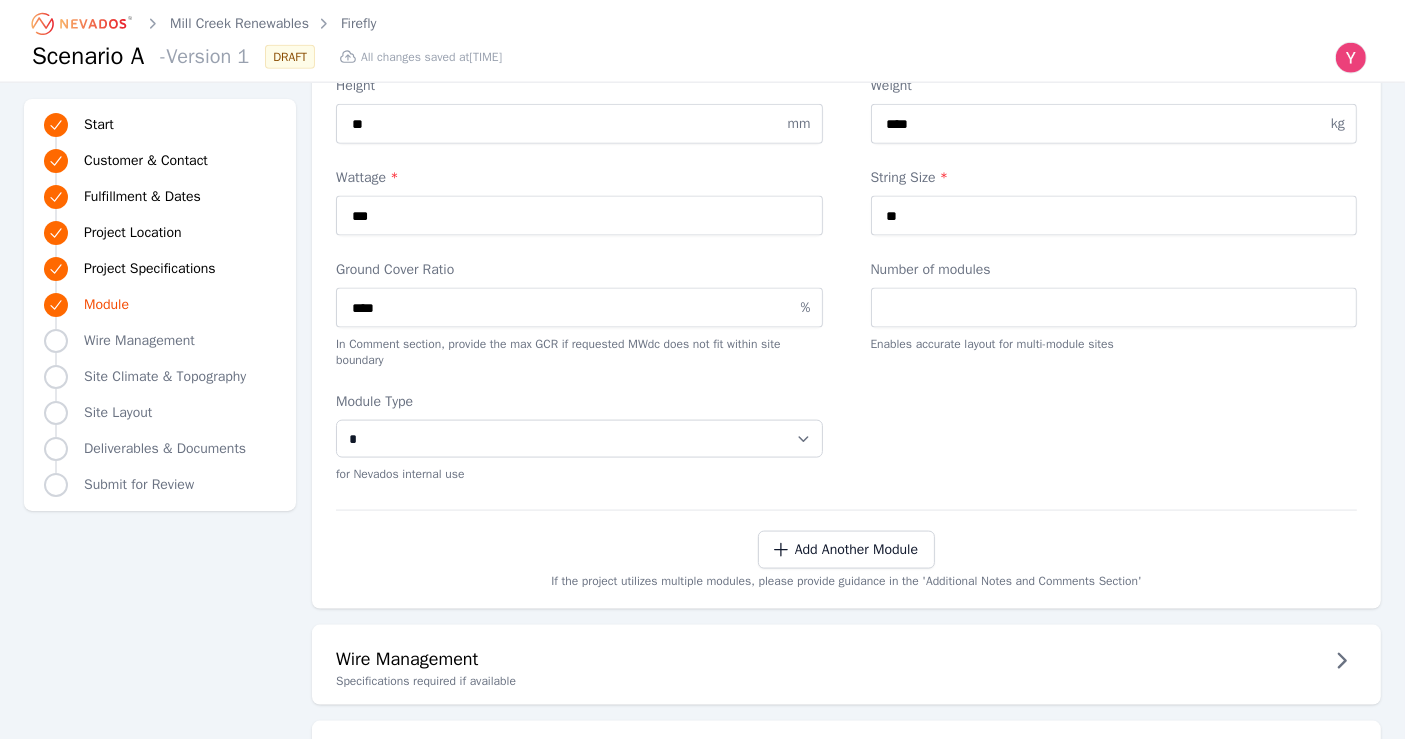 scroll, scrollTop: 2888, scrollLeft: 0, axis: vertical 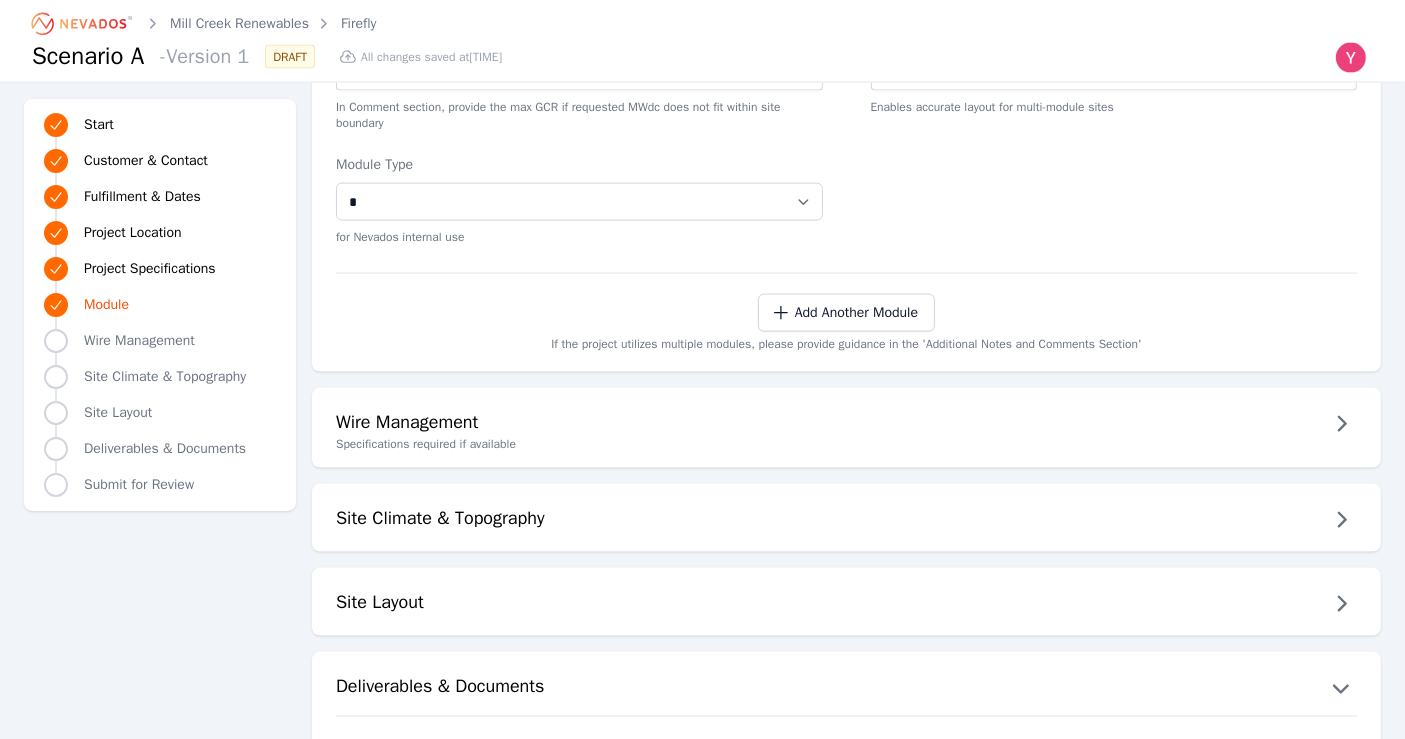 click on "Wire Management" at bounding box center [846, 424] 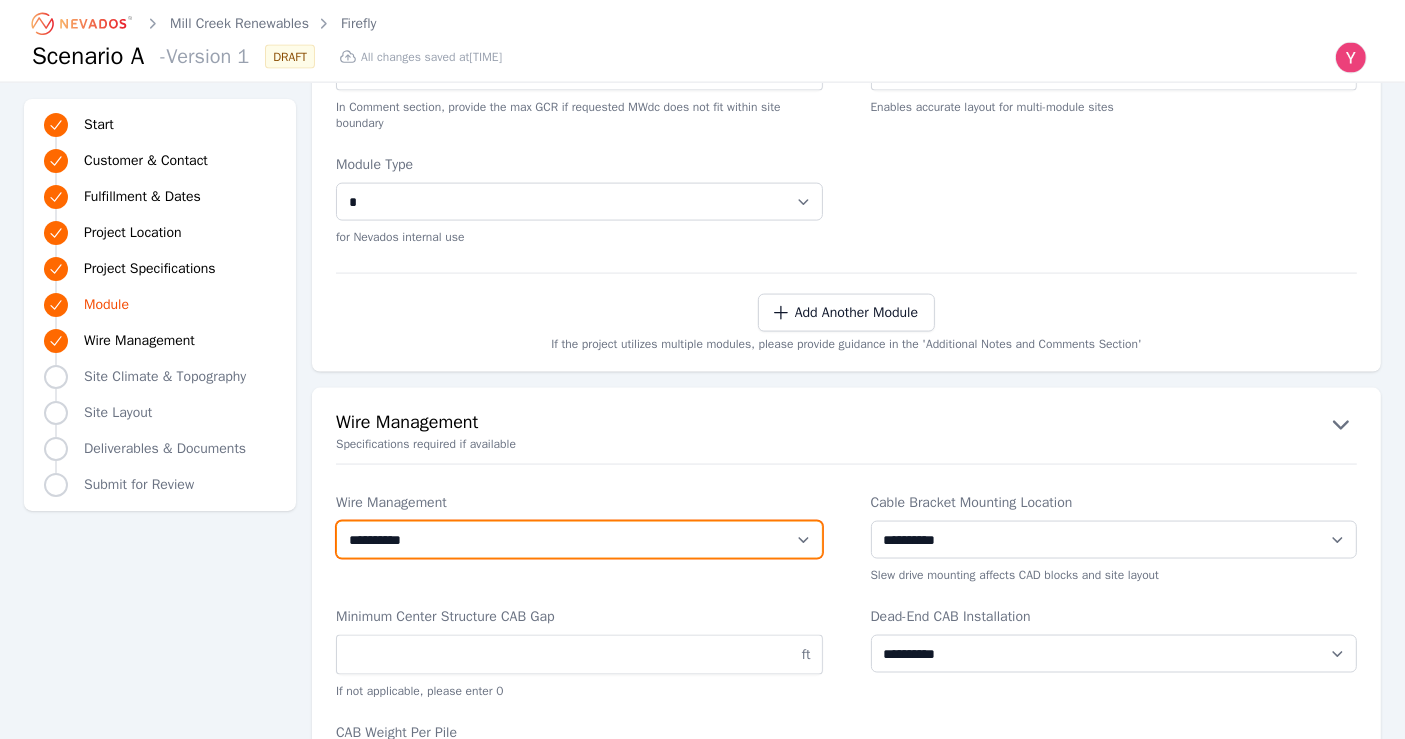 click on "**********" at bounding box center [579, 540] 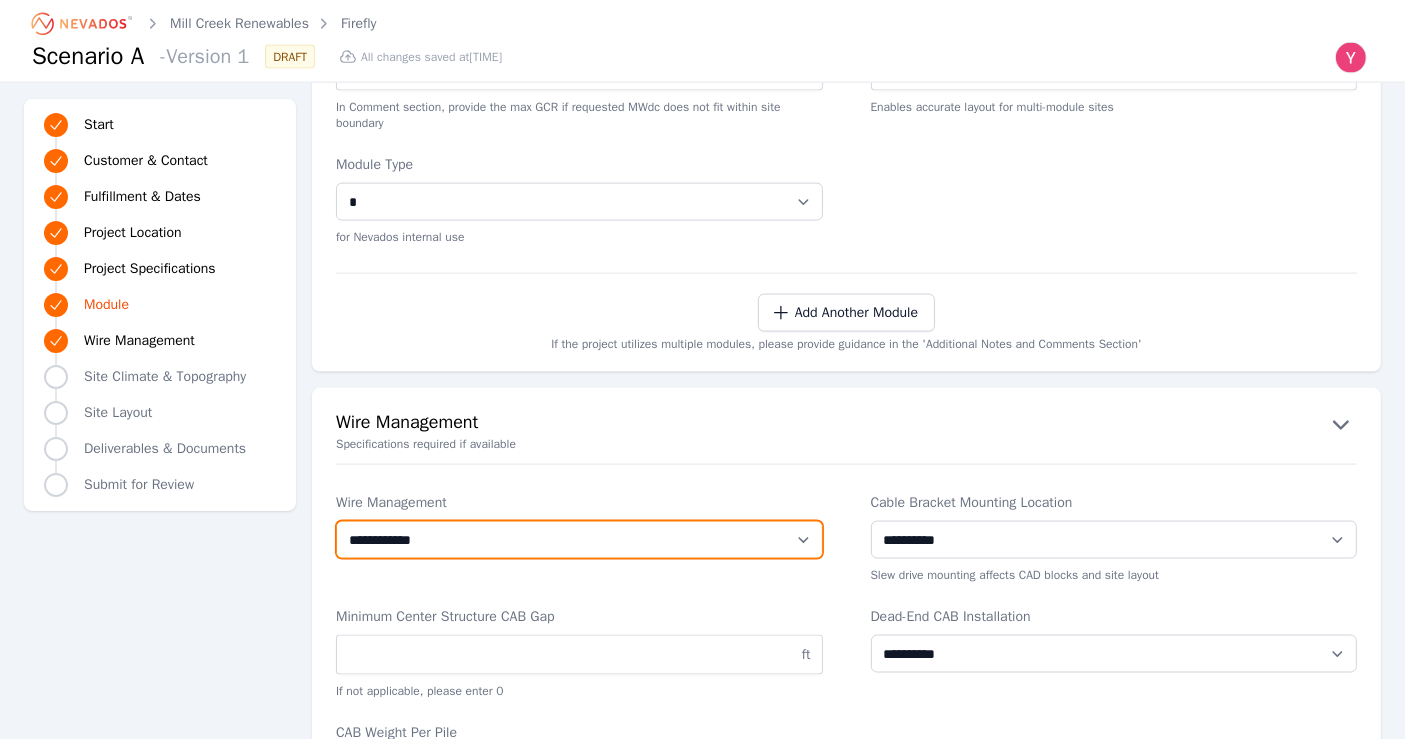 click on "**********" at bounding box center (579, 540) 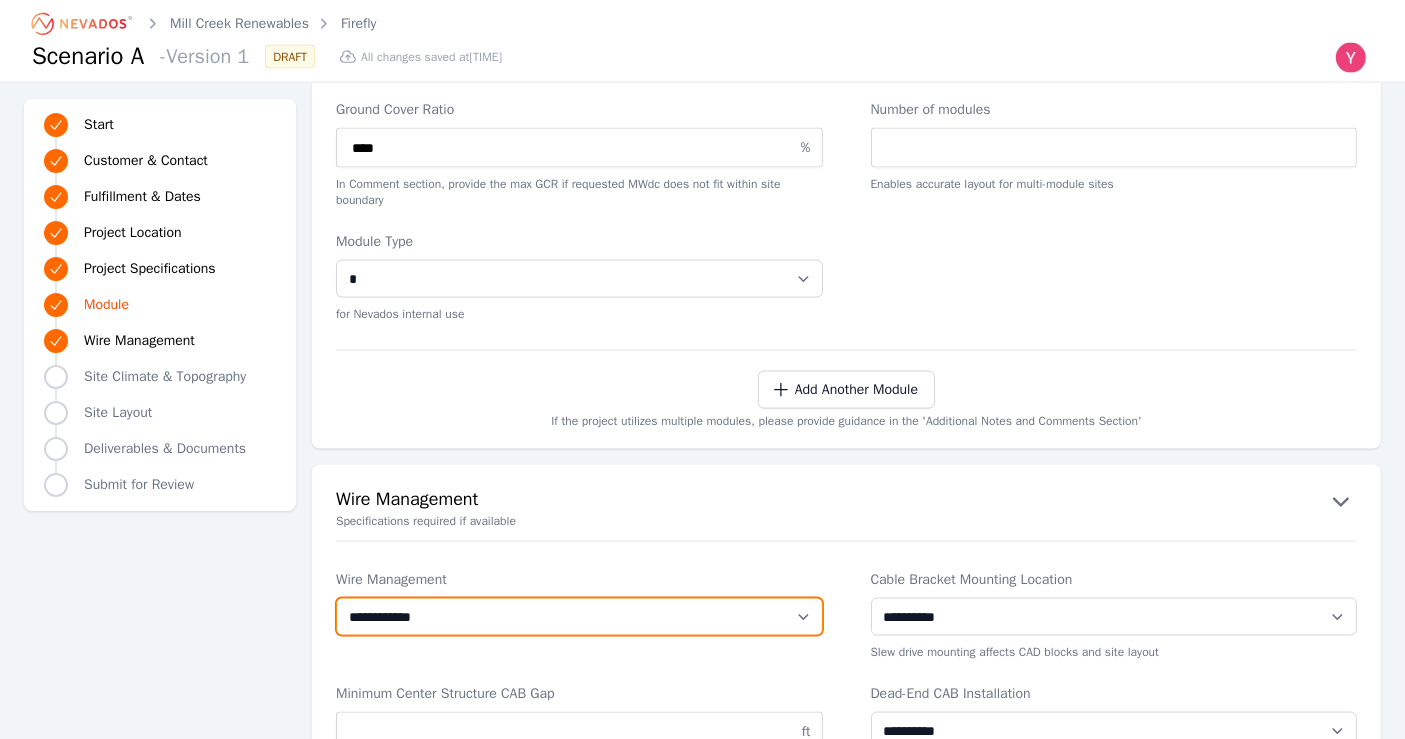scroll, scrollTop: 2777, scrollLeft: 0, axis: vertical 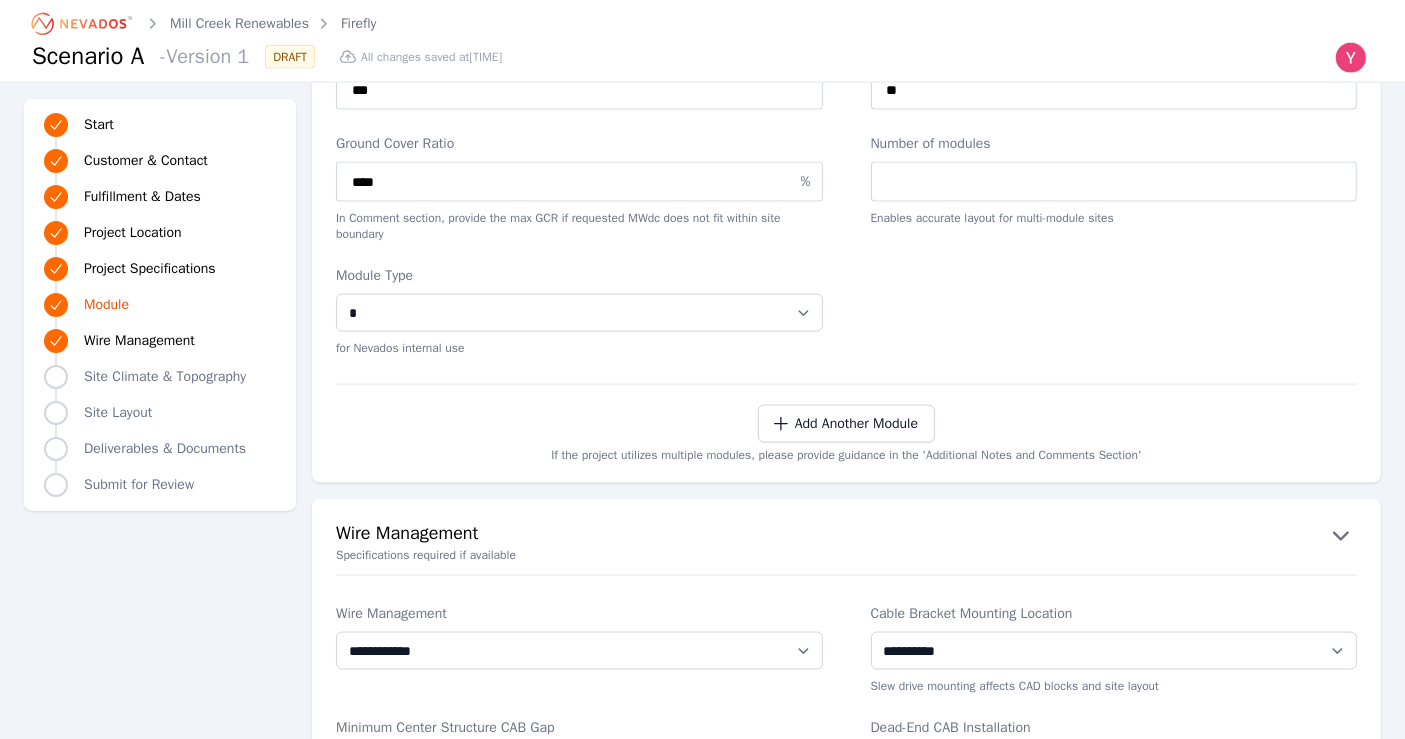 click at bounding box center (846, 575) 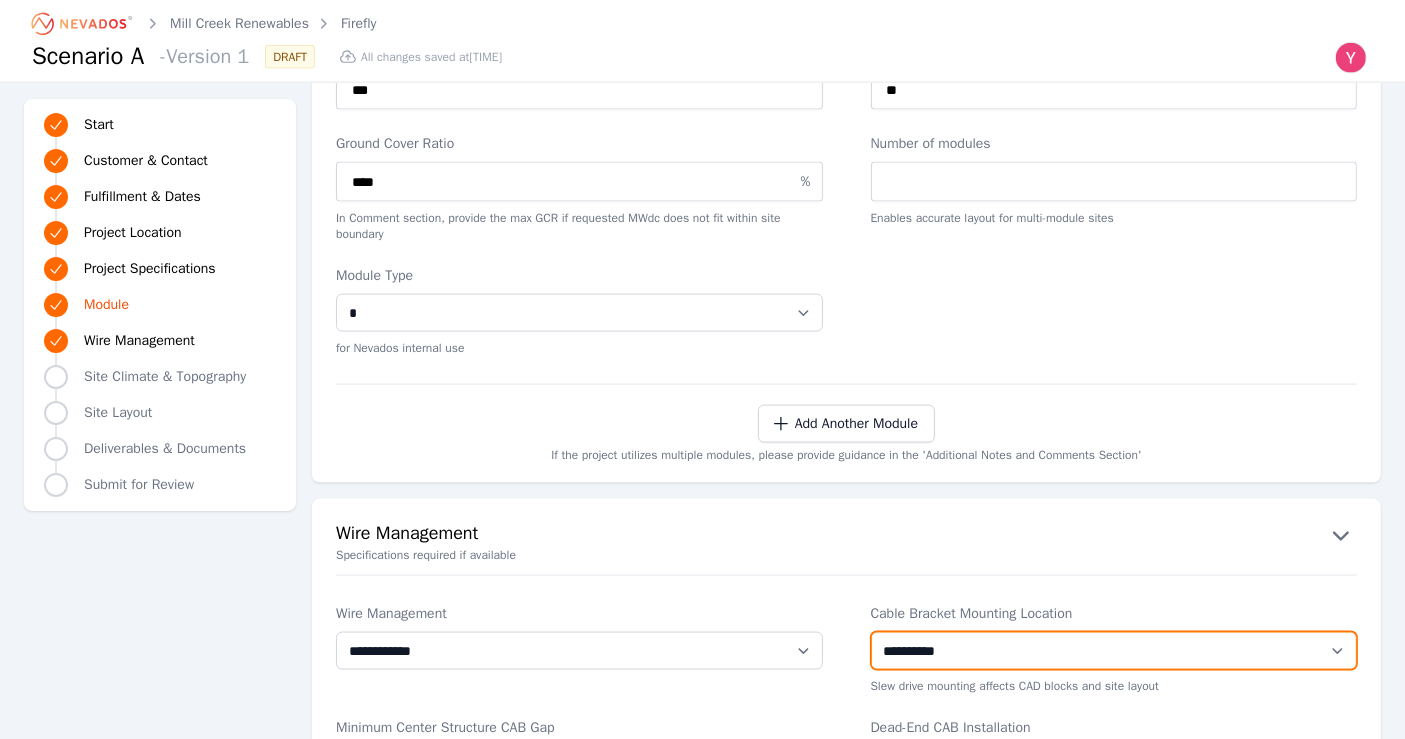 click on "**********" at bounding box center [1114, 651] 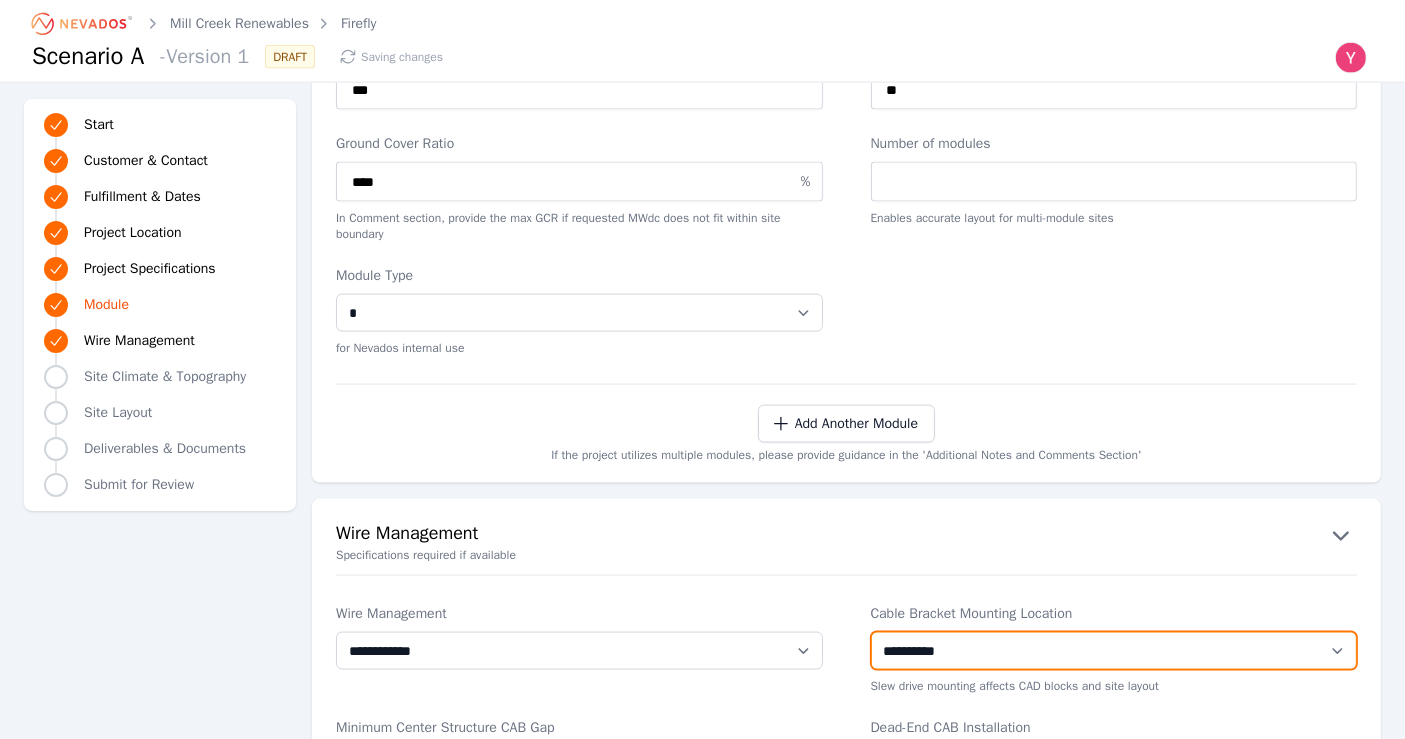 select on "*******" 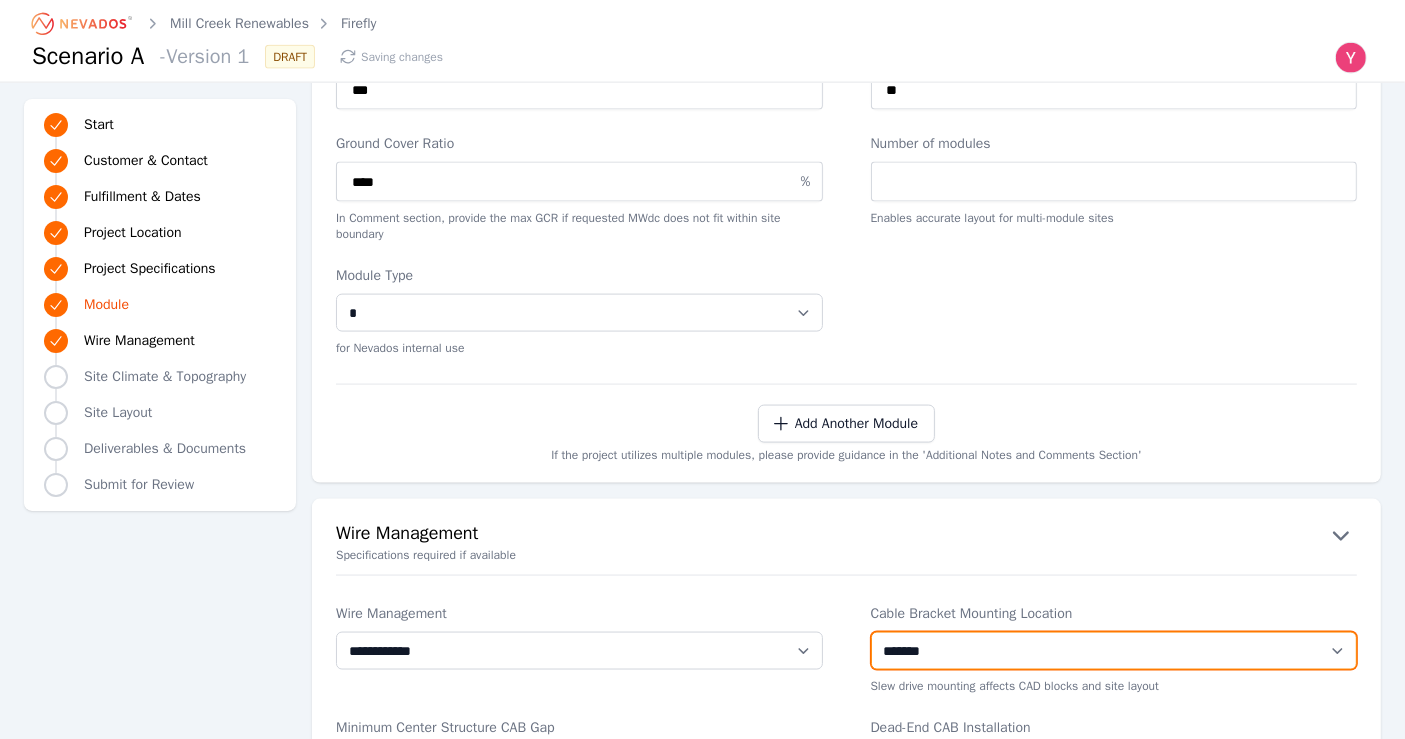 click on "**********" at bounding box center [1114, 651] 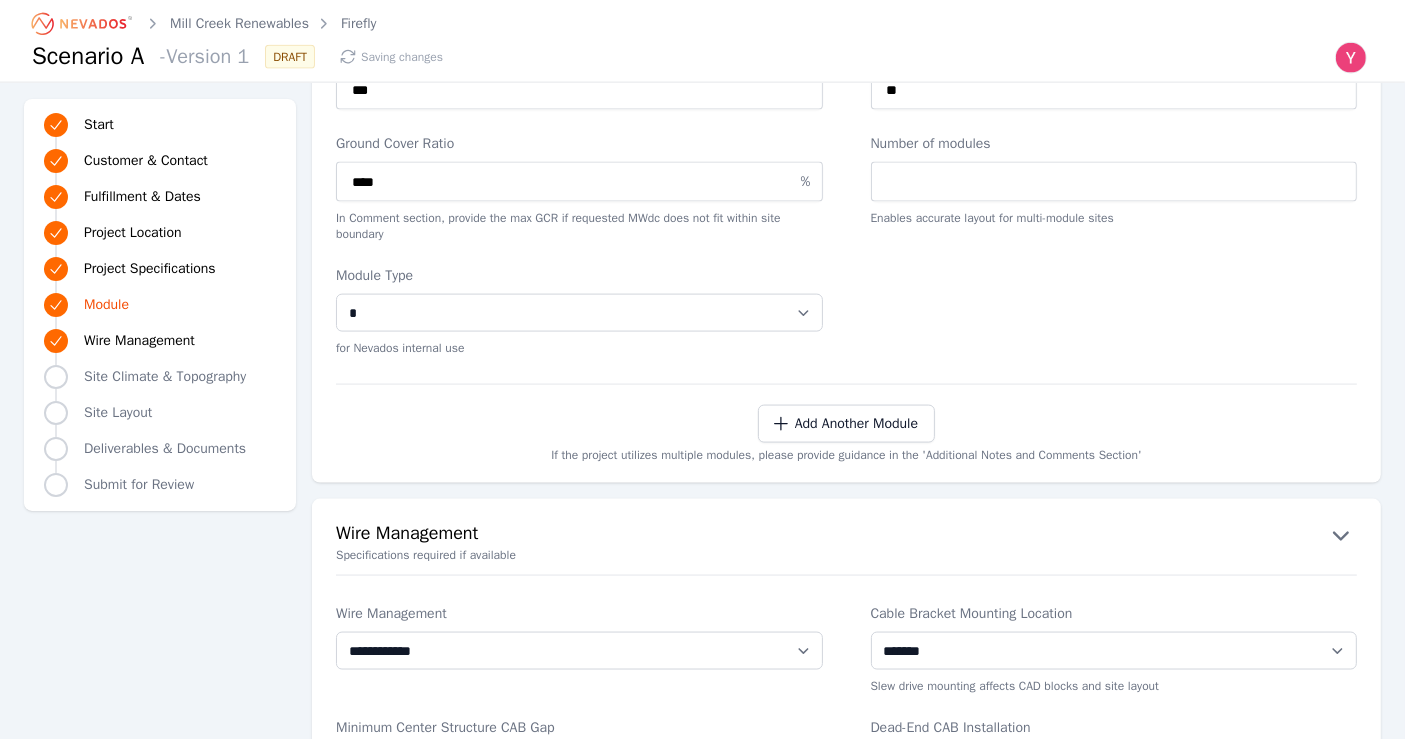 click on "**********" at bounding box center (579, 649) 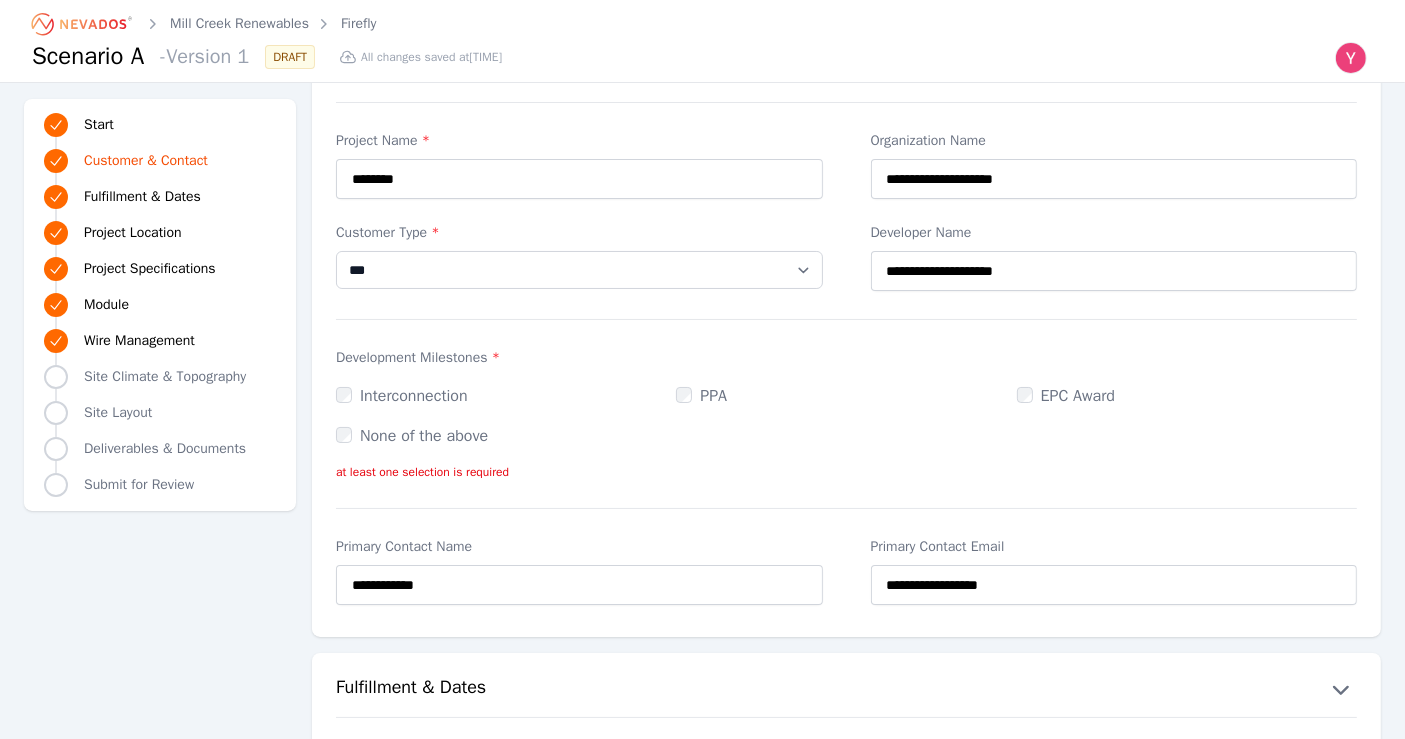 scroll, scrollTop: 0, scrollLeft: 0, axis: both 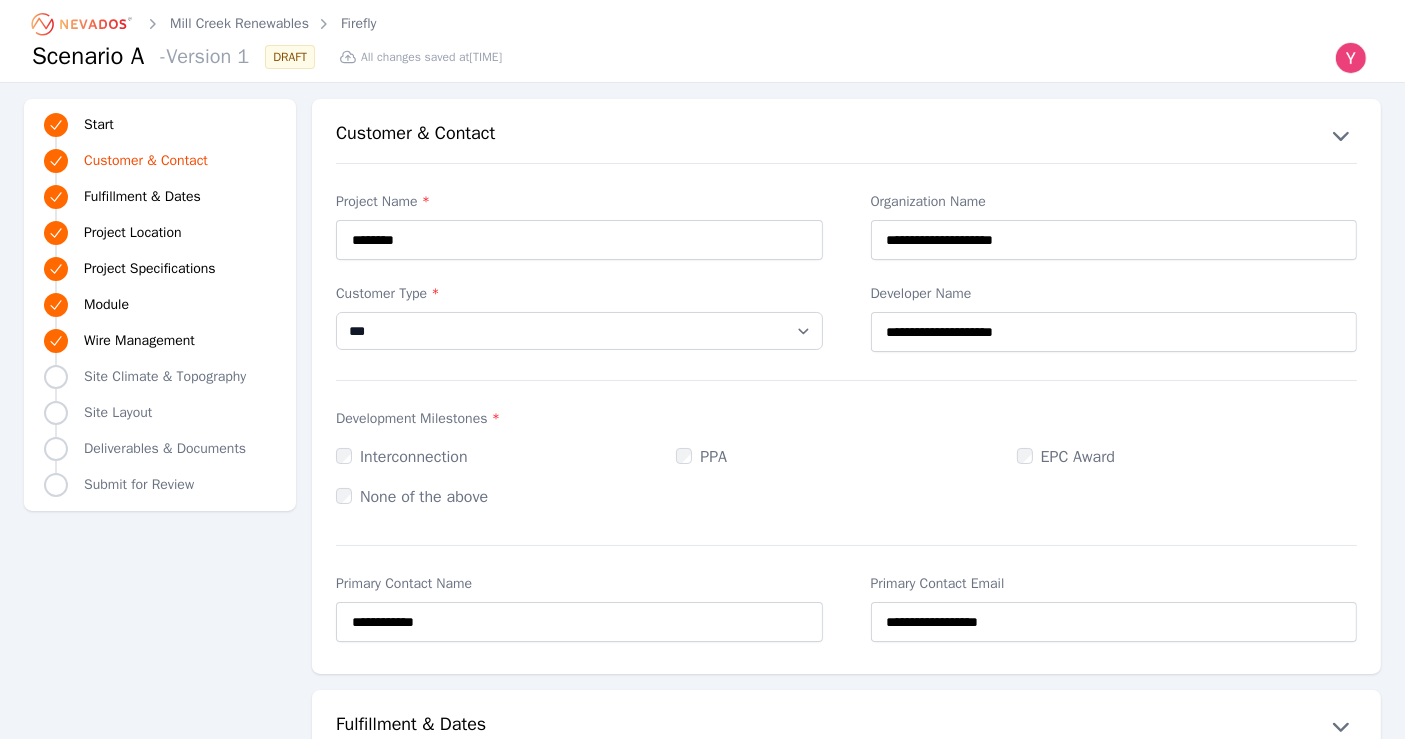 click on "EPC Award" at bounding box center [1066, 457] 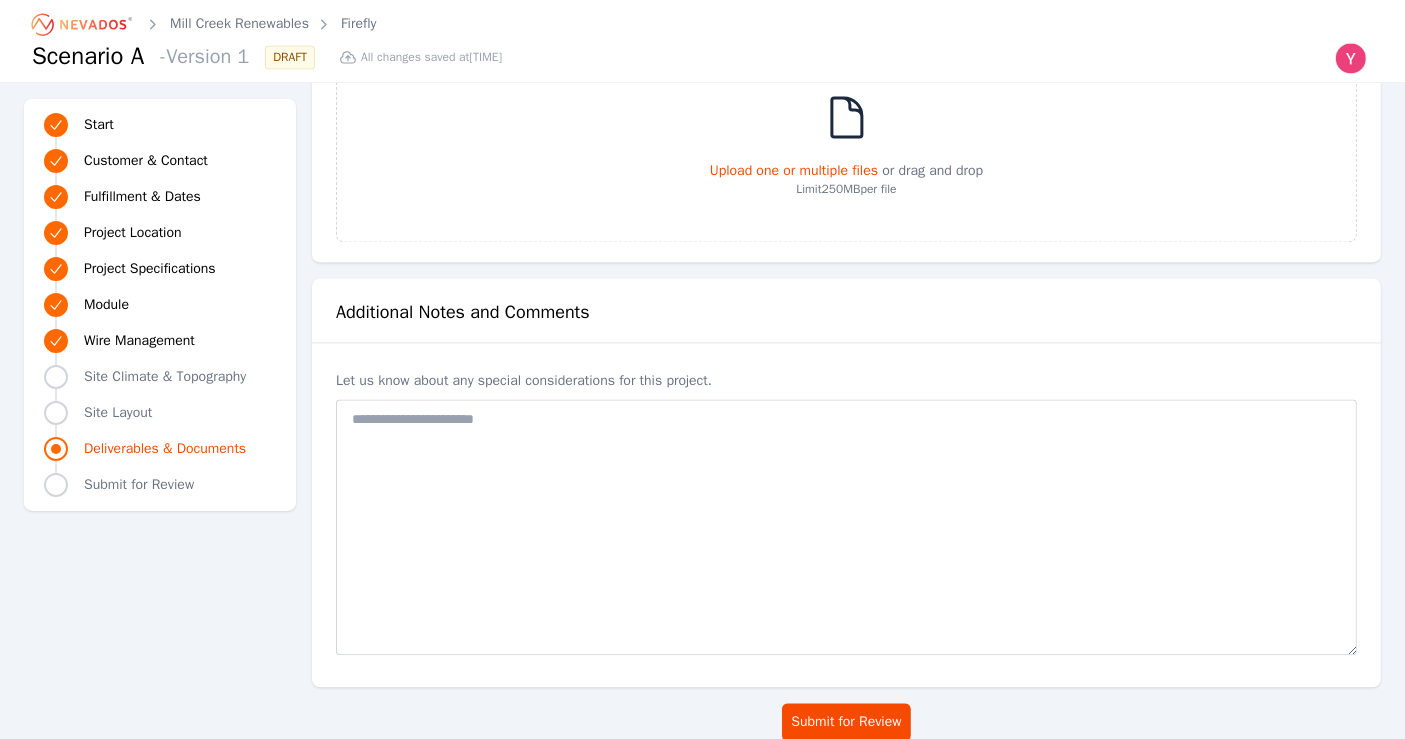 scroll, scrollTop: 4313, scrollLeft: 0, axis: vertical 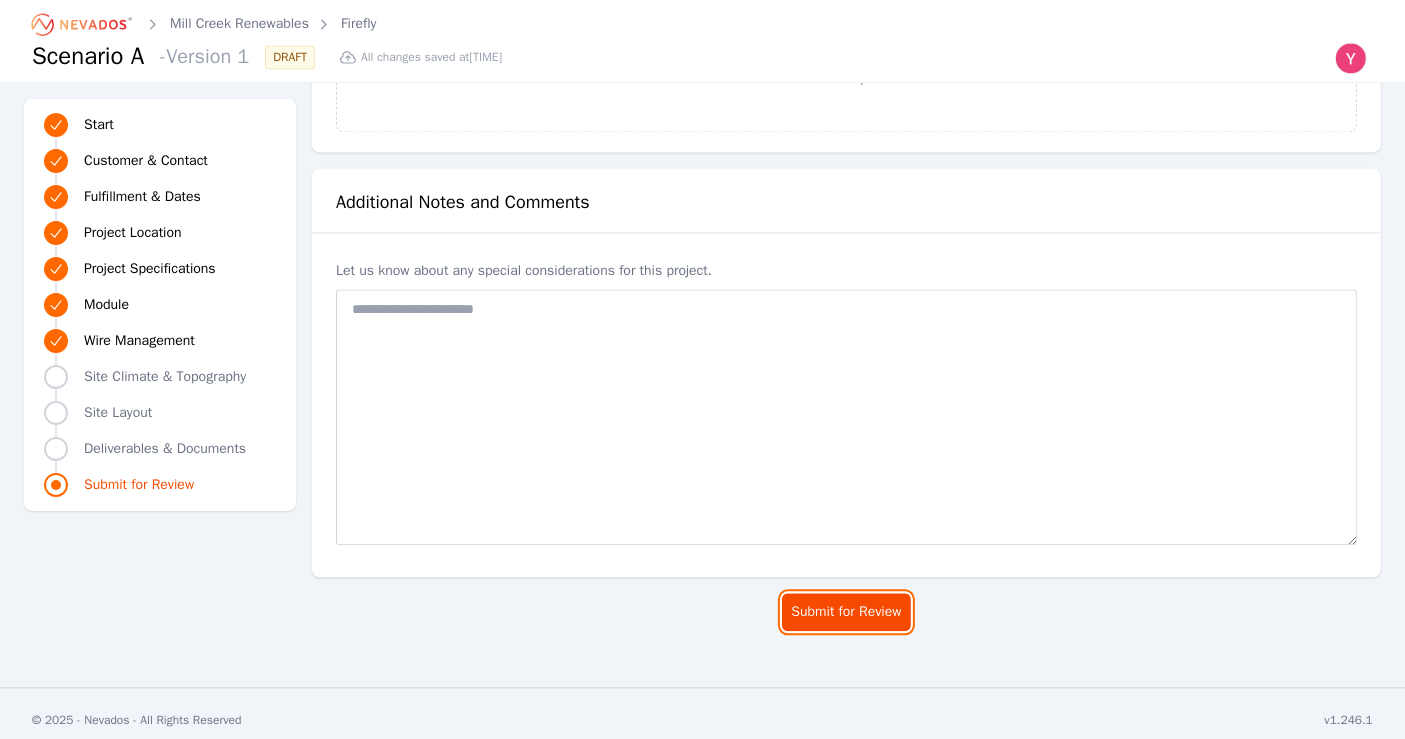 click on "Submit for Review" at bounding box center [846, 612] 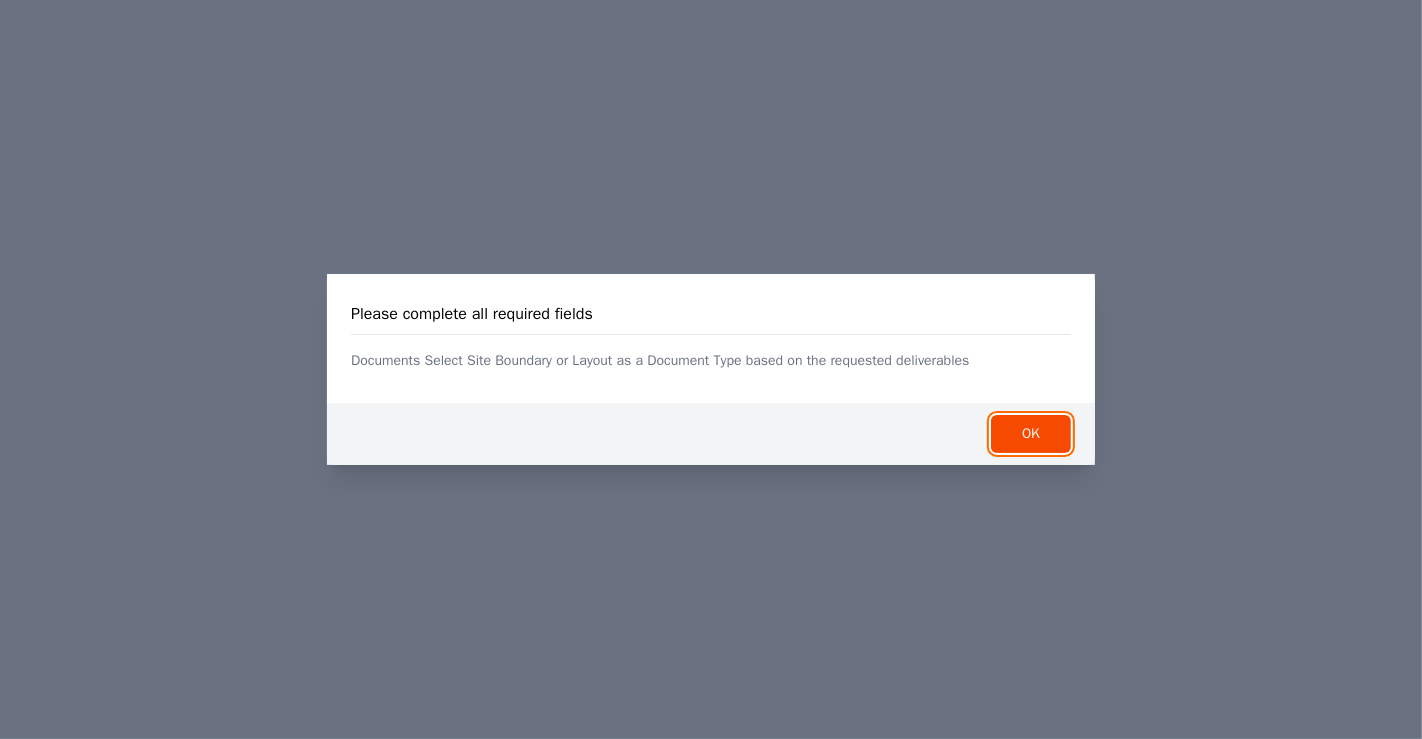 click on "OK" at bounding box center (1031, 434) 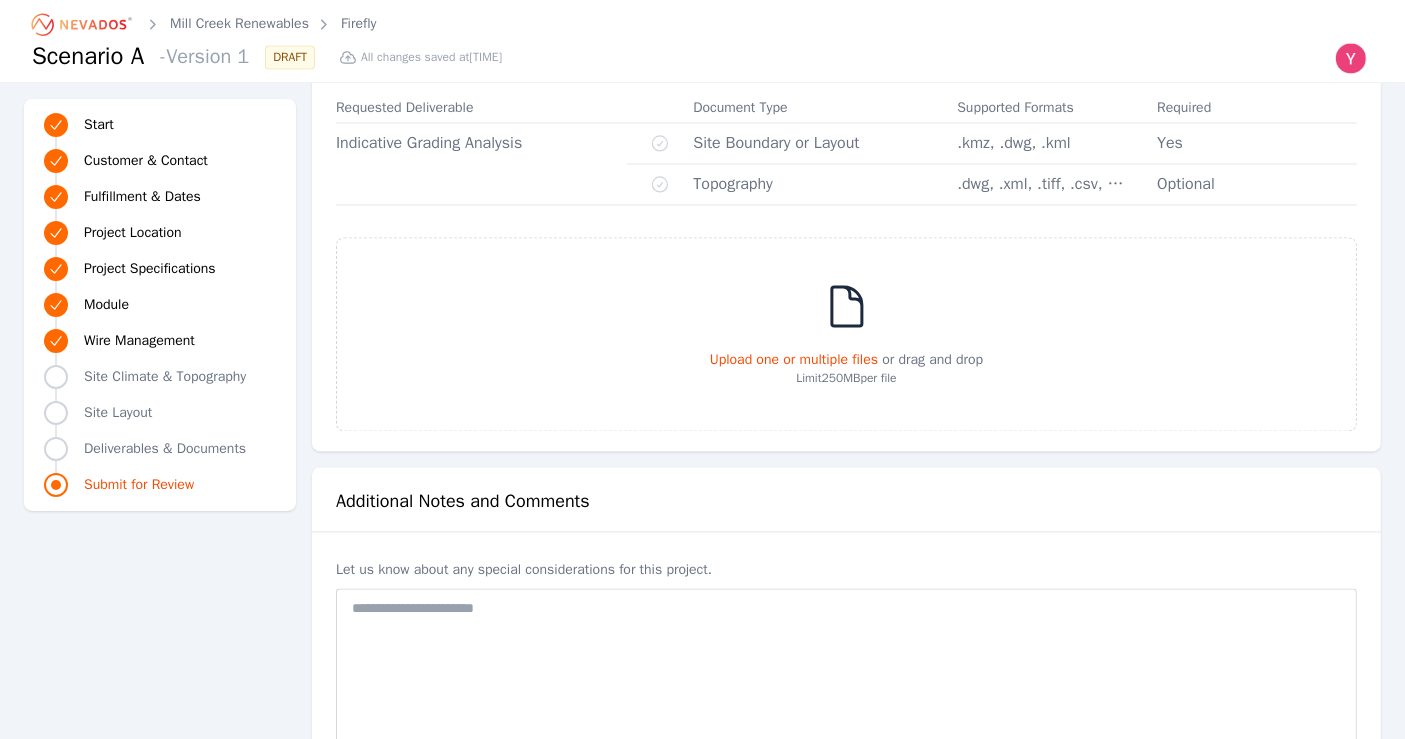 scroll, scrollTop: 3980, scrollLeft: 0, axis: vertical 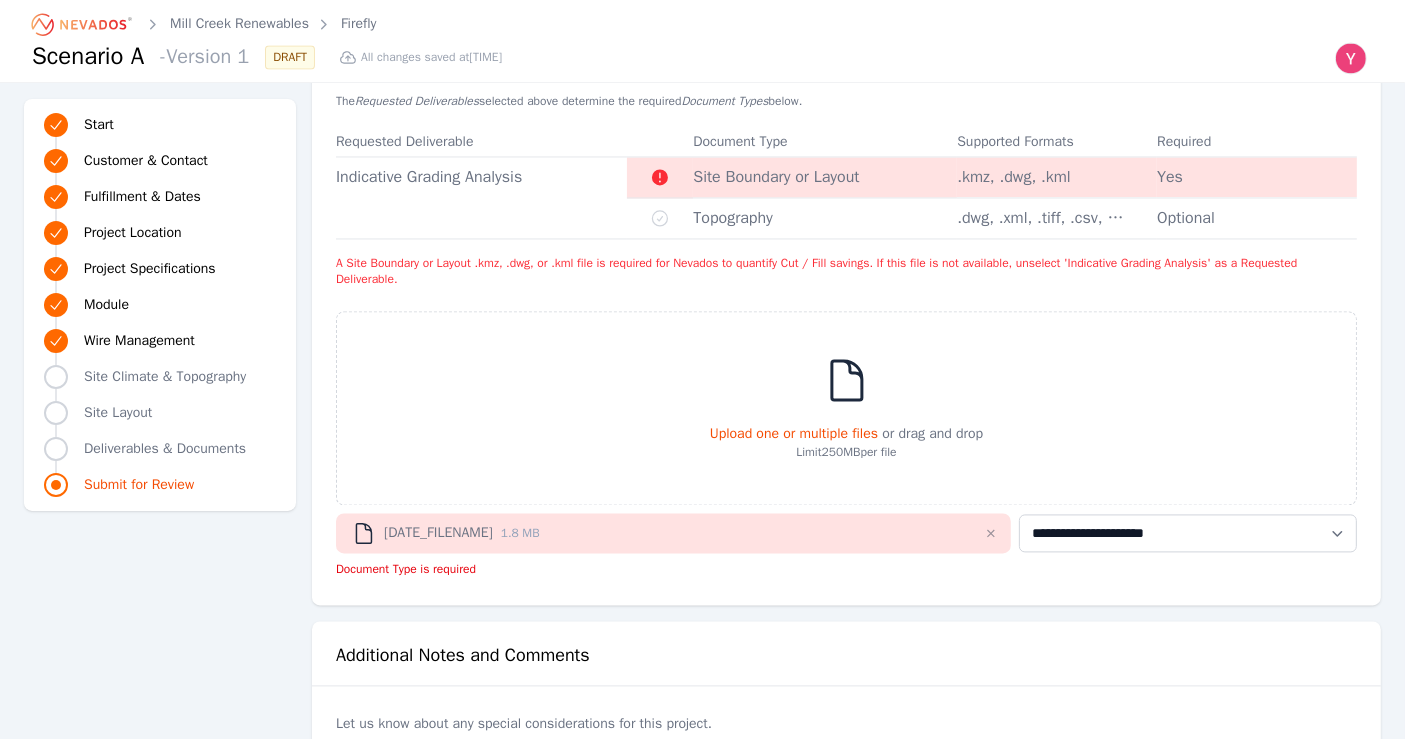 click on "Topography" at bounding box center [825, 218] 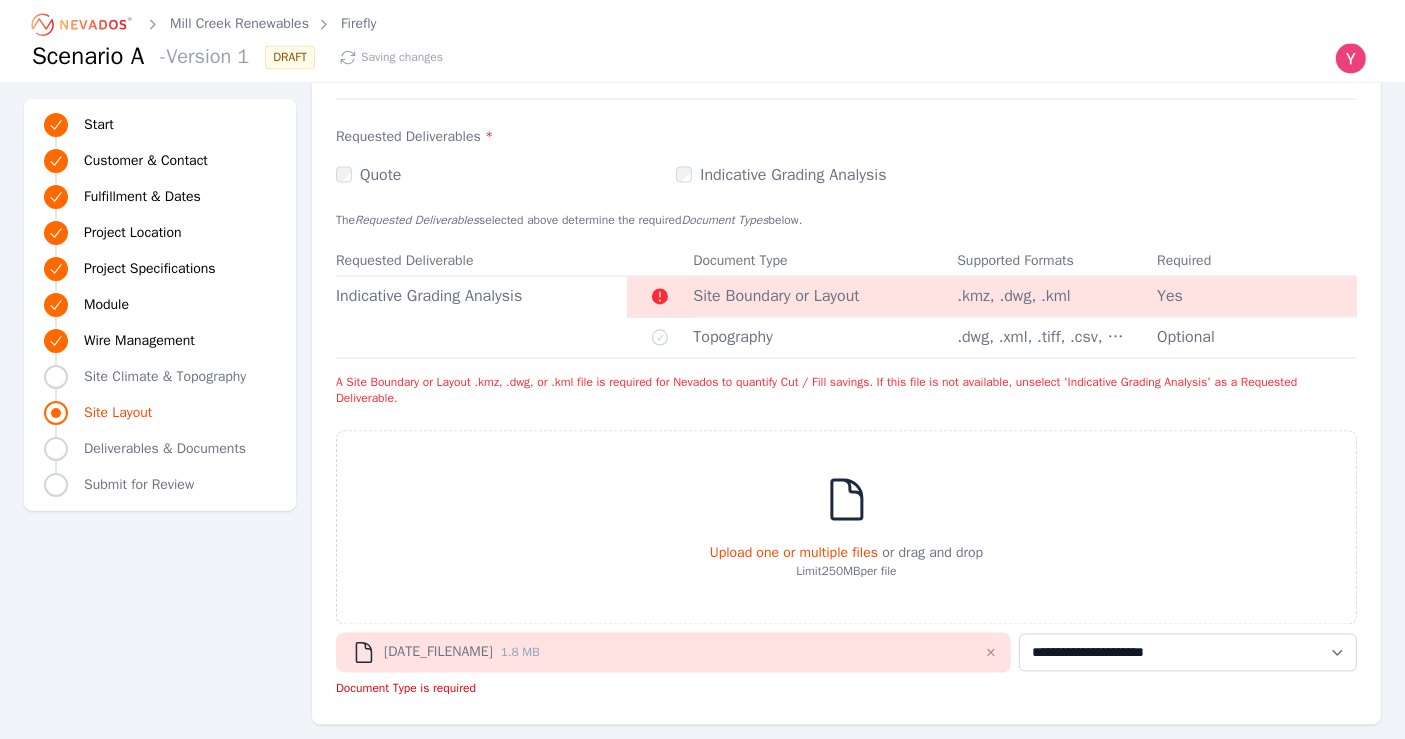 scroll, scrollTop: 3757, scrollLeft: 0, axis: vertical 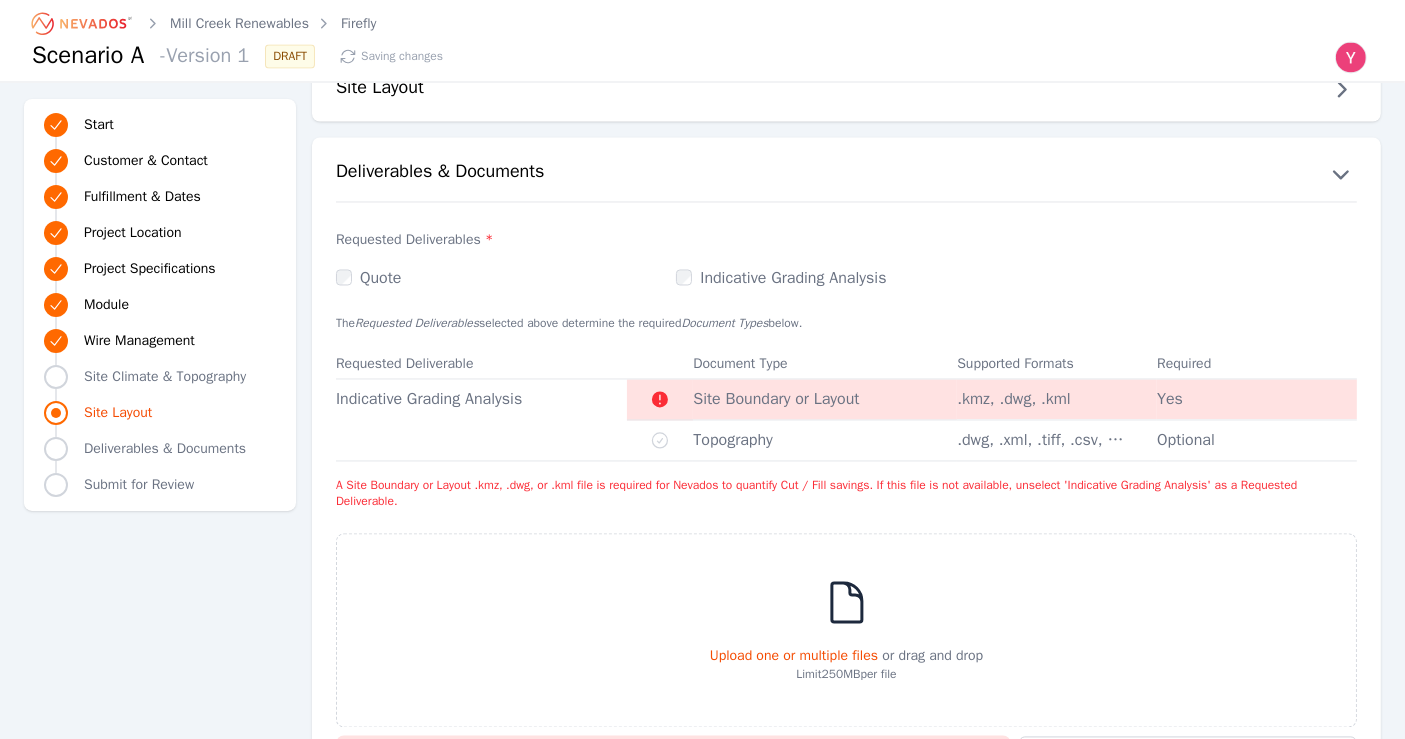 click on "Indicative Grading Analysis" at bounding box center [781, 279] 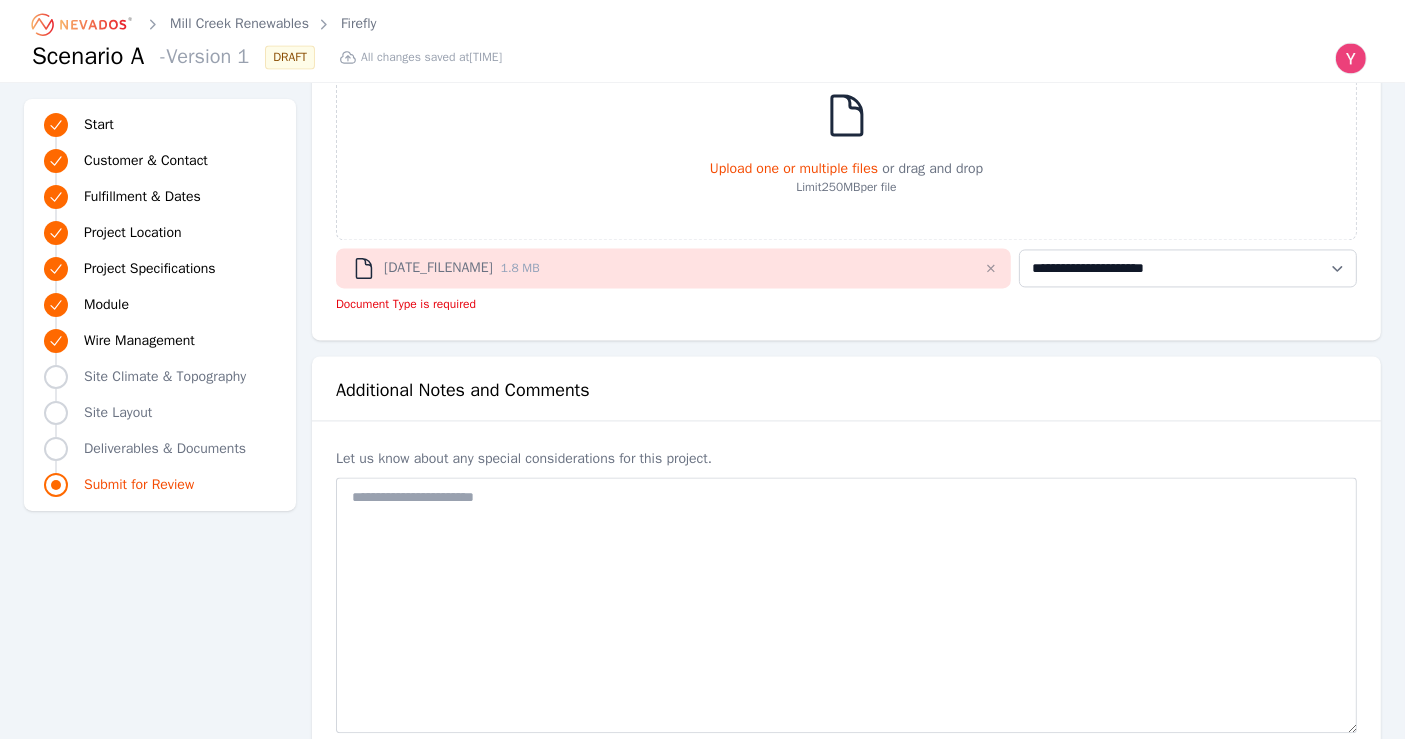 scroll, scrollTop: 4279, scrollLeft: 0, axis: vertical 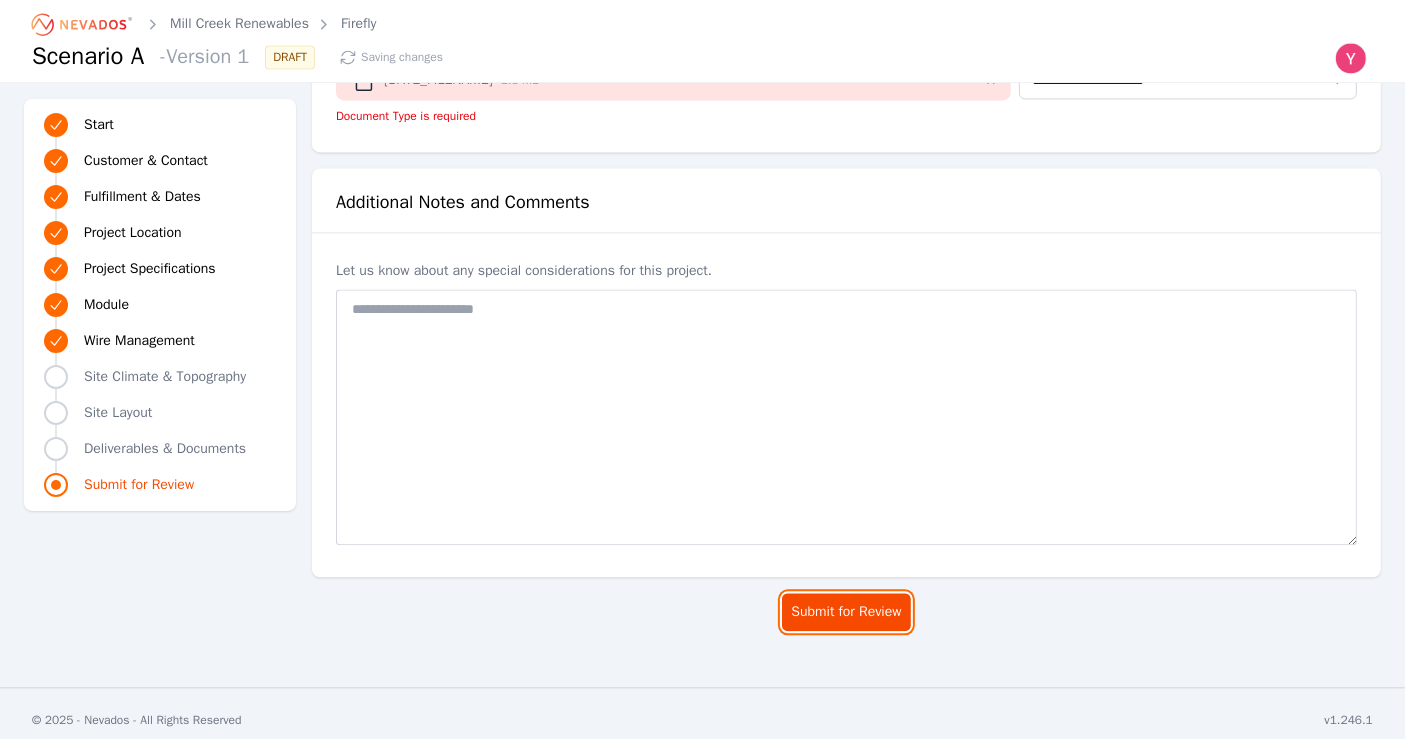click on "Submit for Review" at bounding box center (846, 612) 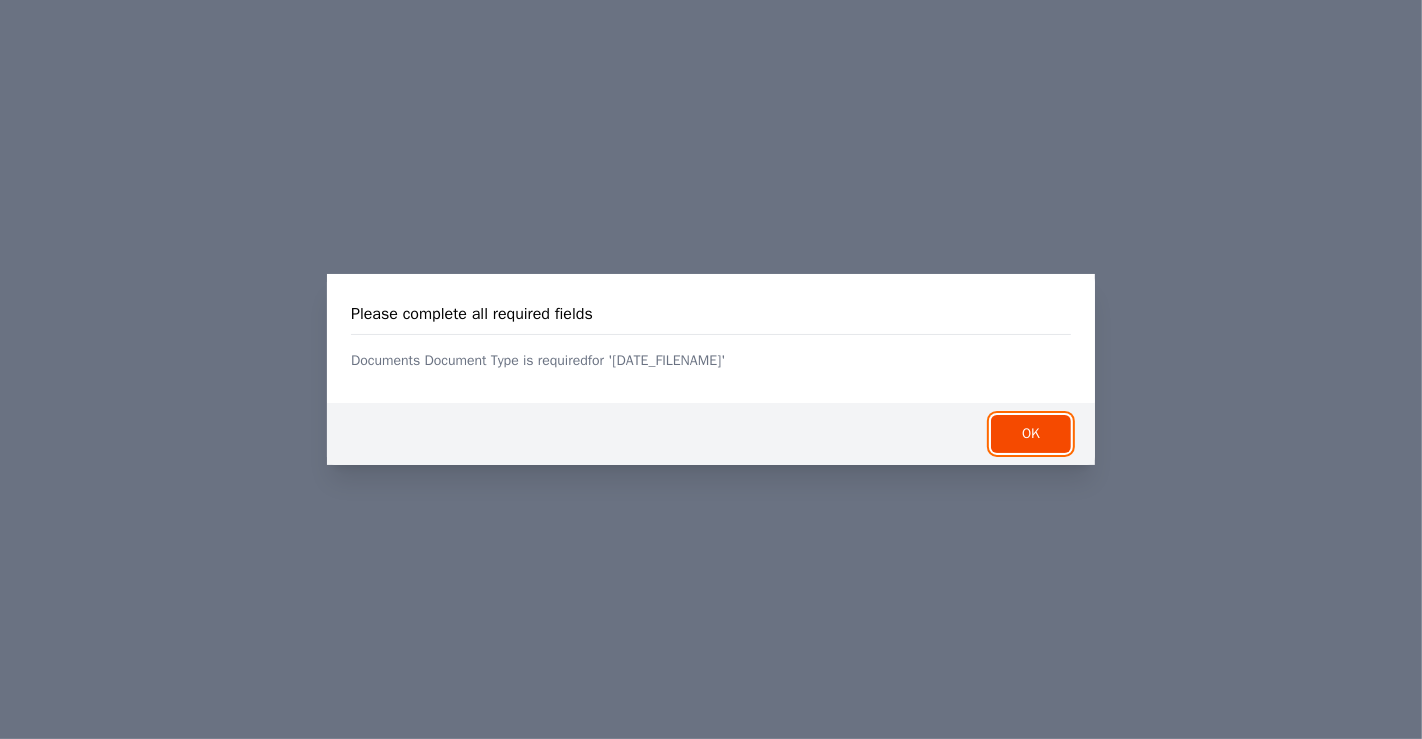 click on "OK" at bounding box center [1031, 434] 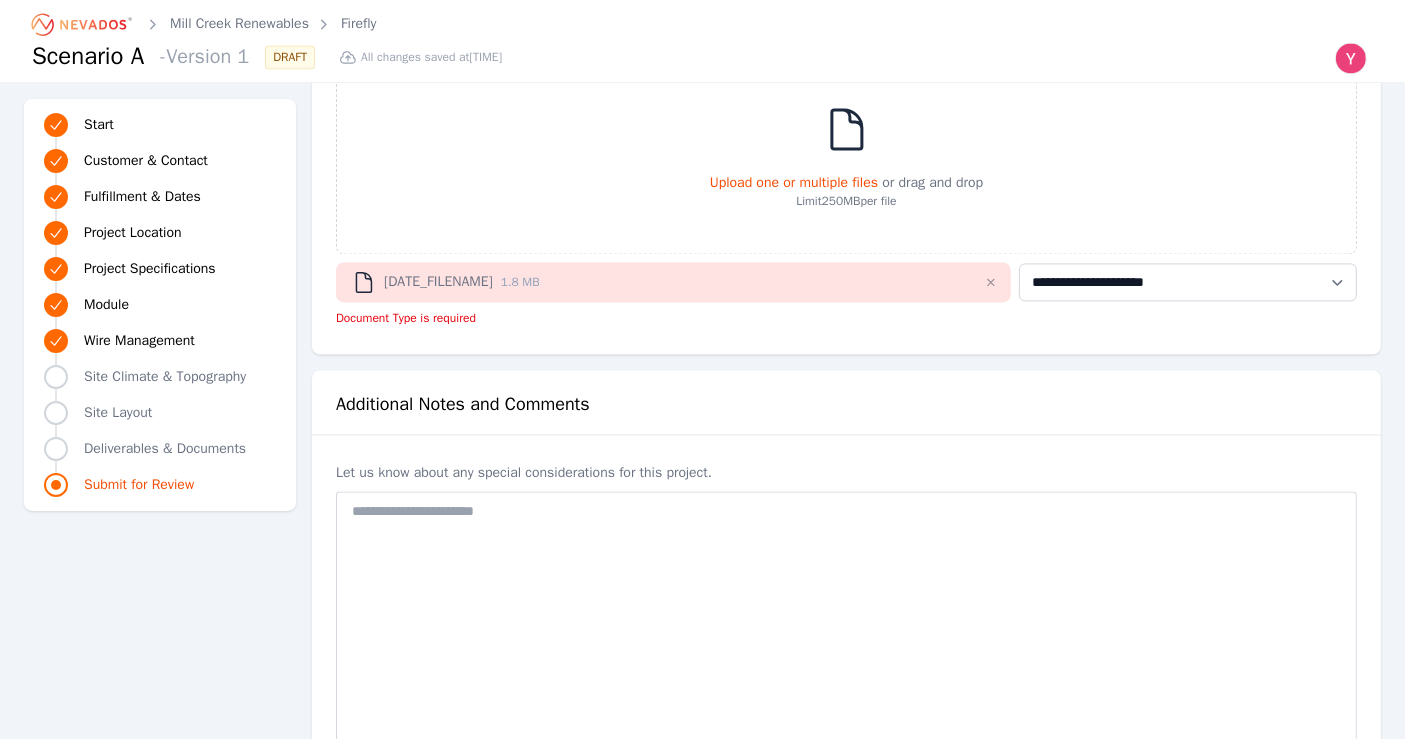 scroll, scrollTop: 3945, scrollLeft: 0, axis: vertical 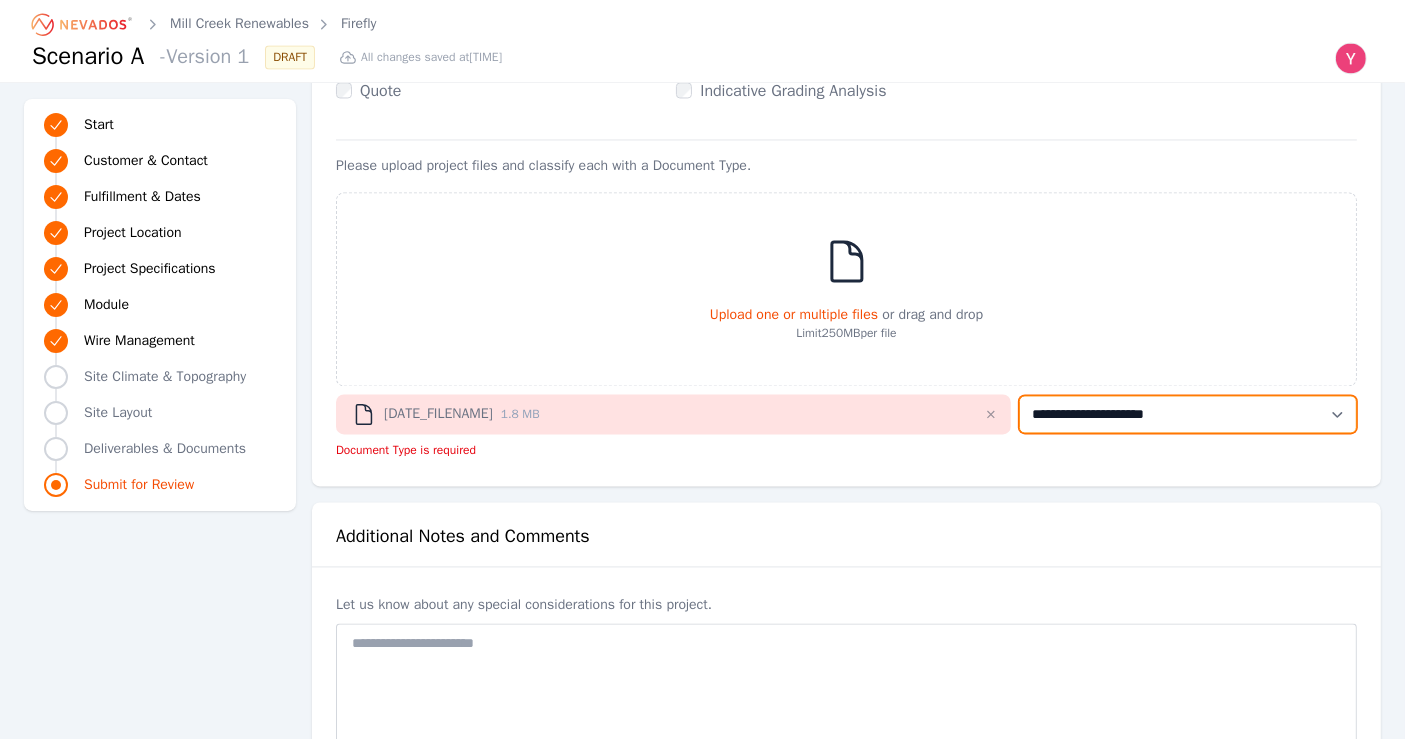click on "**********" at bounding box center [1188, 414] 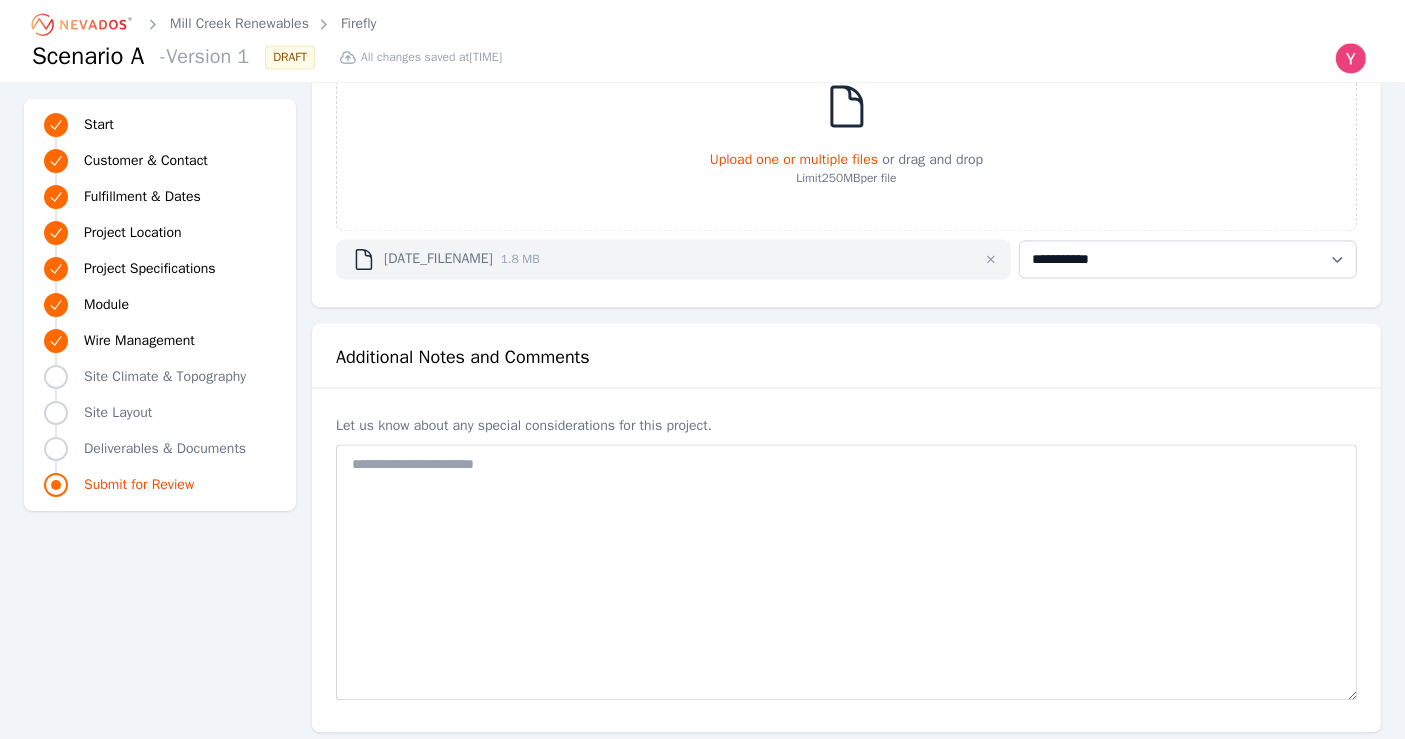 scroll, scrollTop: 4255, scrollLeft: 0, axis: vertical 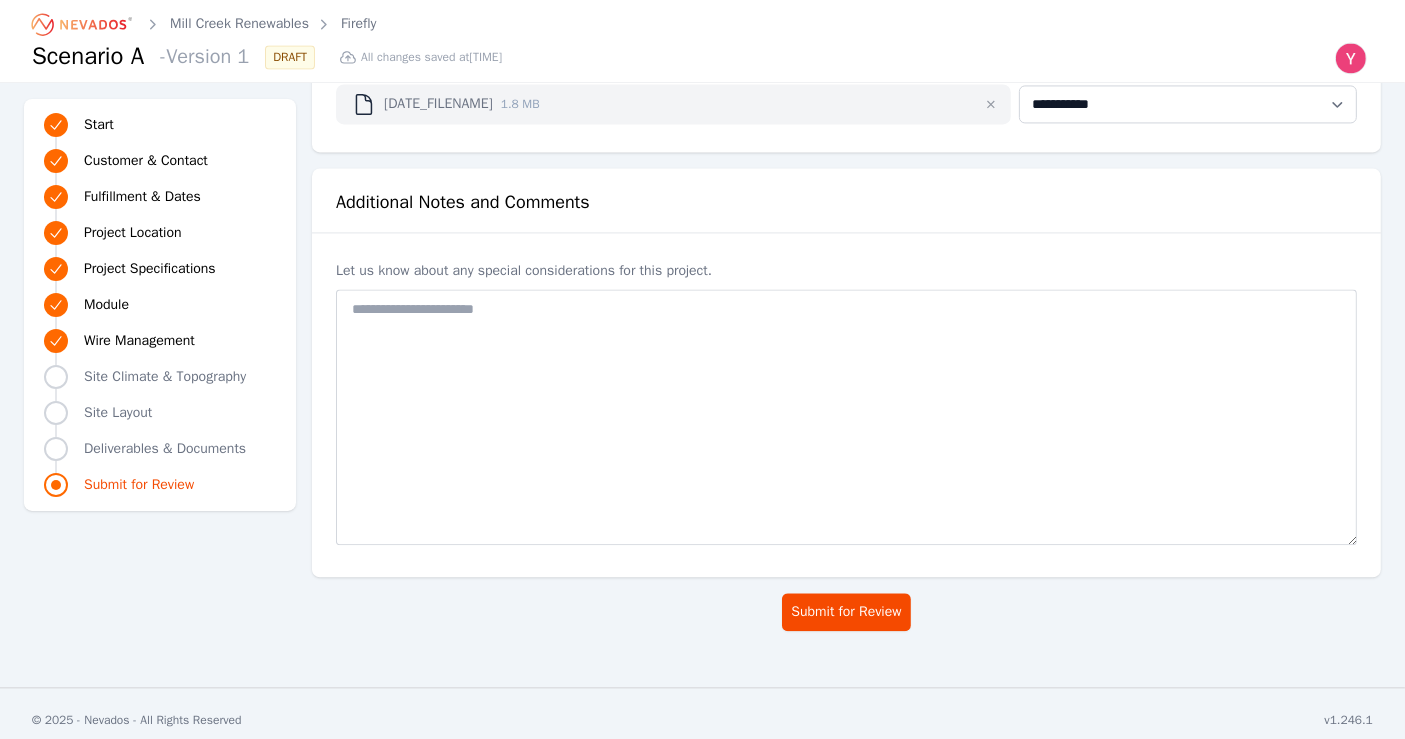 click on "Submit for Review" at bounding box center [846, 620] 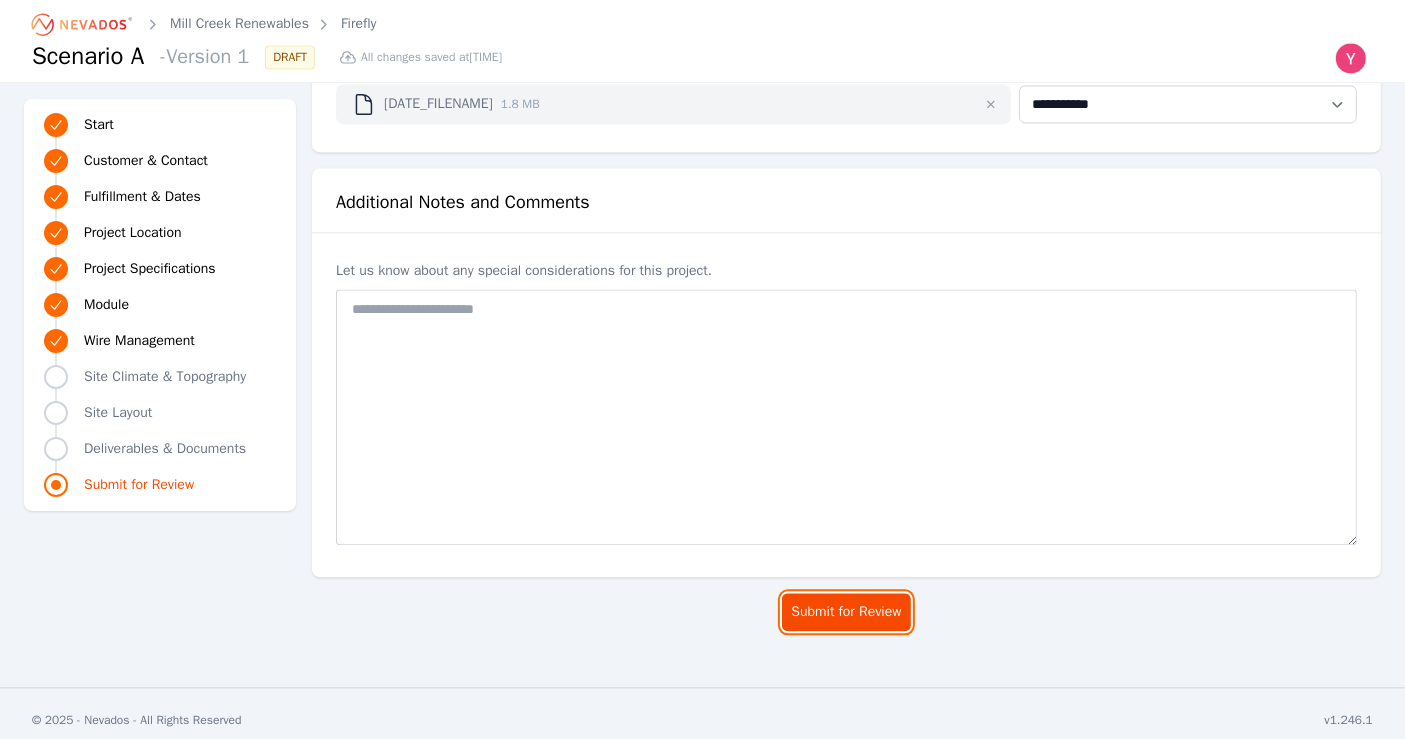 click on "Submit for Review" at bounding box center (846, 612) 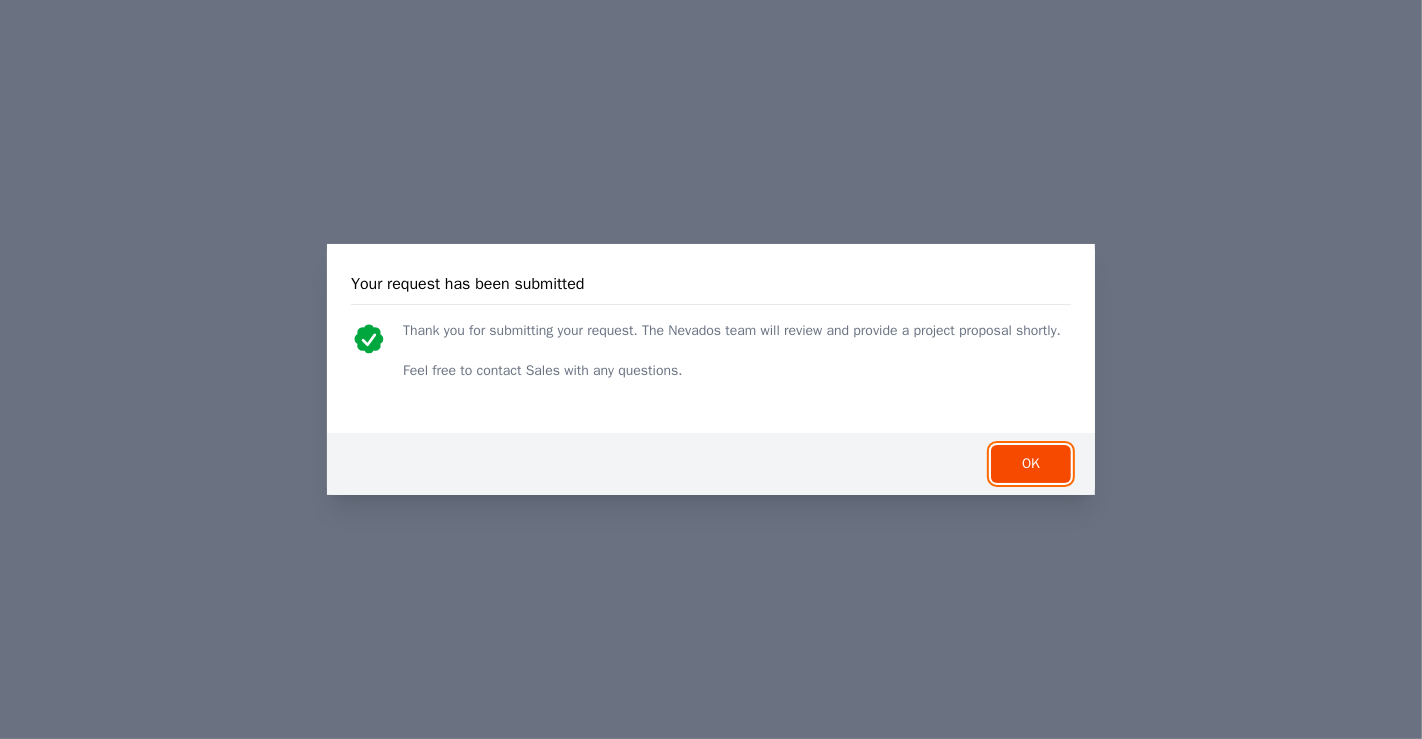 click on "OK" at bounding box center [1031, 464] 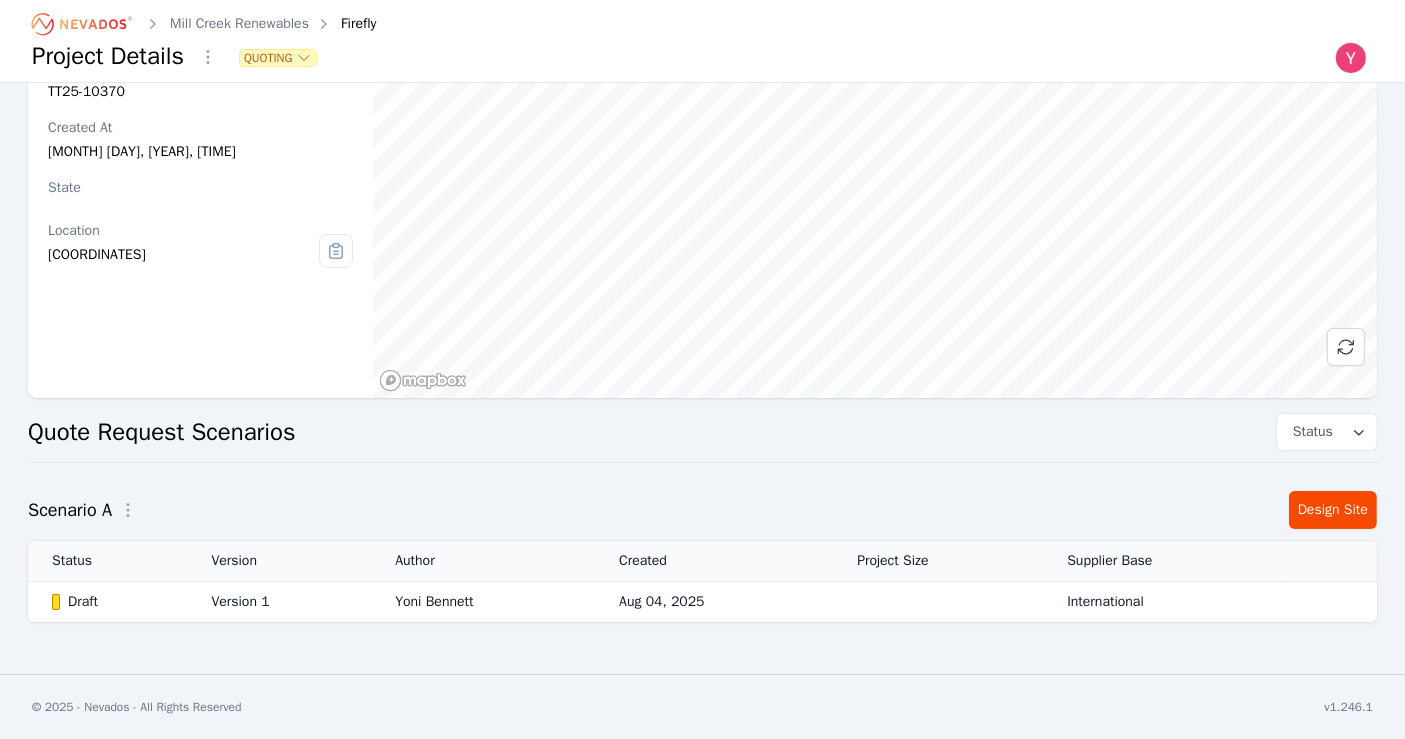 scroll, scrollTop: 0, scrollLeft: 0, axis: both 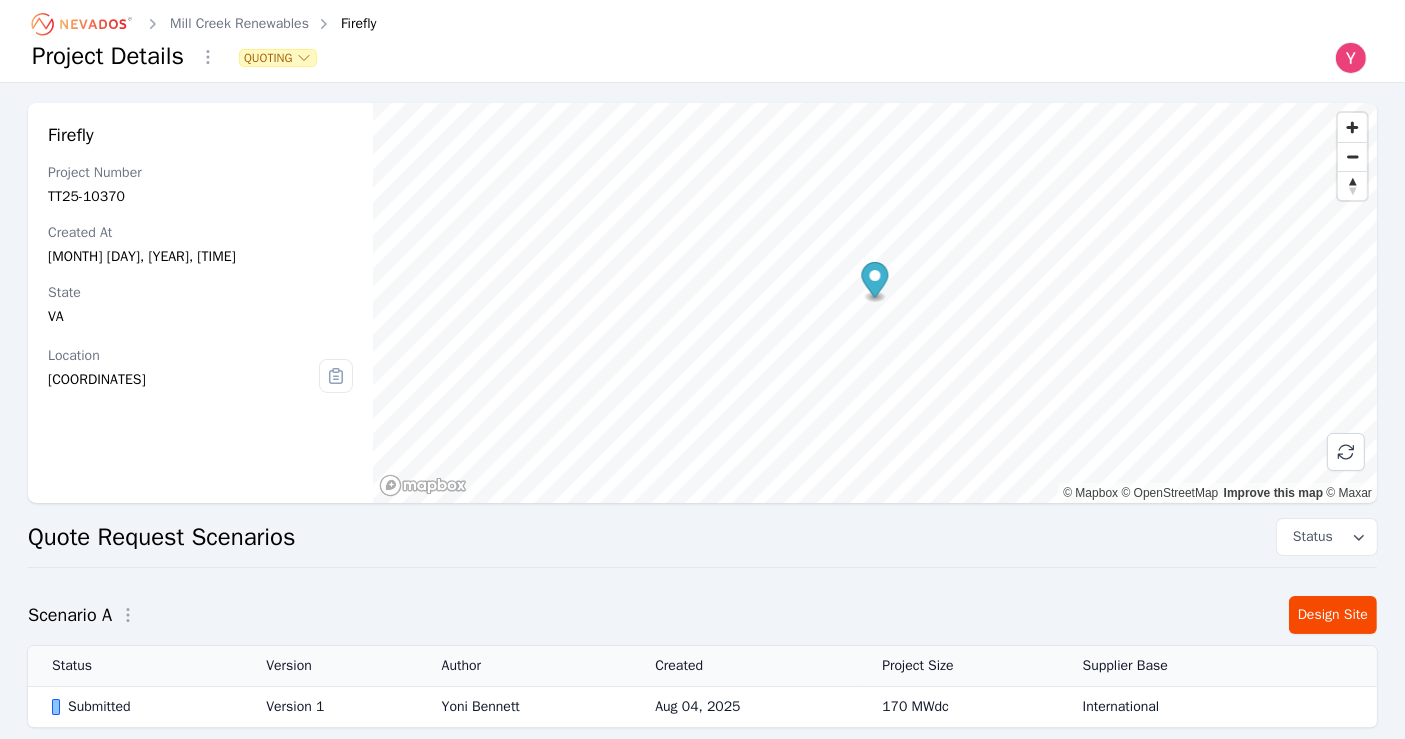 drag, startPoint x: 357, startPoint y: 41, endPoint x: 357, endPoint y: 21, distance: 20 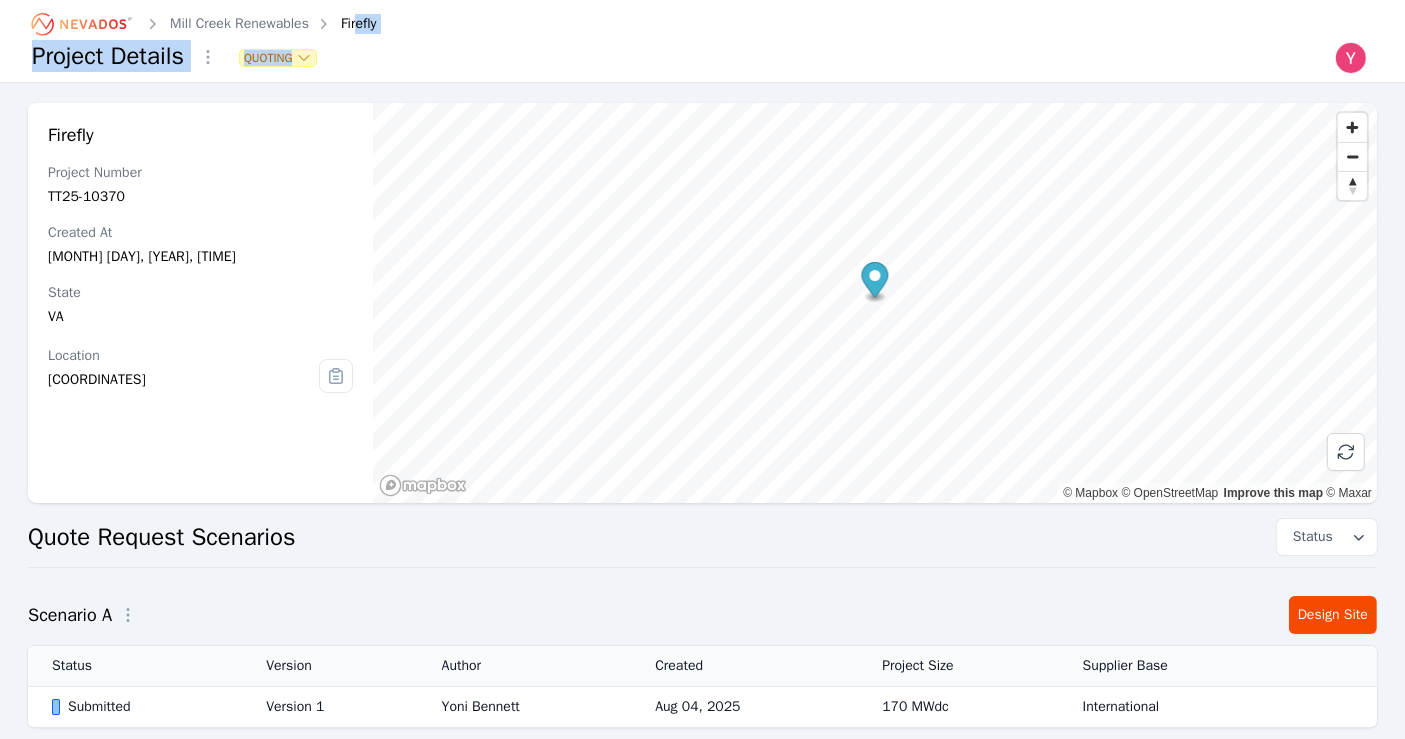 click on "Firefly" at bounding box center (345, 24) 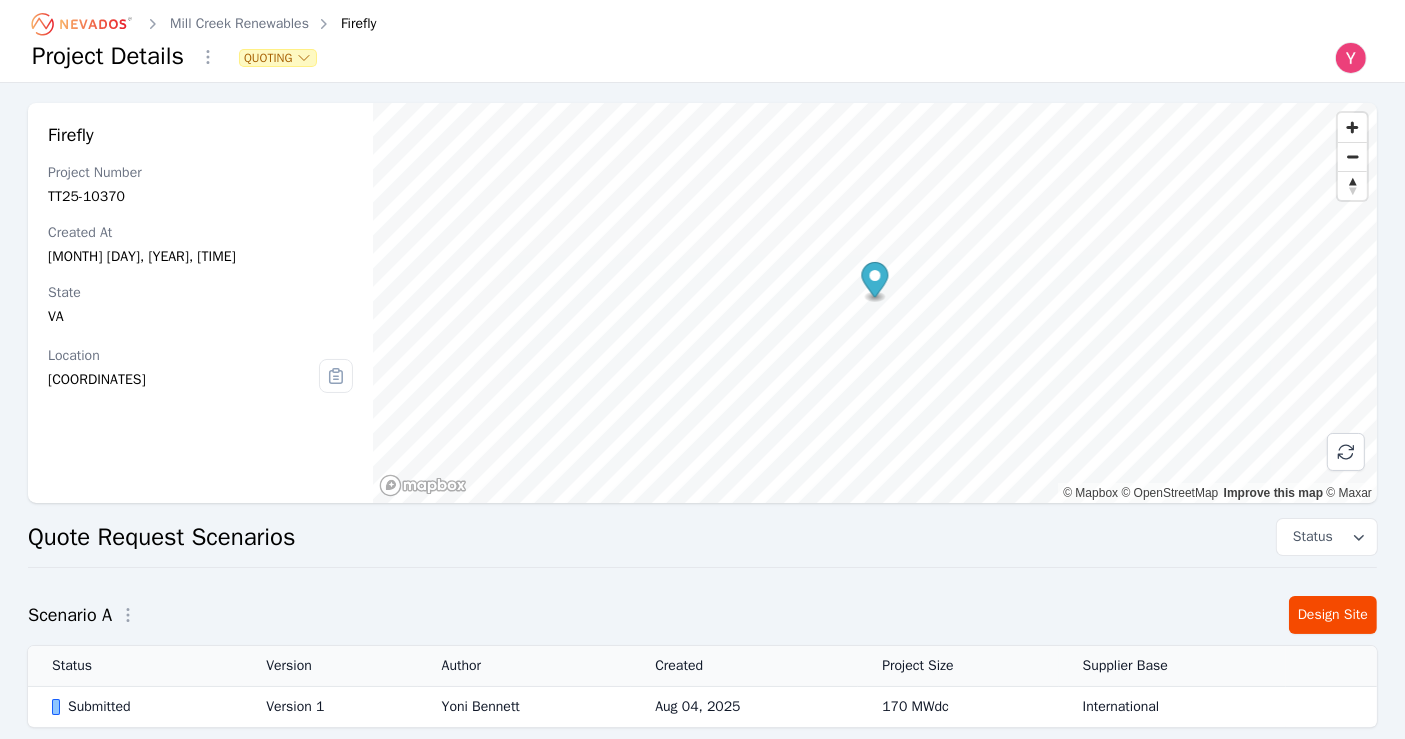 click on "Mill Creek Renewables Firefly" at bounding box center (204, 24) 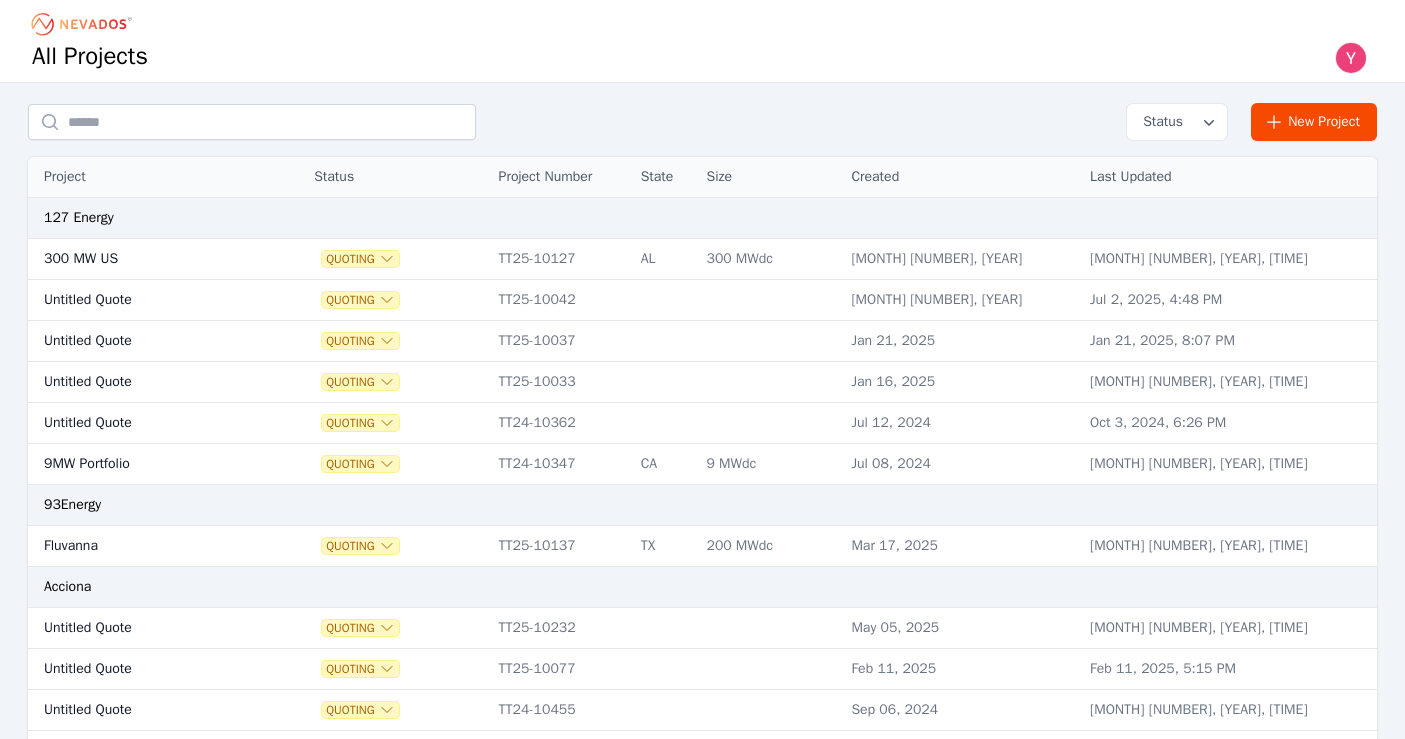 scroll, scrollTop: 0, scrollLeft: 0, axis: both 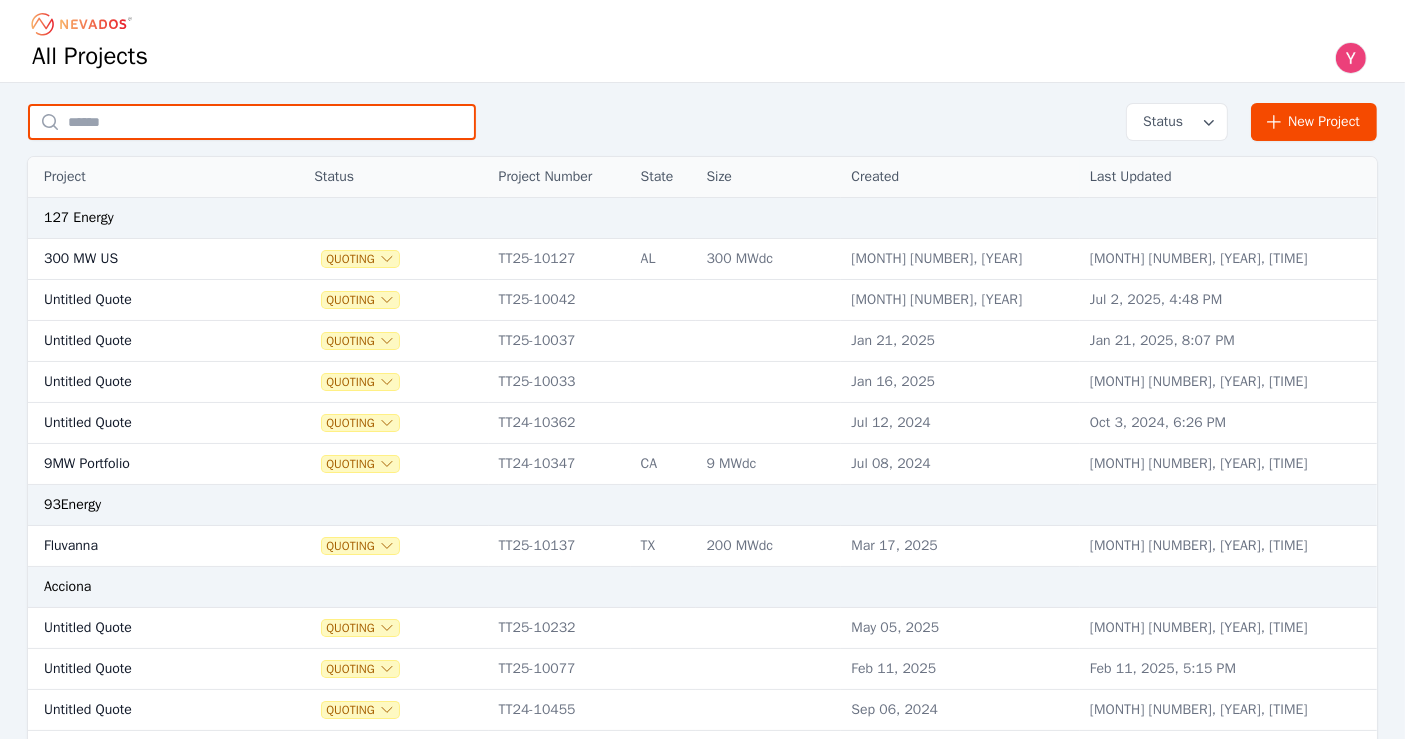 click at bounding box center [252, 122] 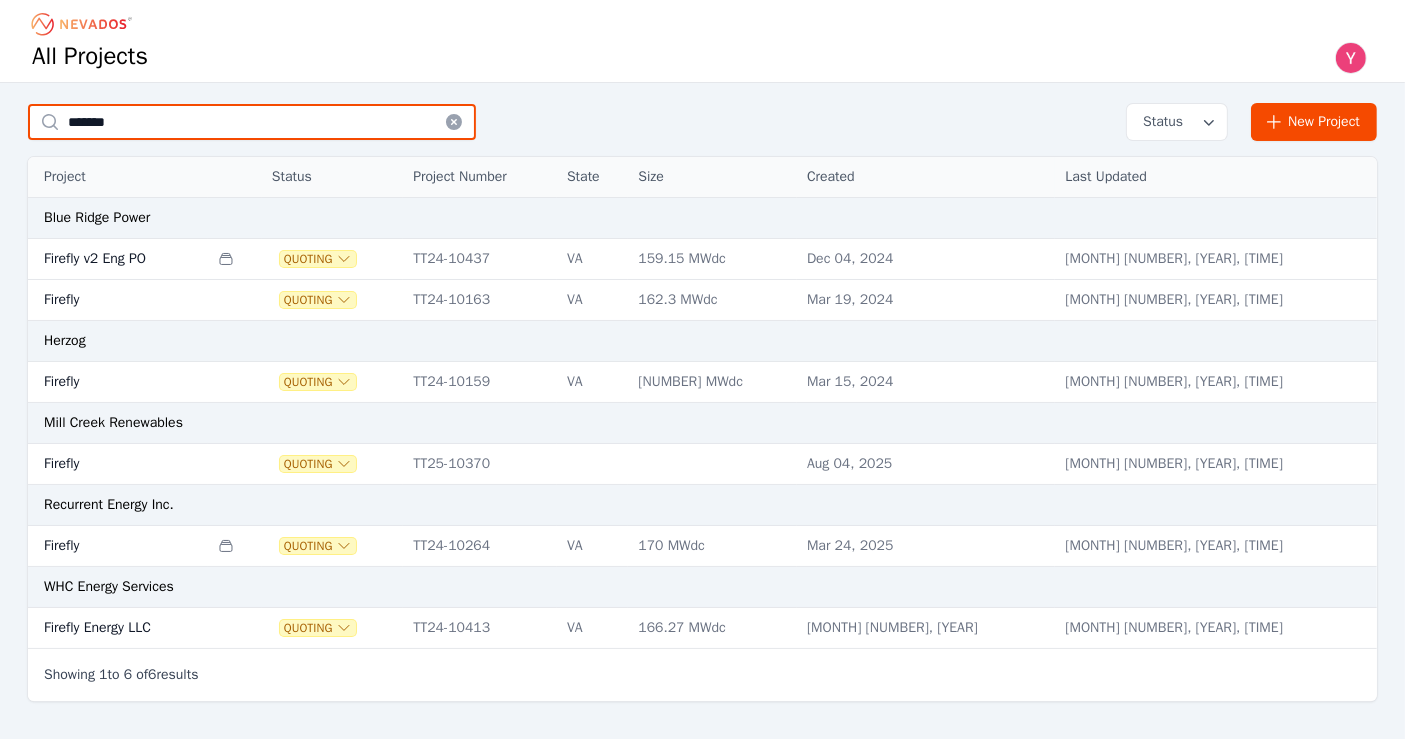 type on "*******" 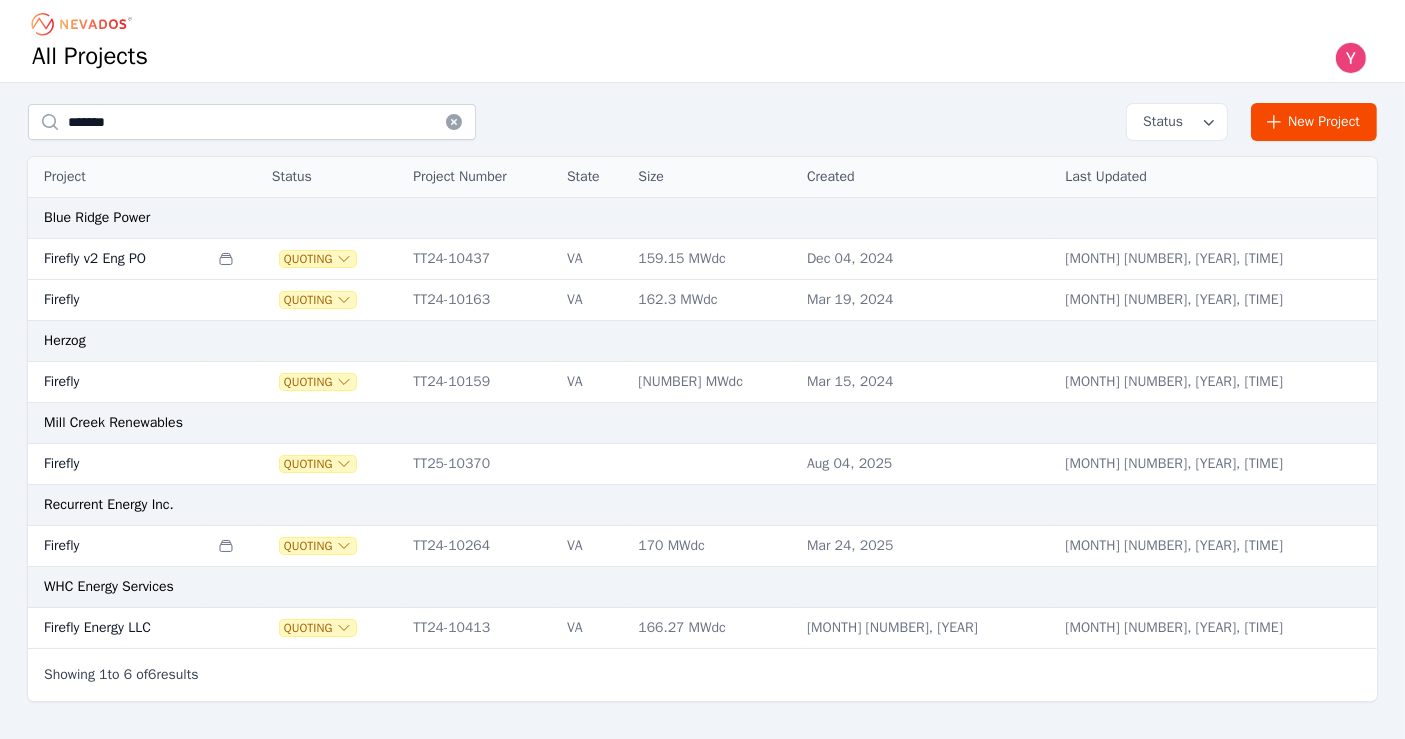 click on "Firefly" at bounding box center (118, 546) 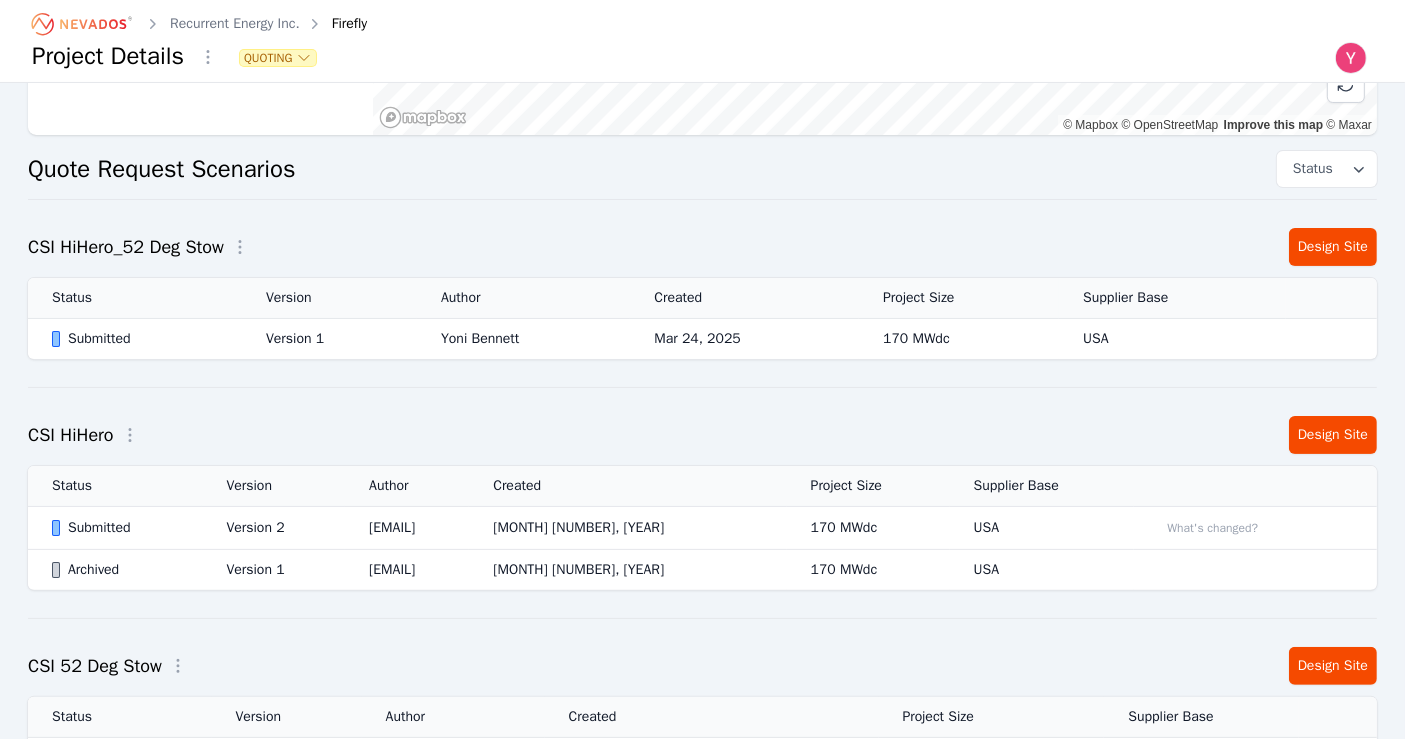 scroll, scrollTop: 328, scrollLeft: 0, axis: vertical 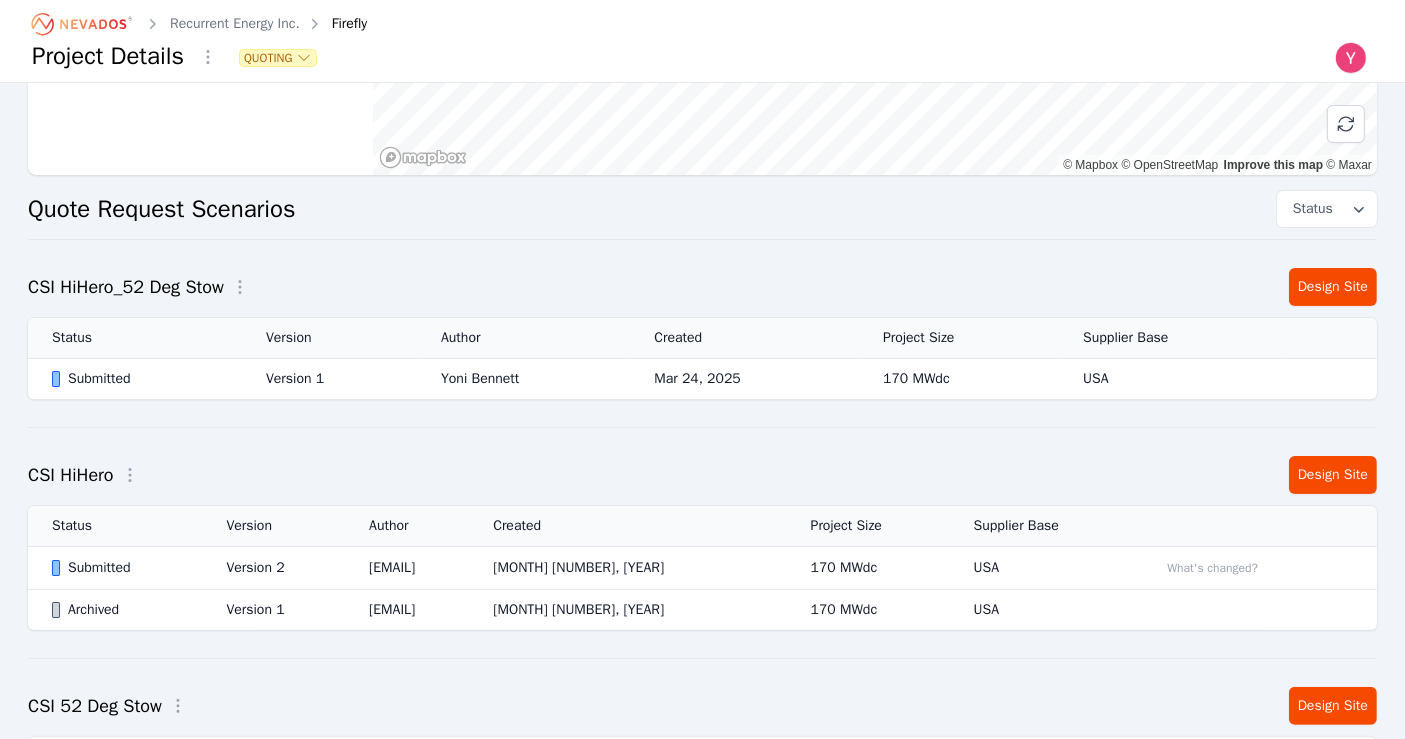 click on "Submitted" at bounding box center [142, 379] 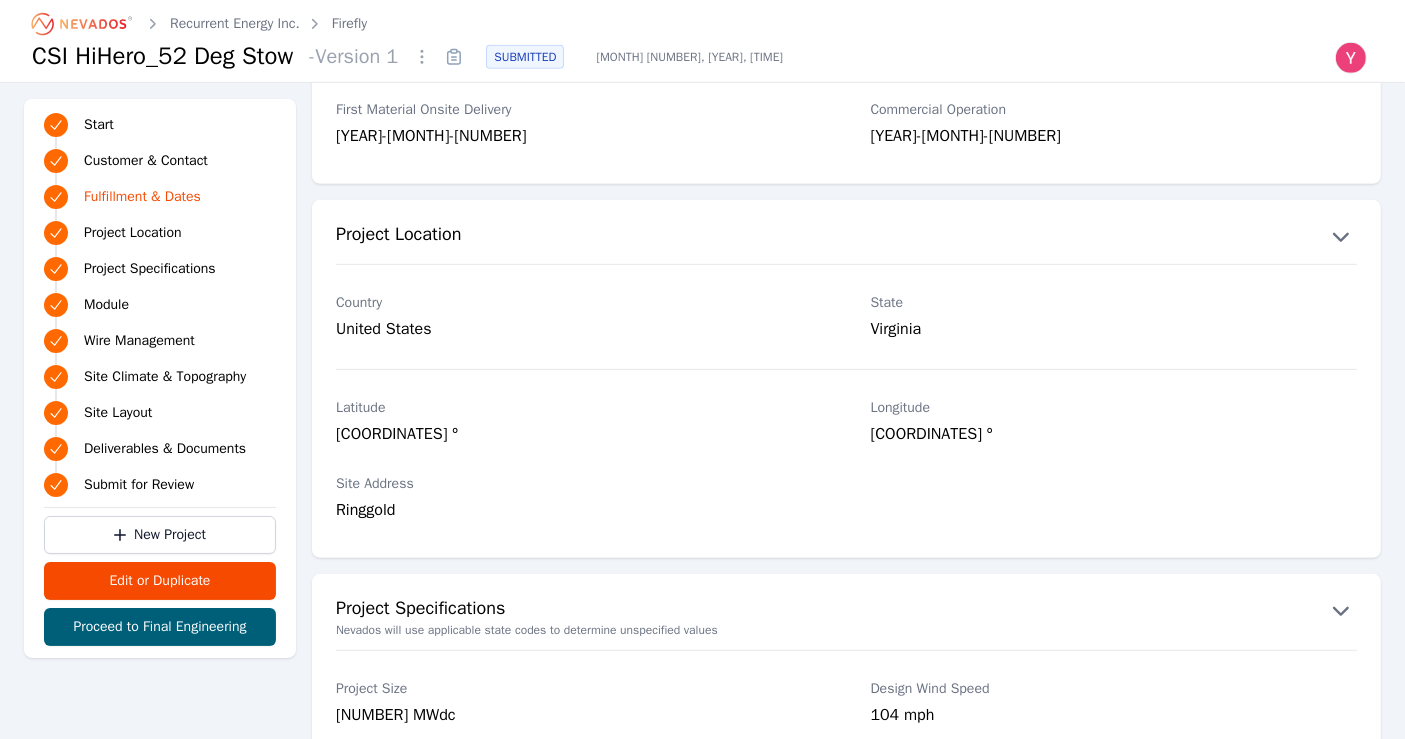 scroll, scrollTop: 1111, scrollLeft: 0, axis: vertical 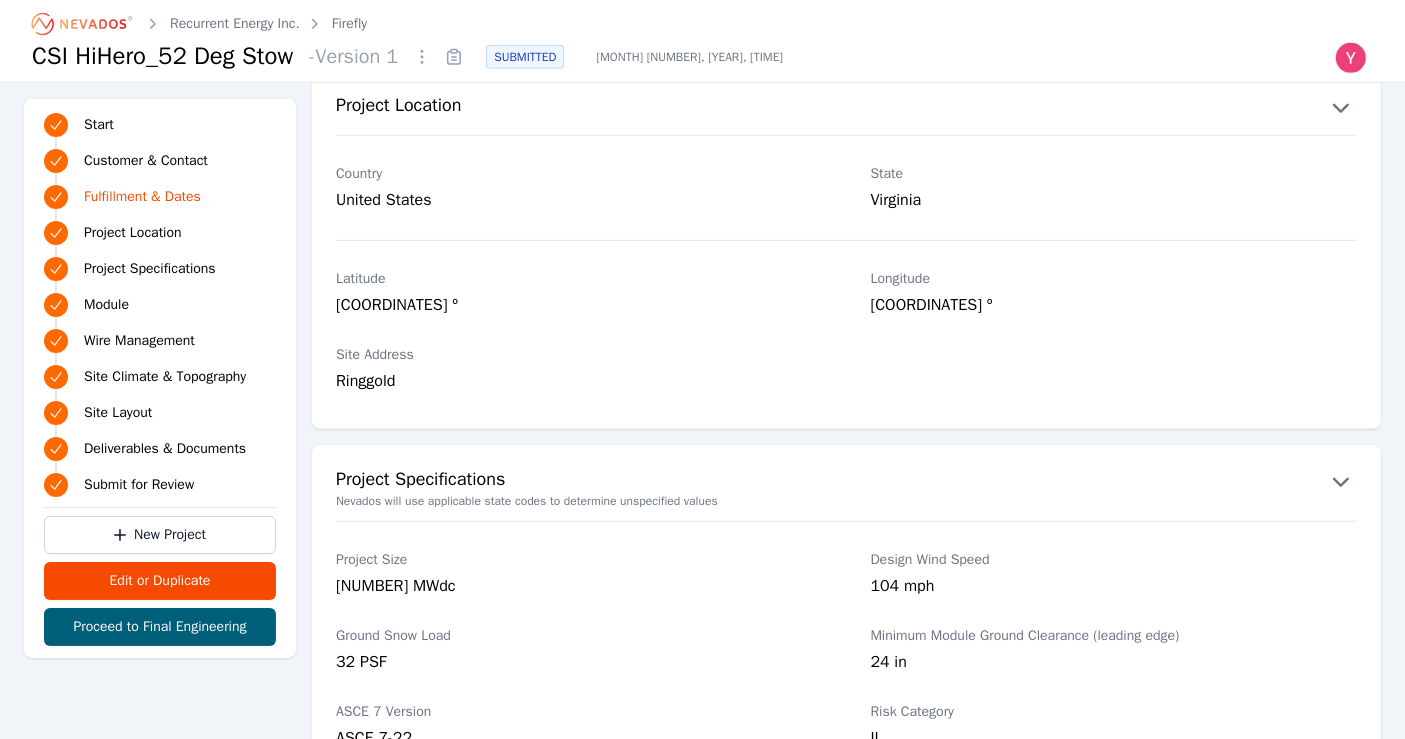 click on "[COORDINATES] º" at bounding box center [579, 307] 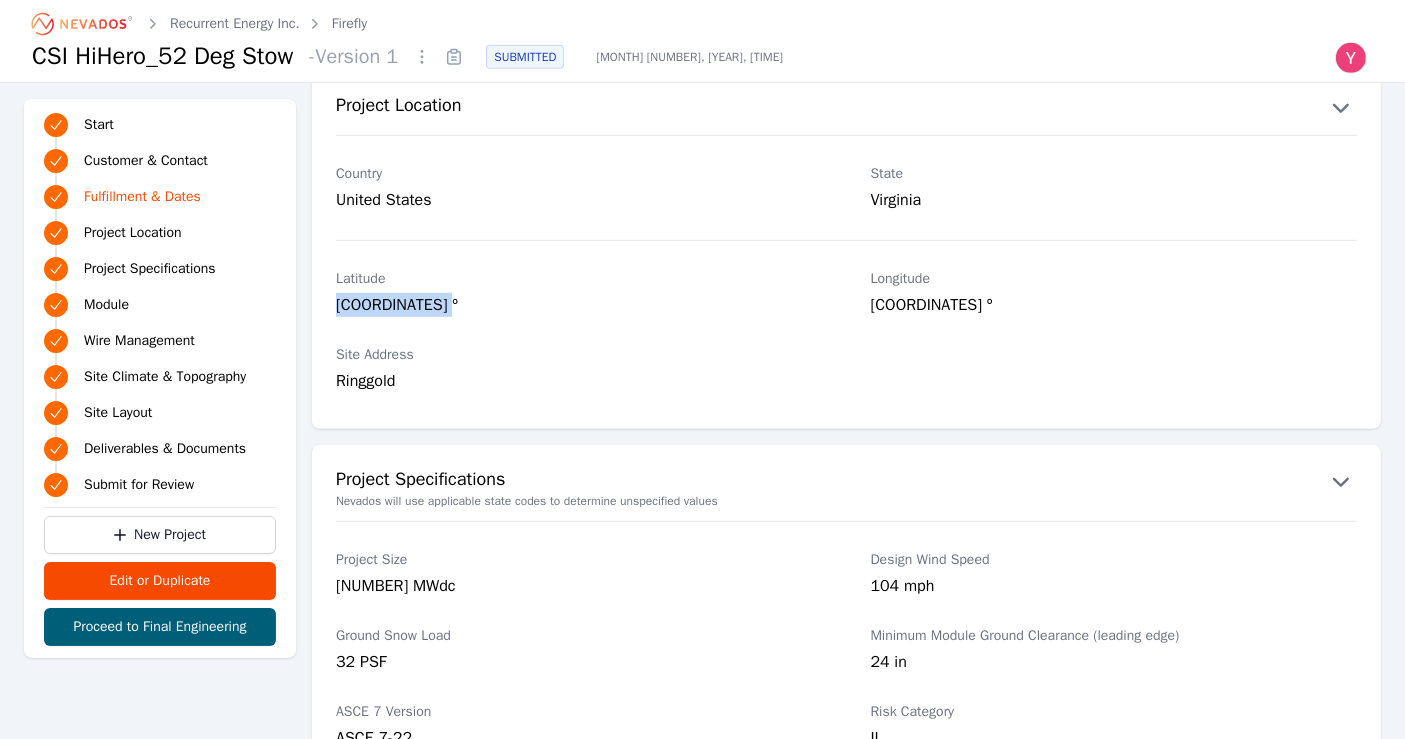 click on "[COORDINATES] º" at bounding box center (579, 307) 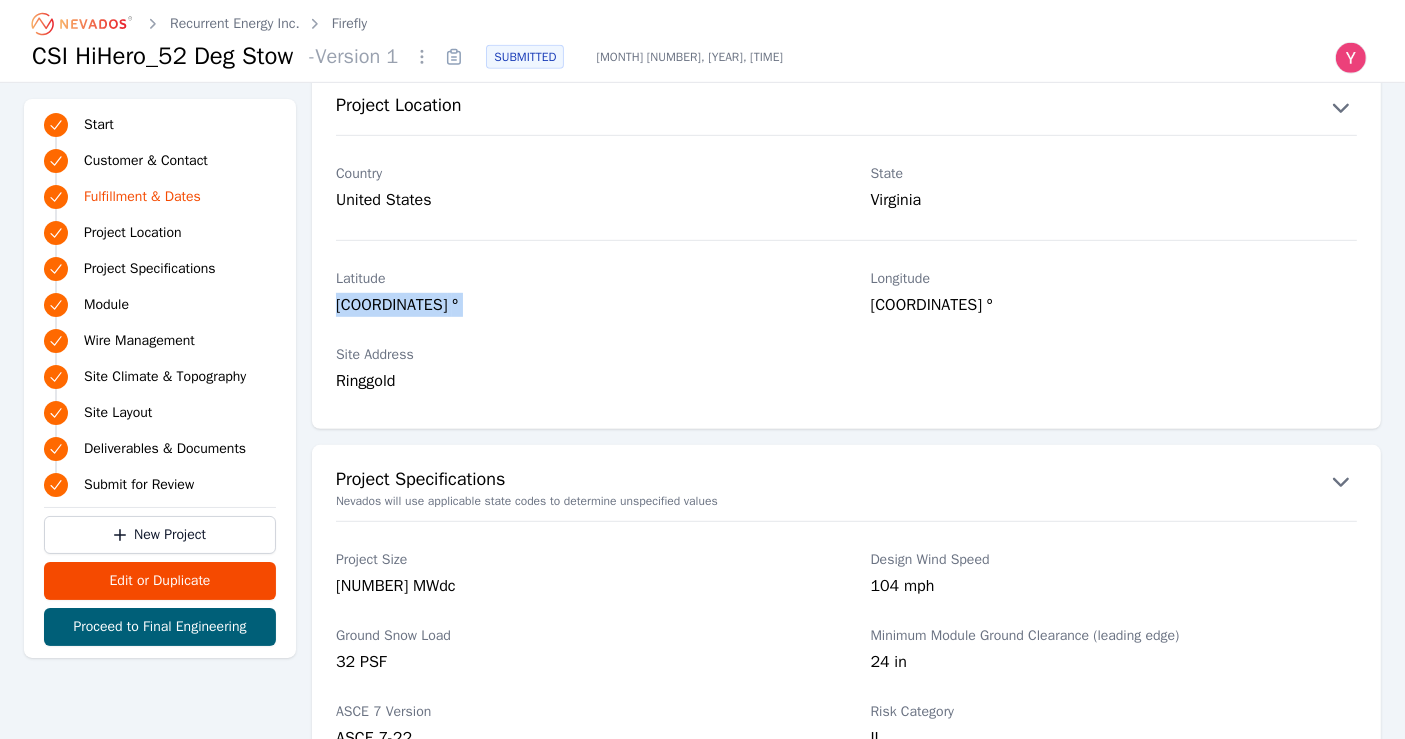 click on "[COORDINATES] º" at bounding box center (579, 307) 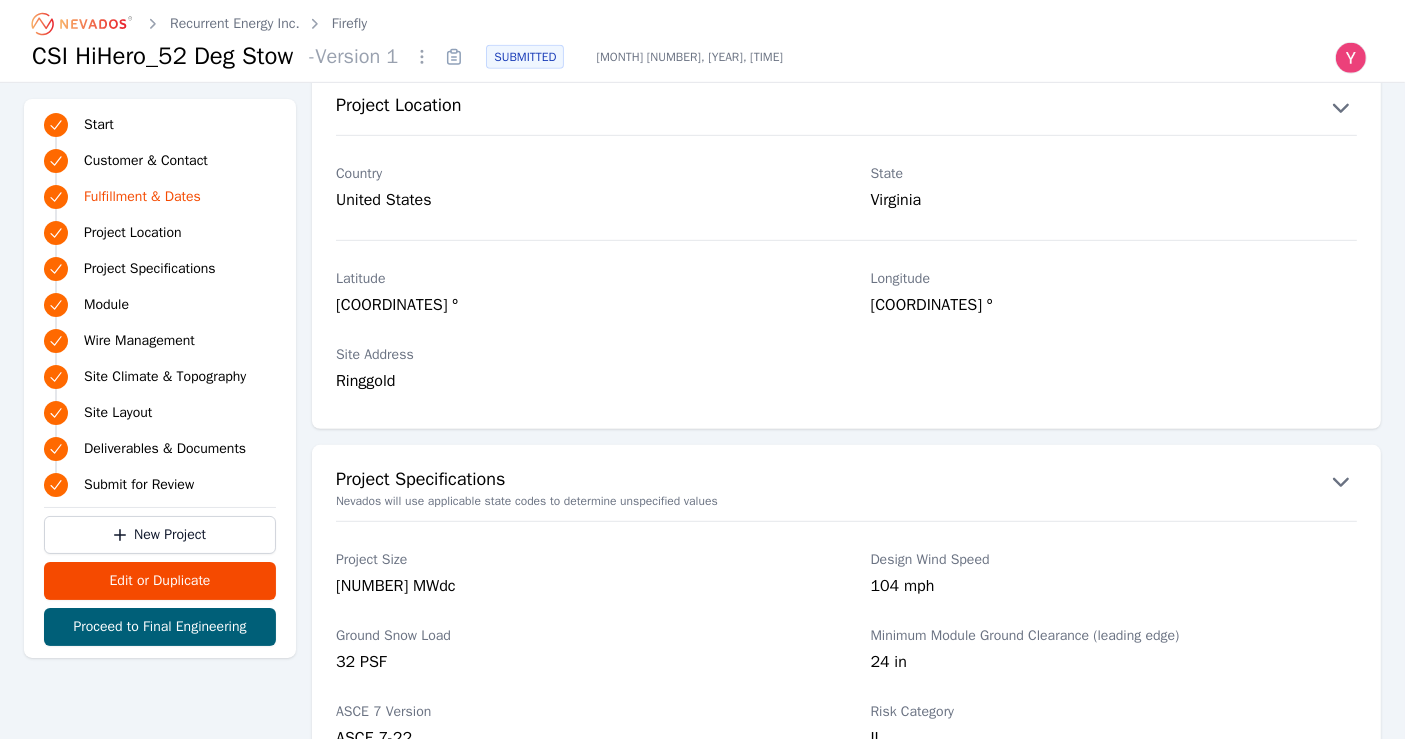click on "[COORDINATES] º" at bounding box center (1114, 307) 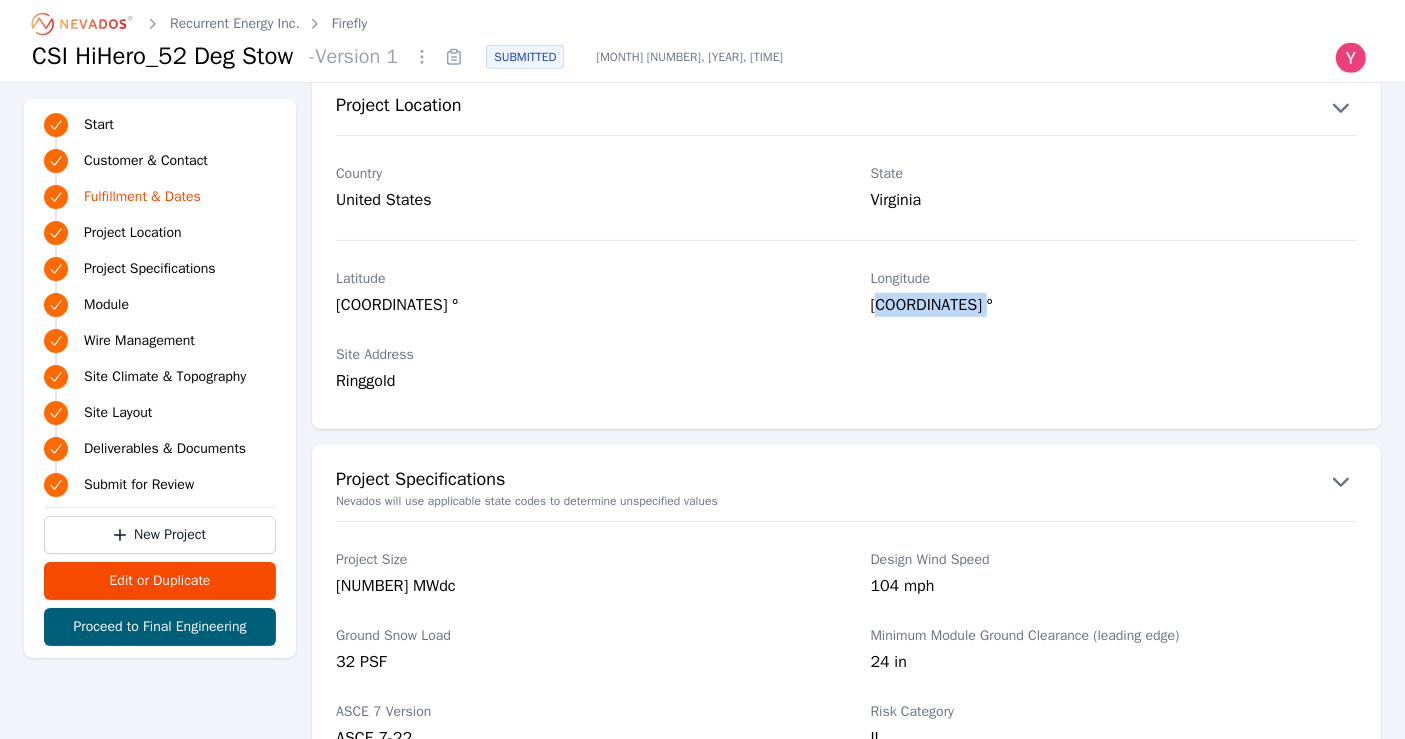 click on "[COORDINATES] º" at bounding box center [1114, 307] 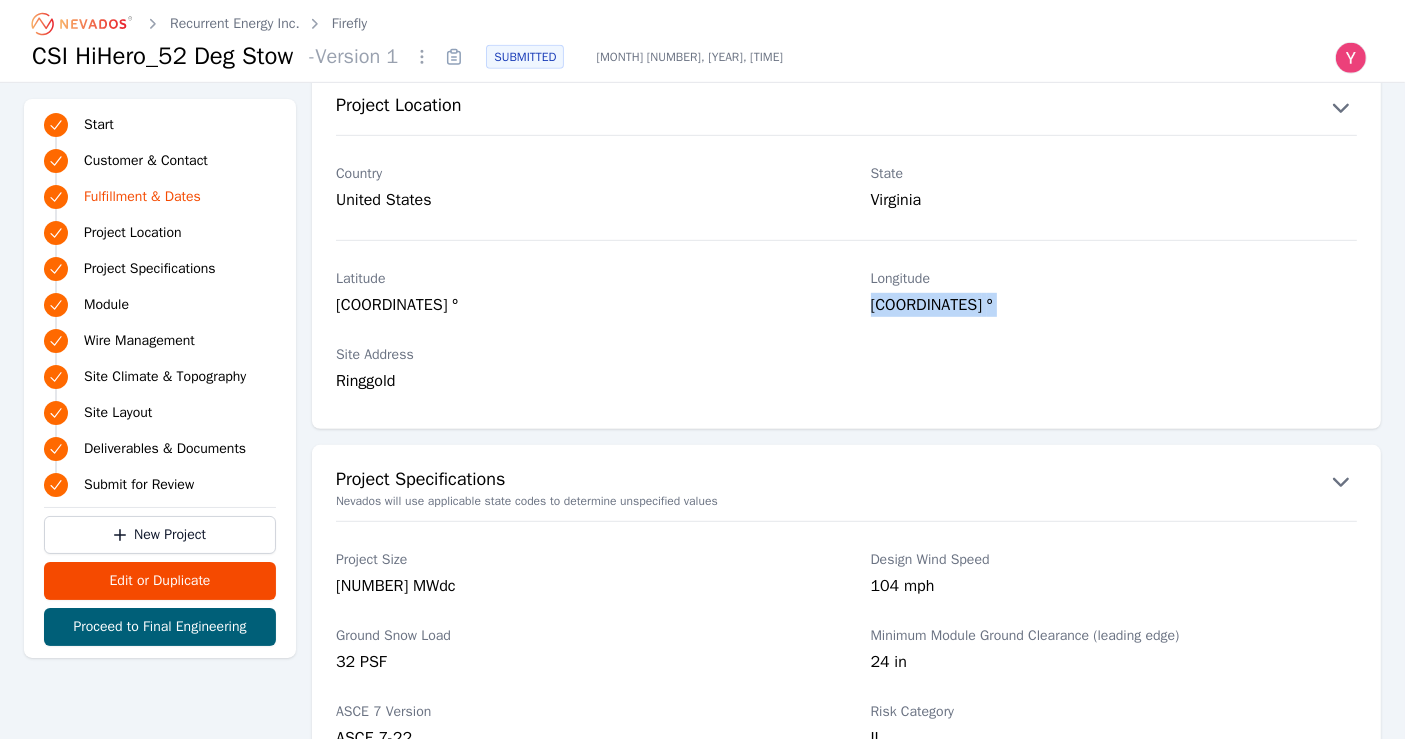 click on "[COORDINATES] º" at bounding box center (1114, 307) 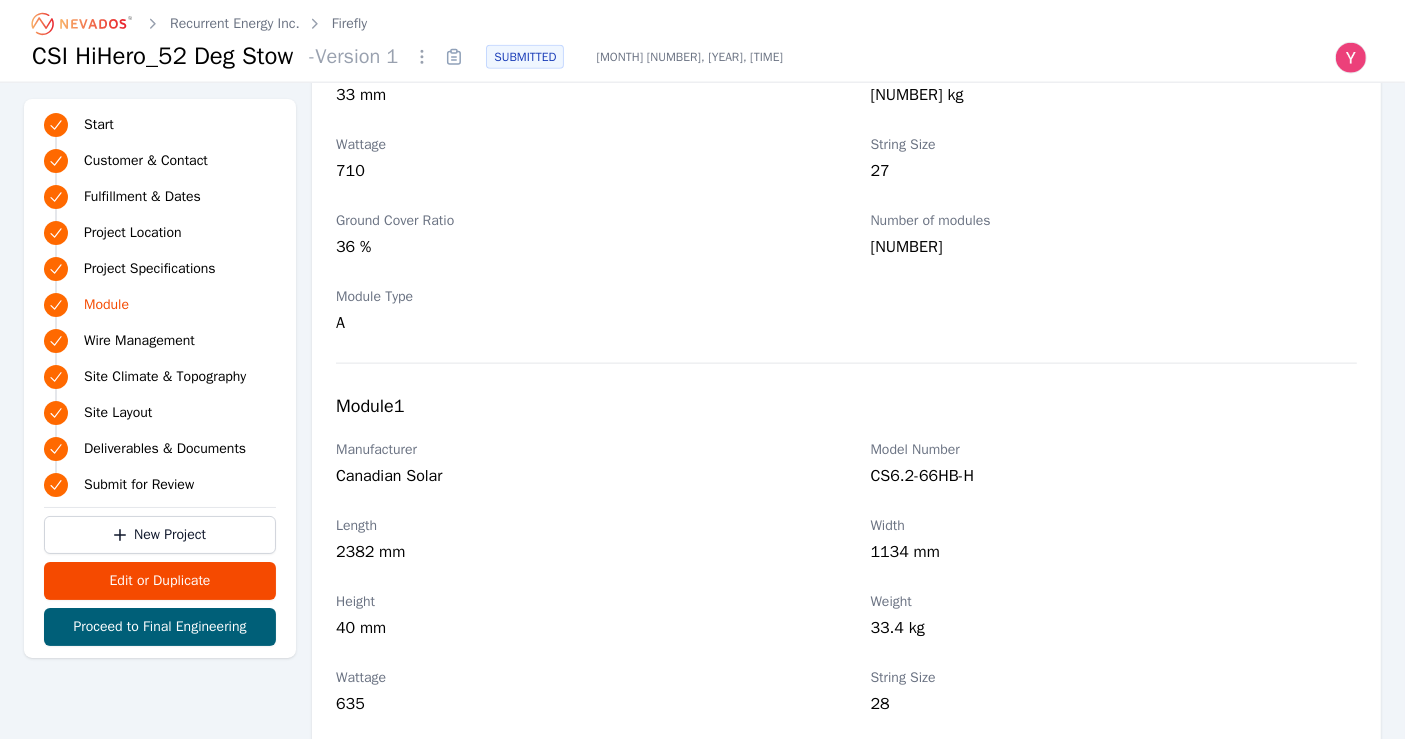 scroll, scrollTop: 2555, scrollLeft: 0, axis: vertical 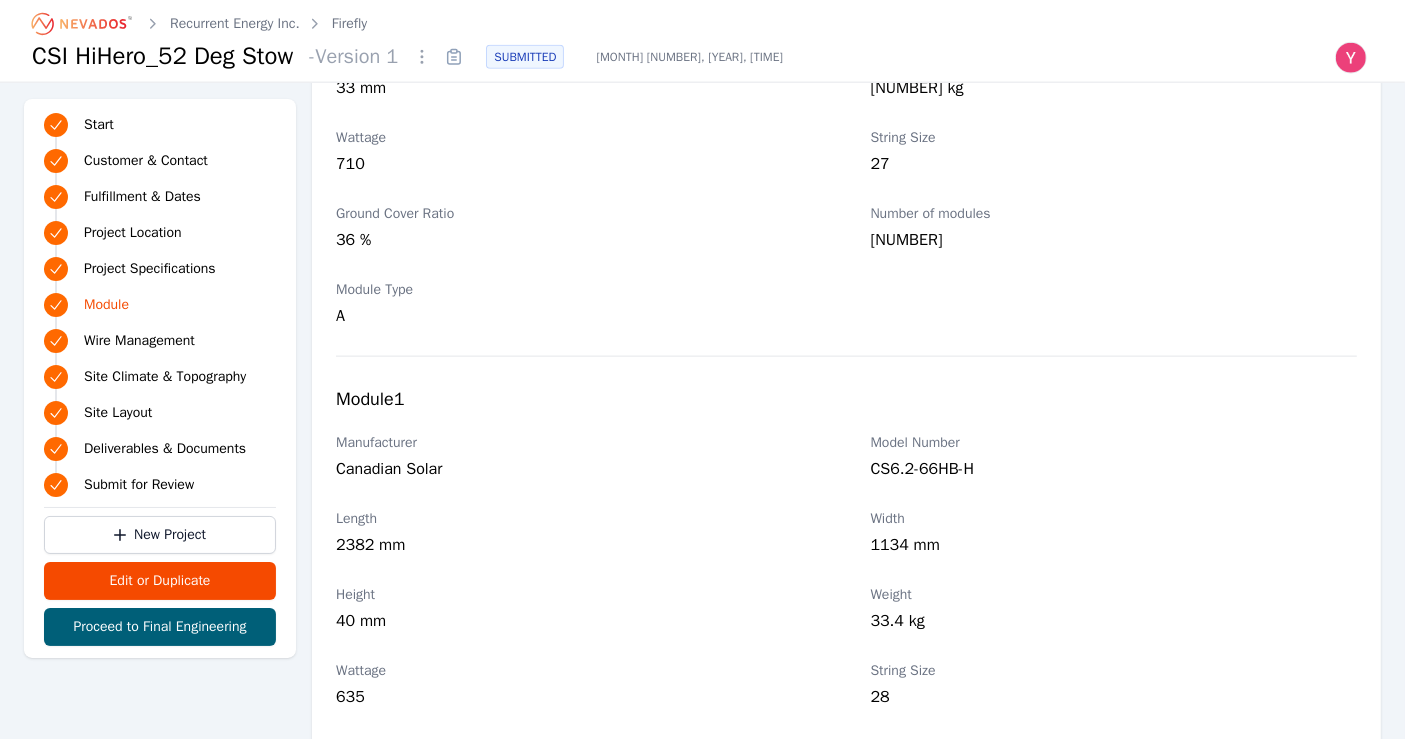 click on "Canadian Solar" at bounding box center [579, 471] 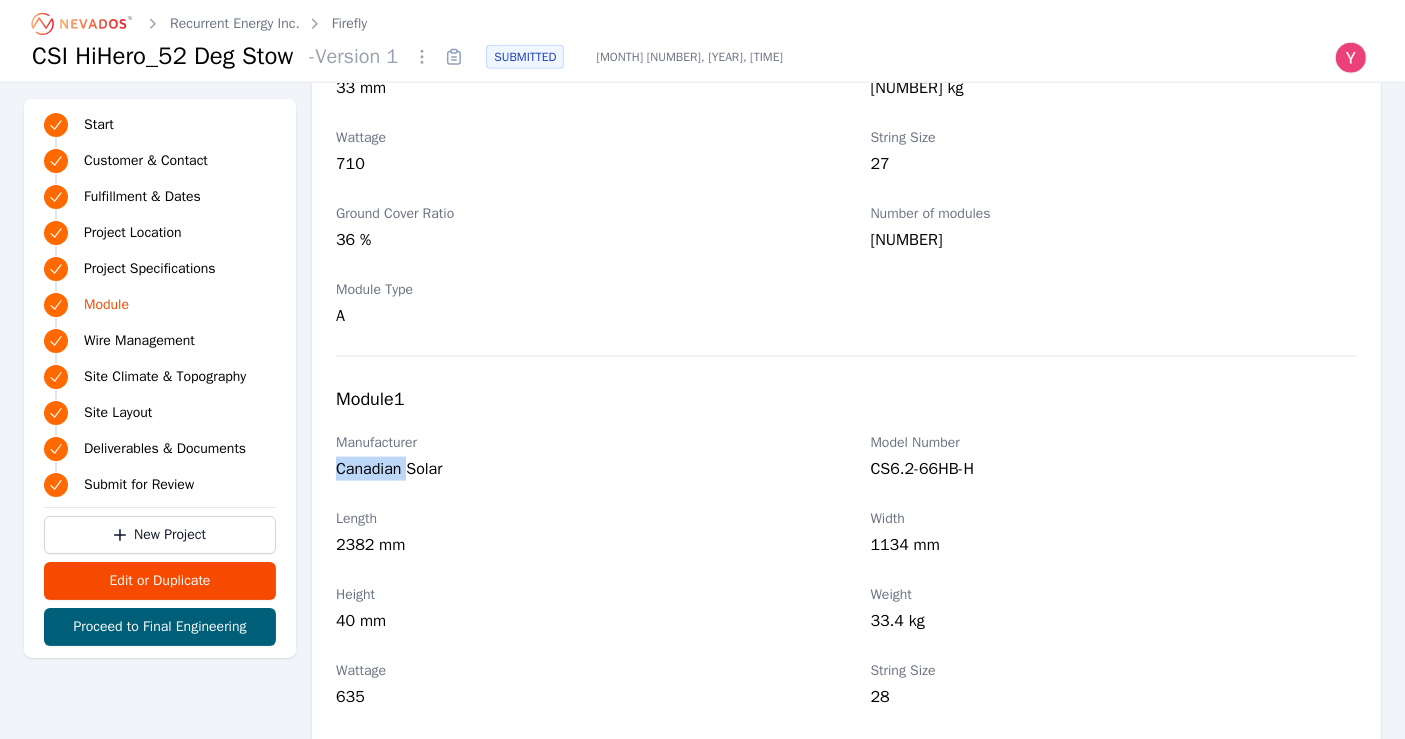 click on "Canadian Solar" at bounding box center (579, 471) 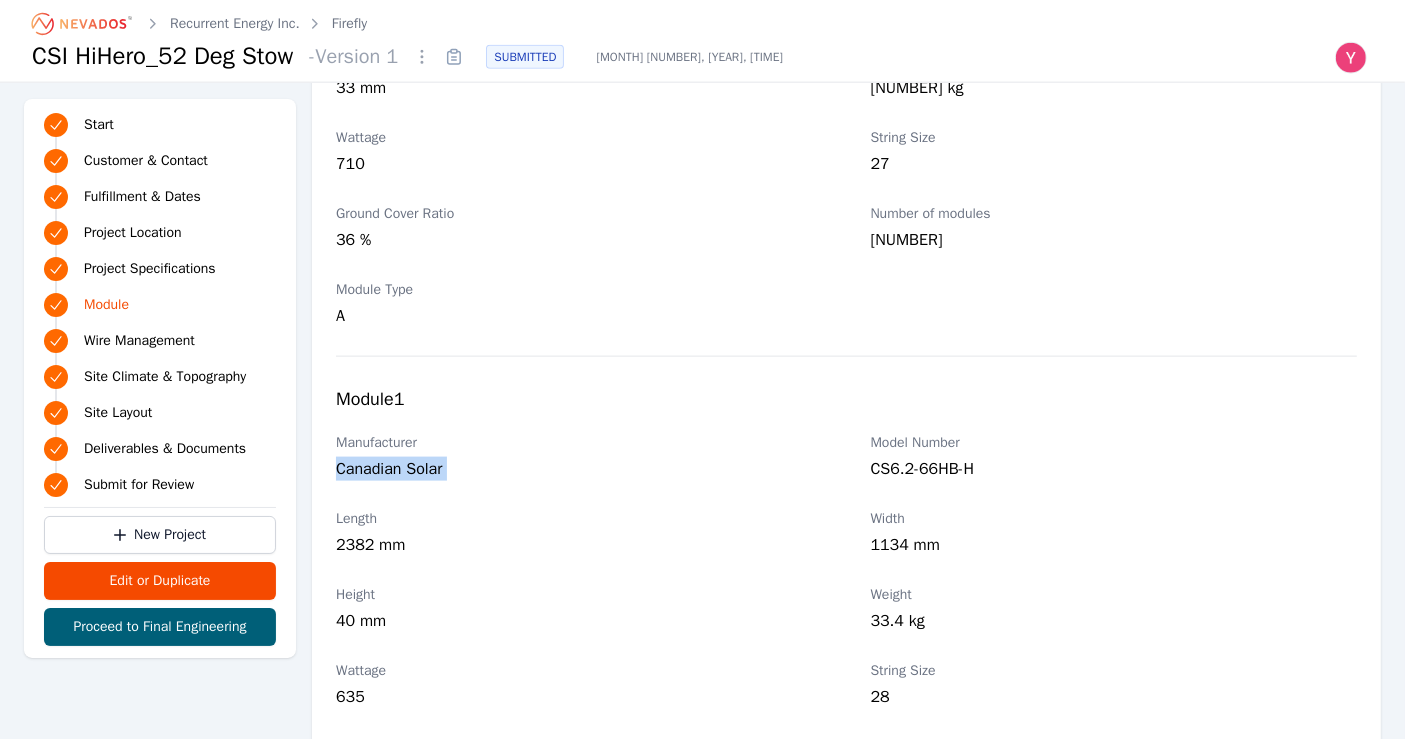 click on "Canadian Solar" at bounding box center [579, 471] 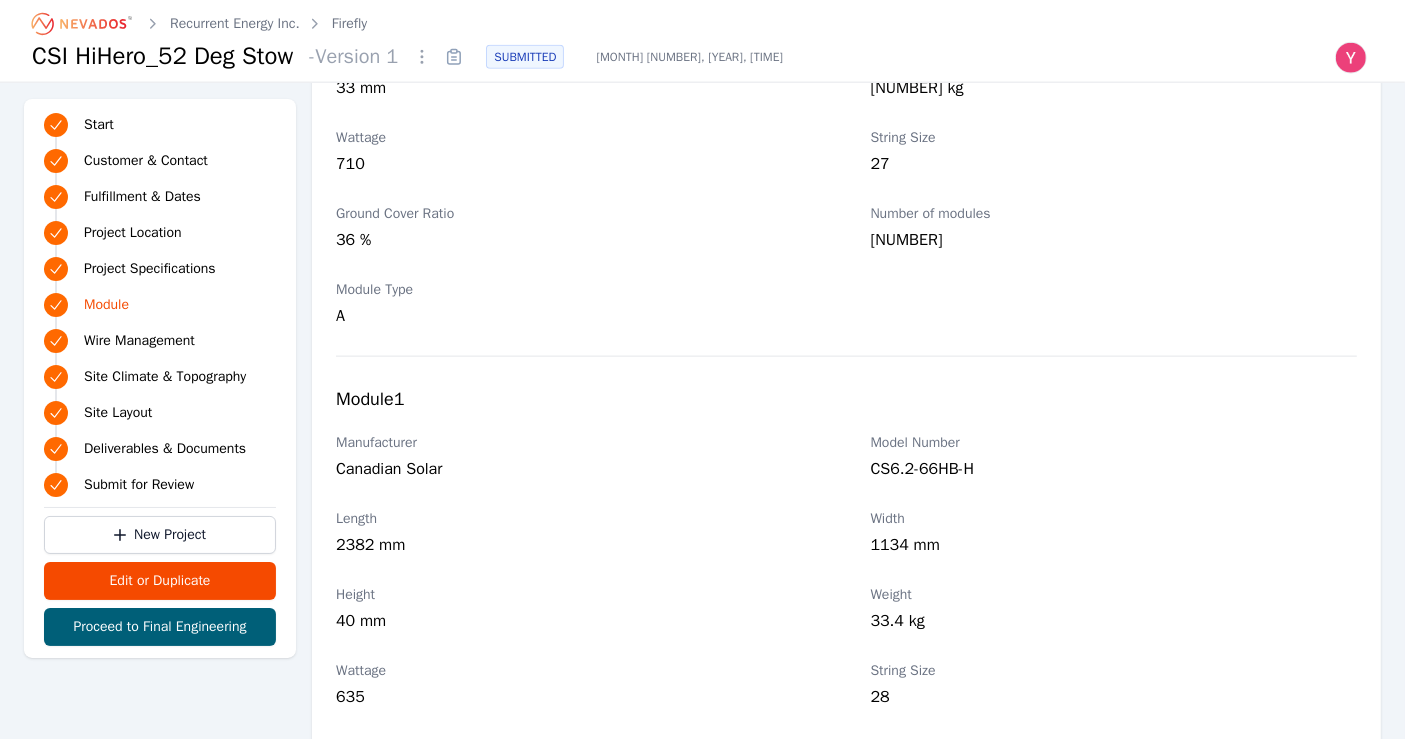 click on "CS6.2-66HB-H" at bounding box center (1114, 471) 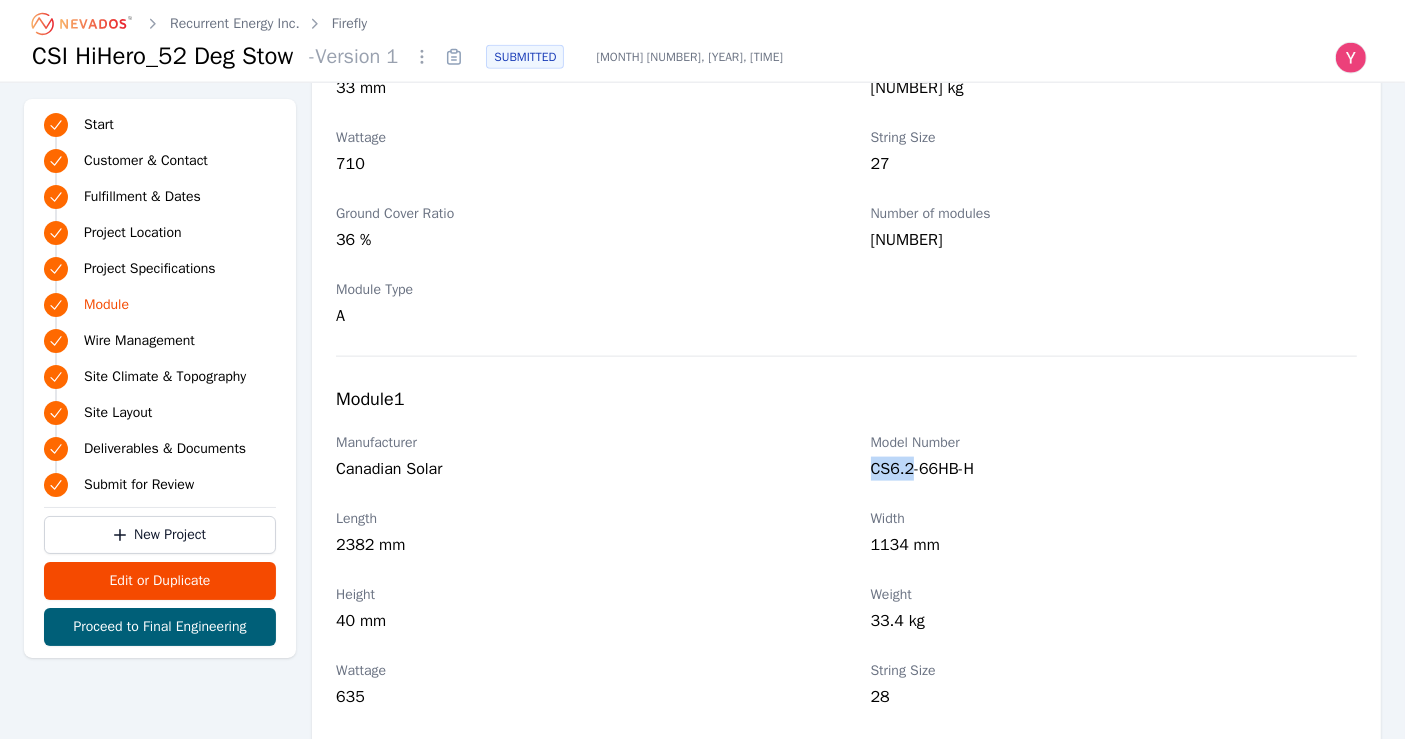 click on "CS6.2-66HB-H" at bounding box center [1114, 471] 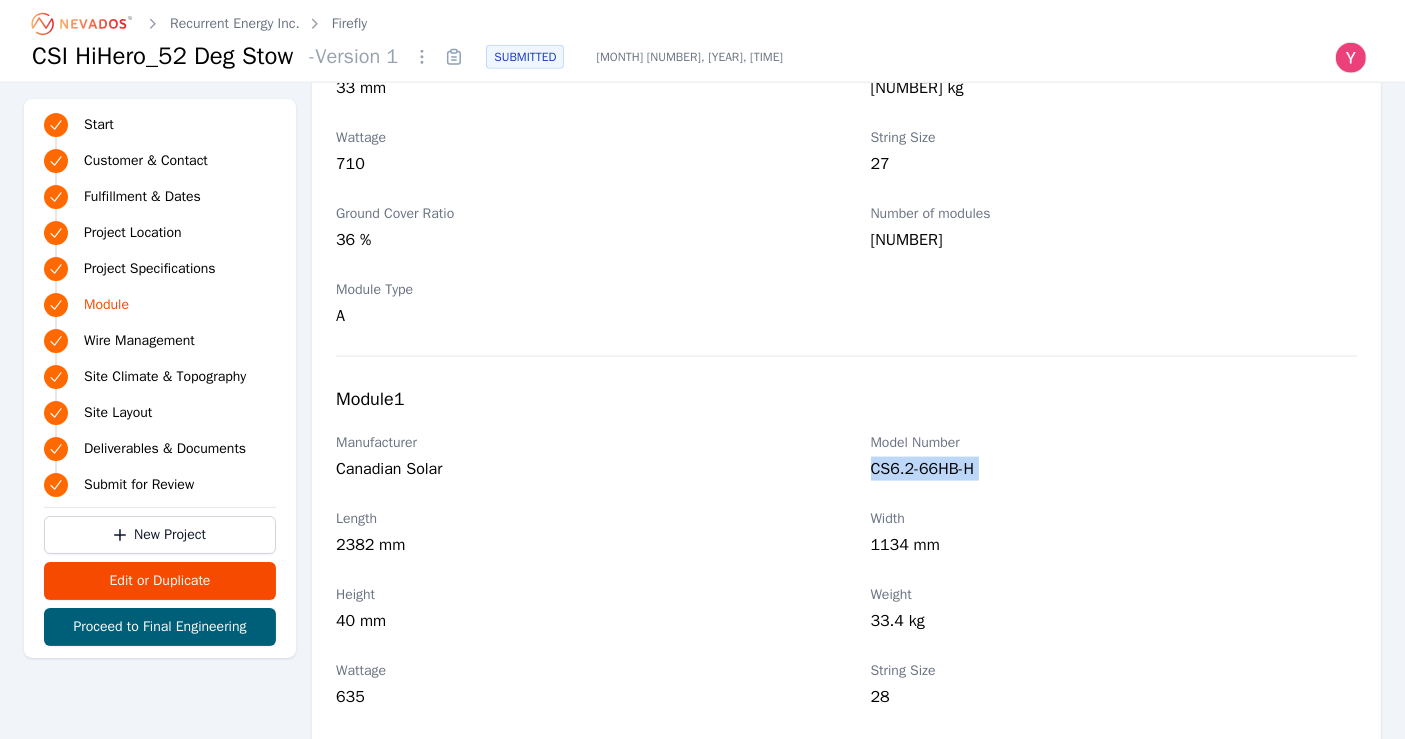 click on "CS6.2-66HB-H" at bounding box center [1114, 471] 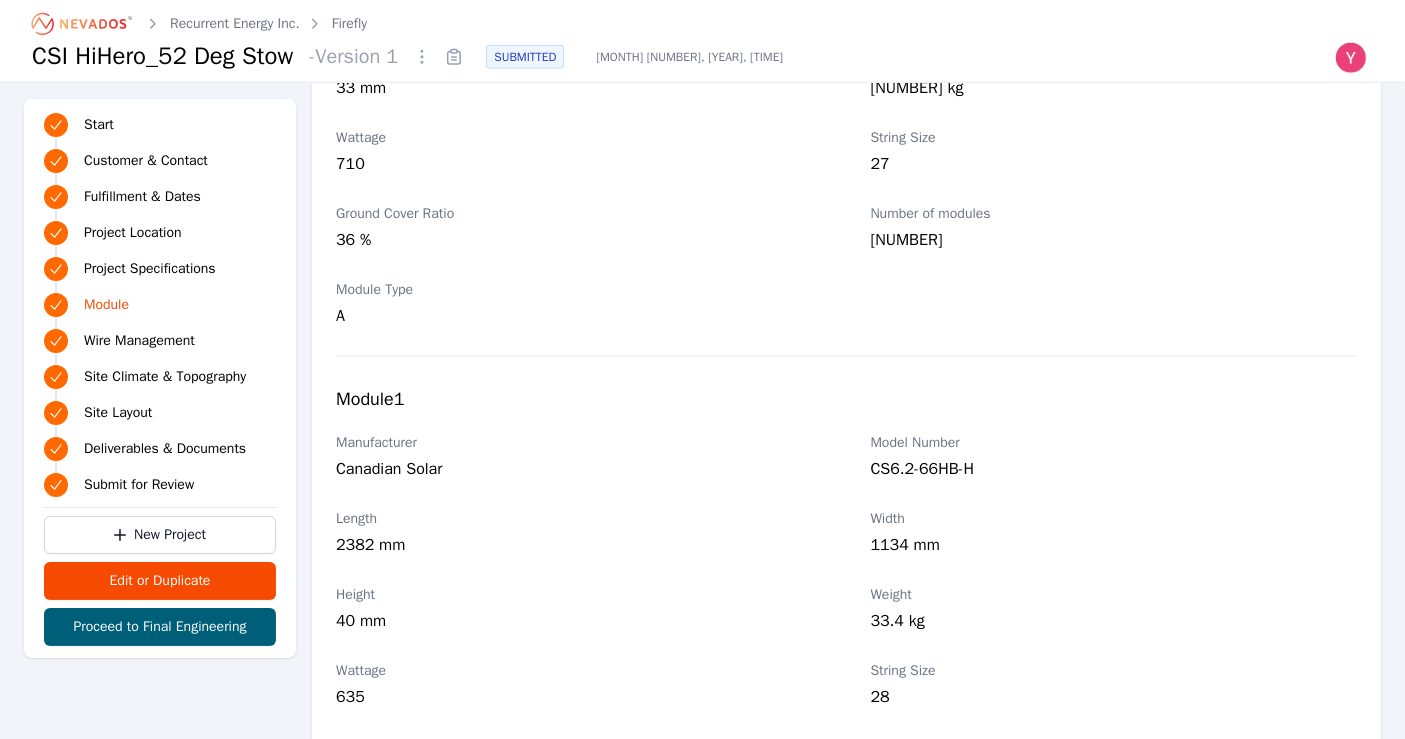 click on "2382   mm" at bounding box center [579, 547] 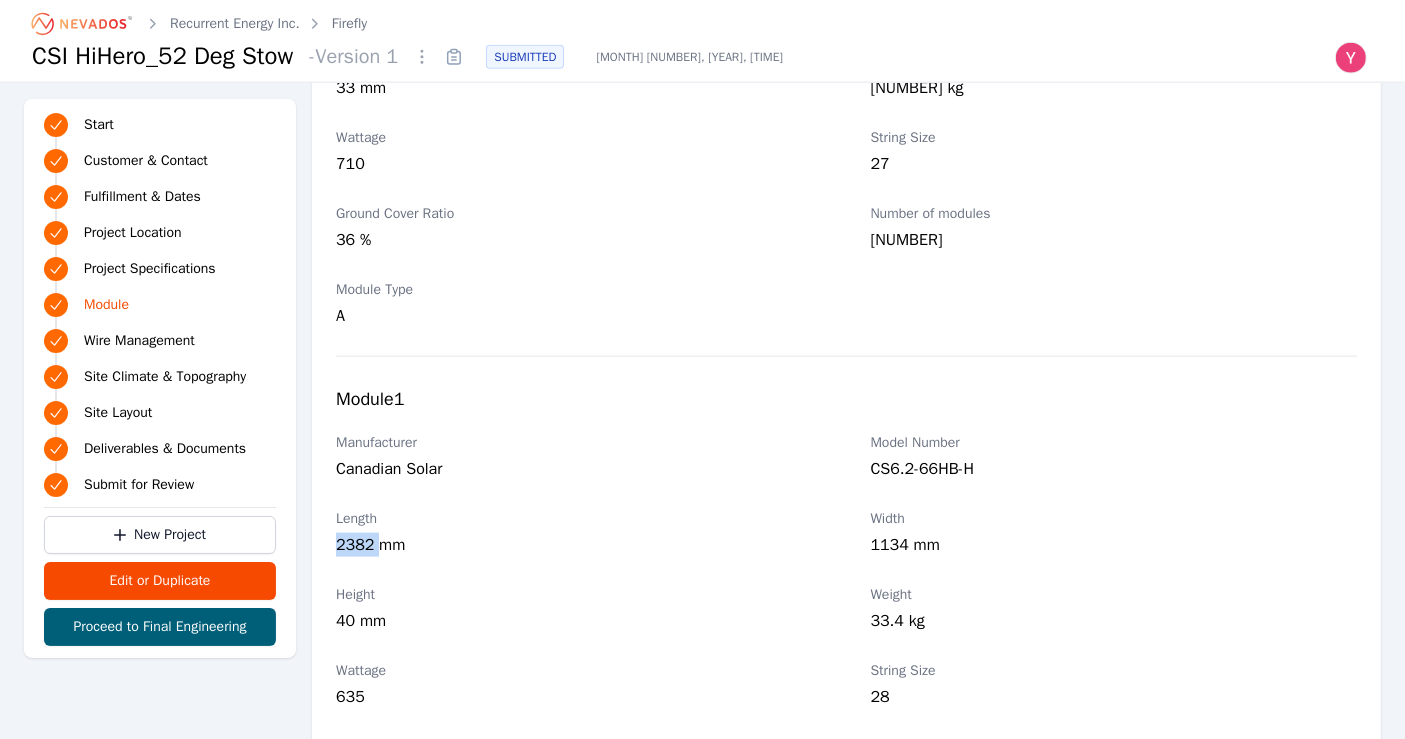 click on "2382   mm" at bounding box center [579, 547] 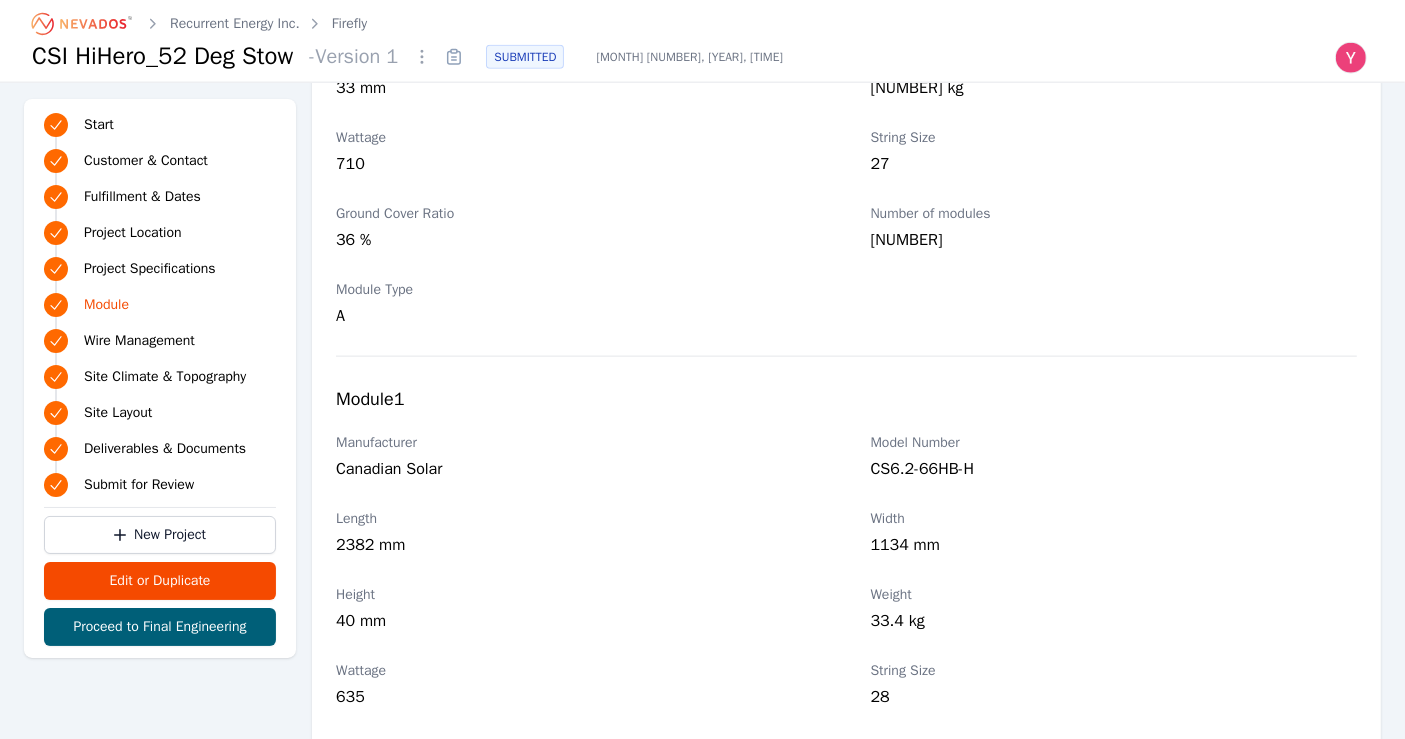 click on "1134   mm" at bounding box center (1114, 547) 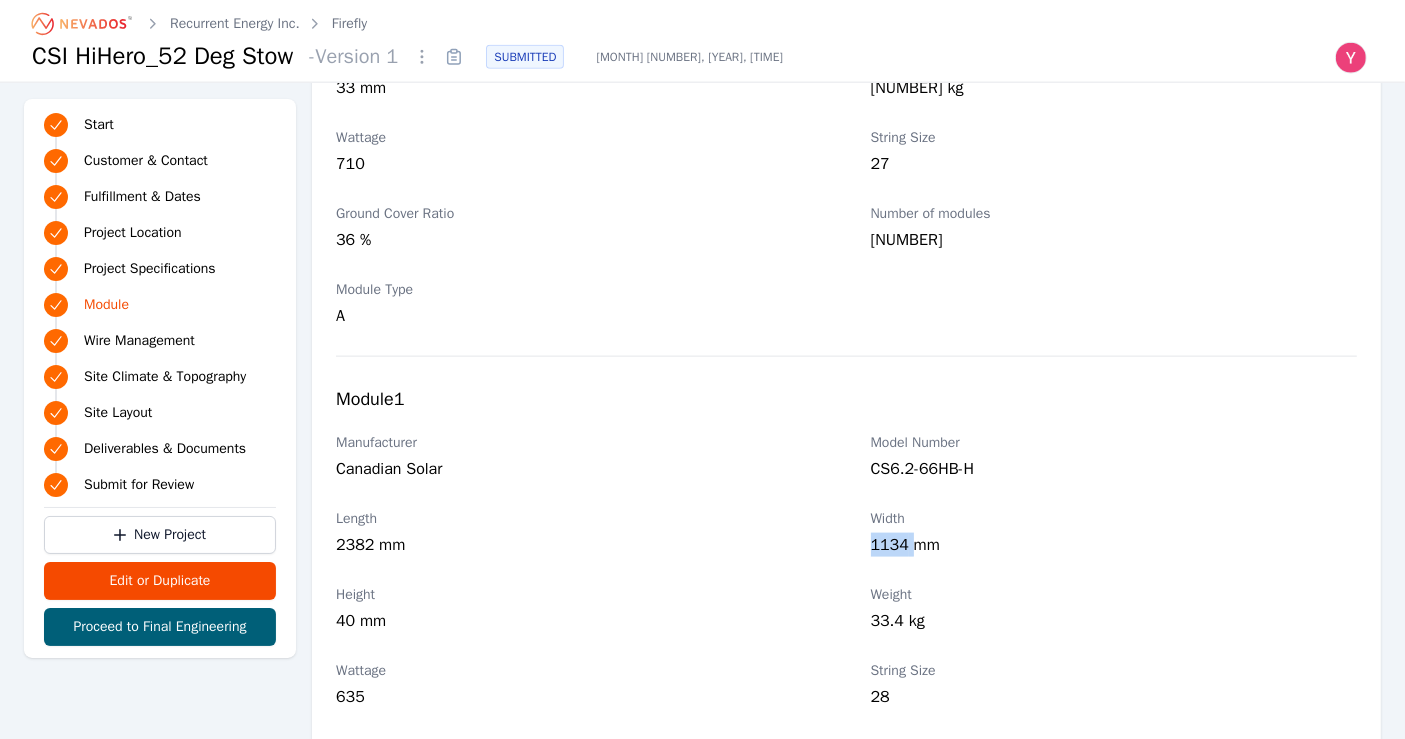 click on "1134   mm" at bounding box center (1114, 547) 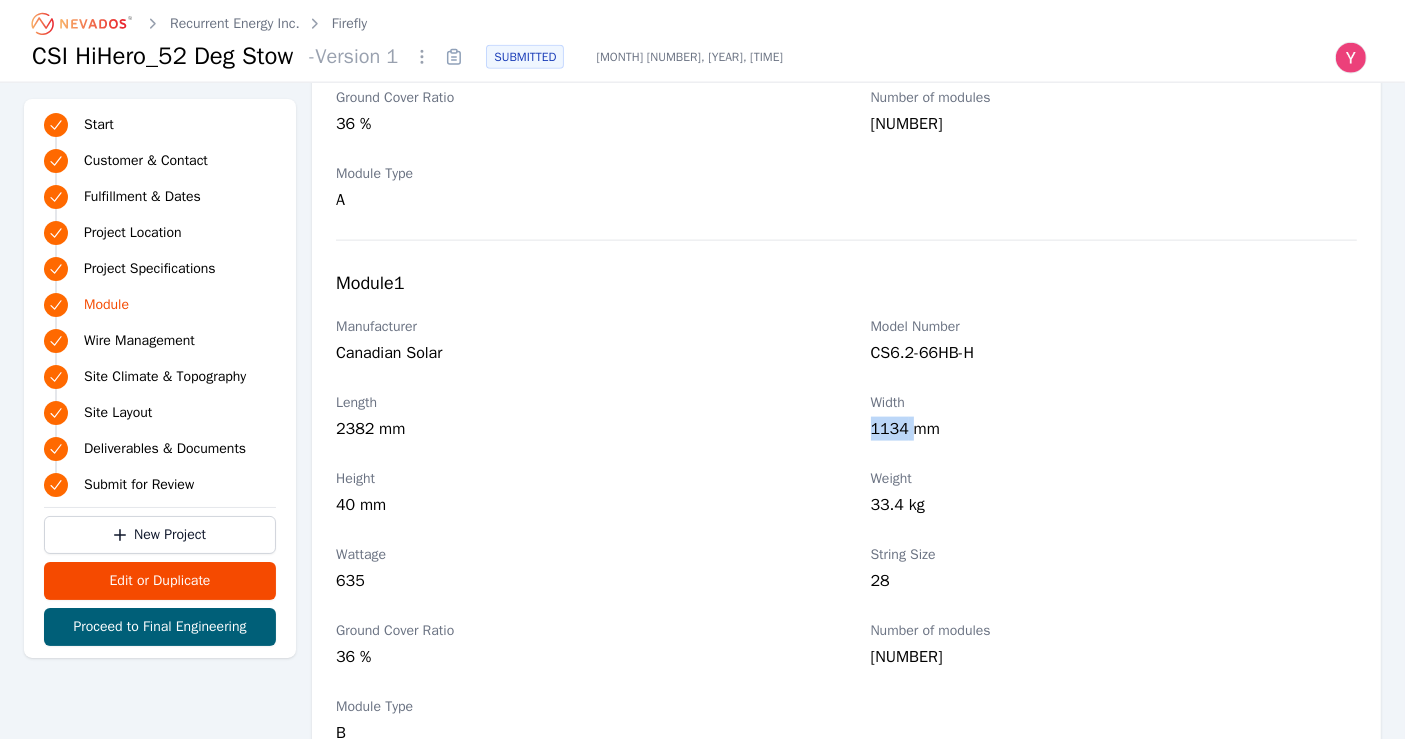 scroll, scrollTop: 2777, scrollLeft: 0, axis: vertical 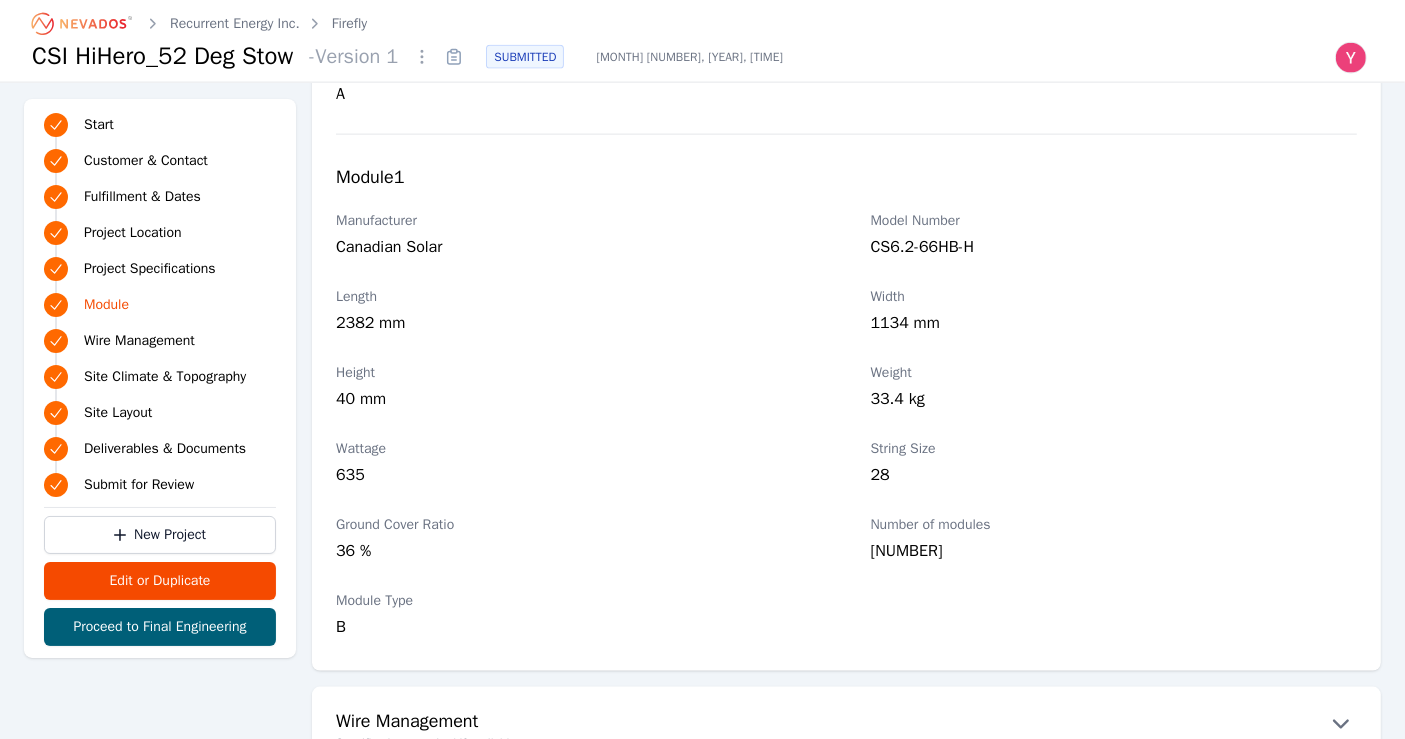 click on "Height   40   mm Weight   33.4   kg" at bounding box center (846, 389) 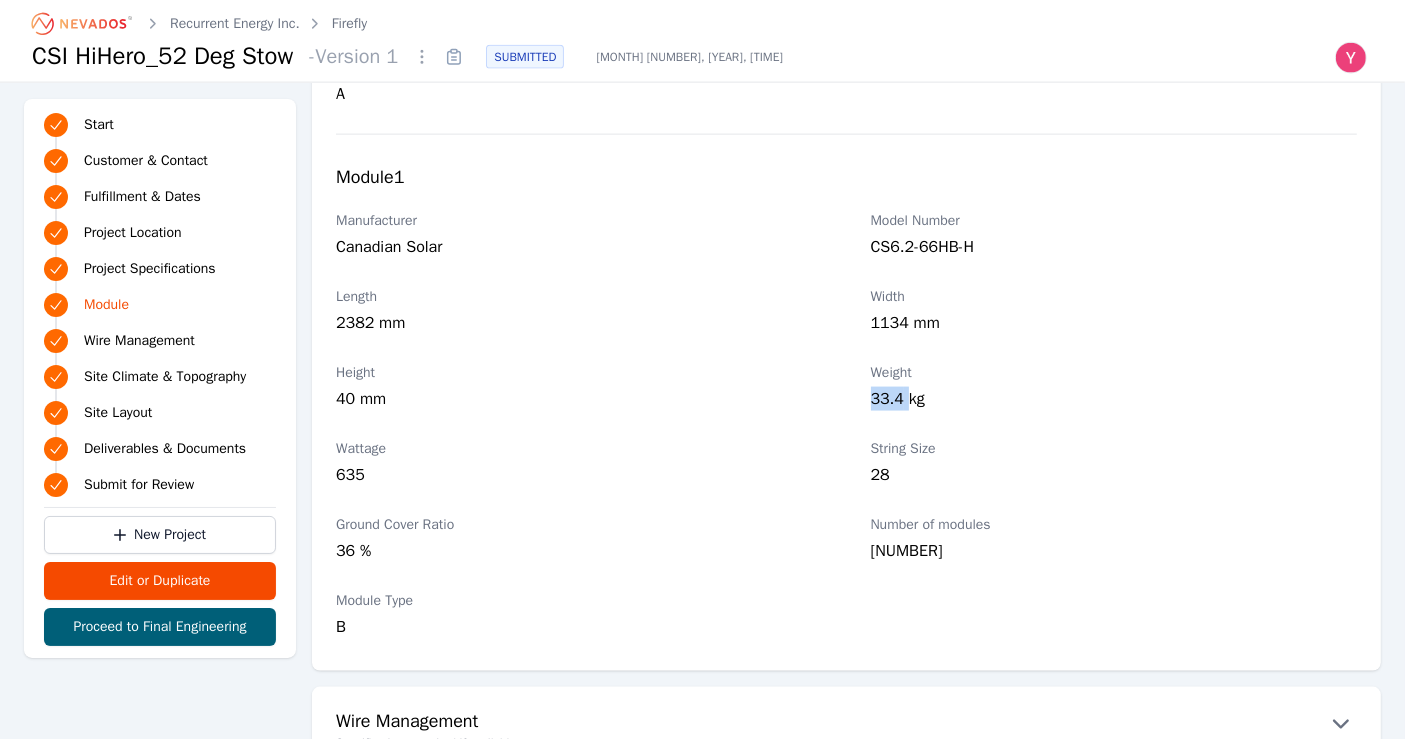 click on "Height   40   mm Weight   33.4   kg" at bounding box center [846, 389] 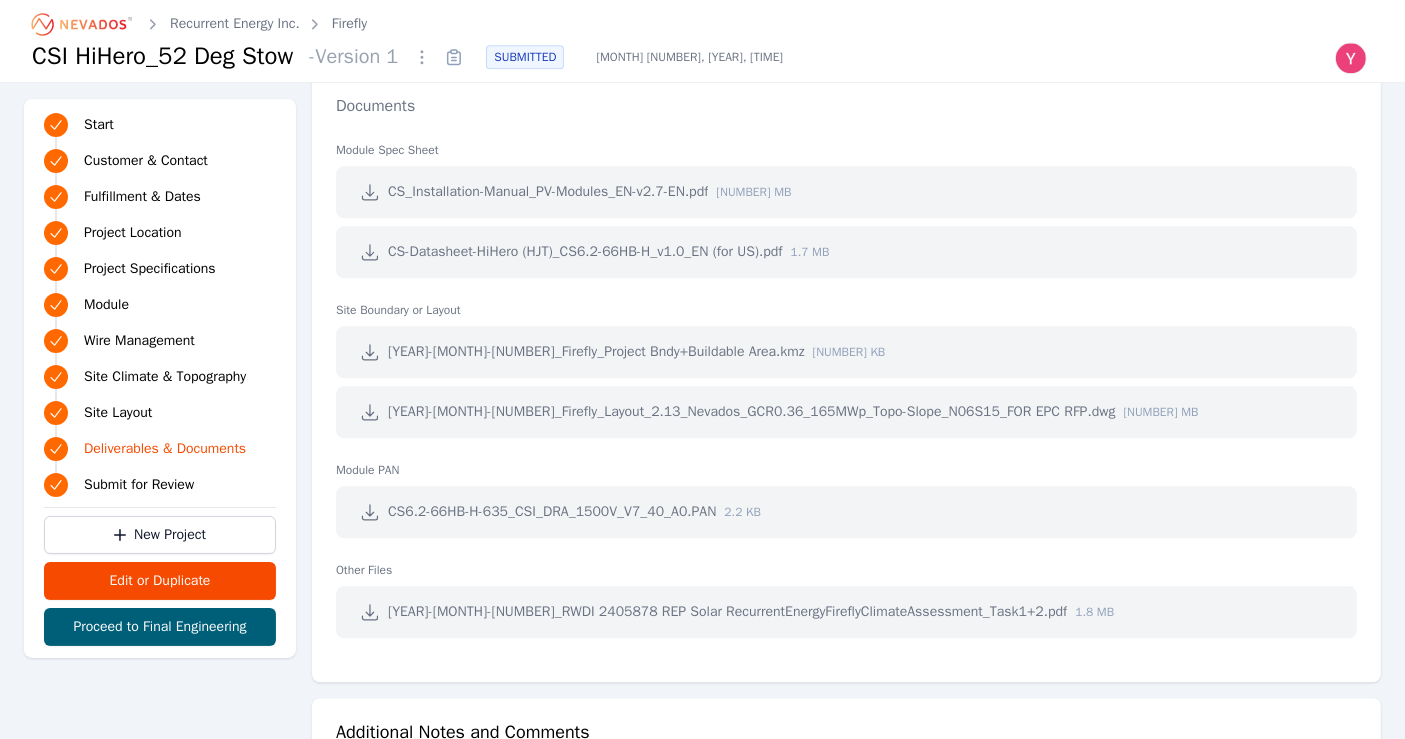 scroll, scrollTop: 4933, scrollLeft: 0, axis: vertical 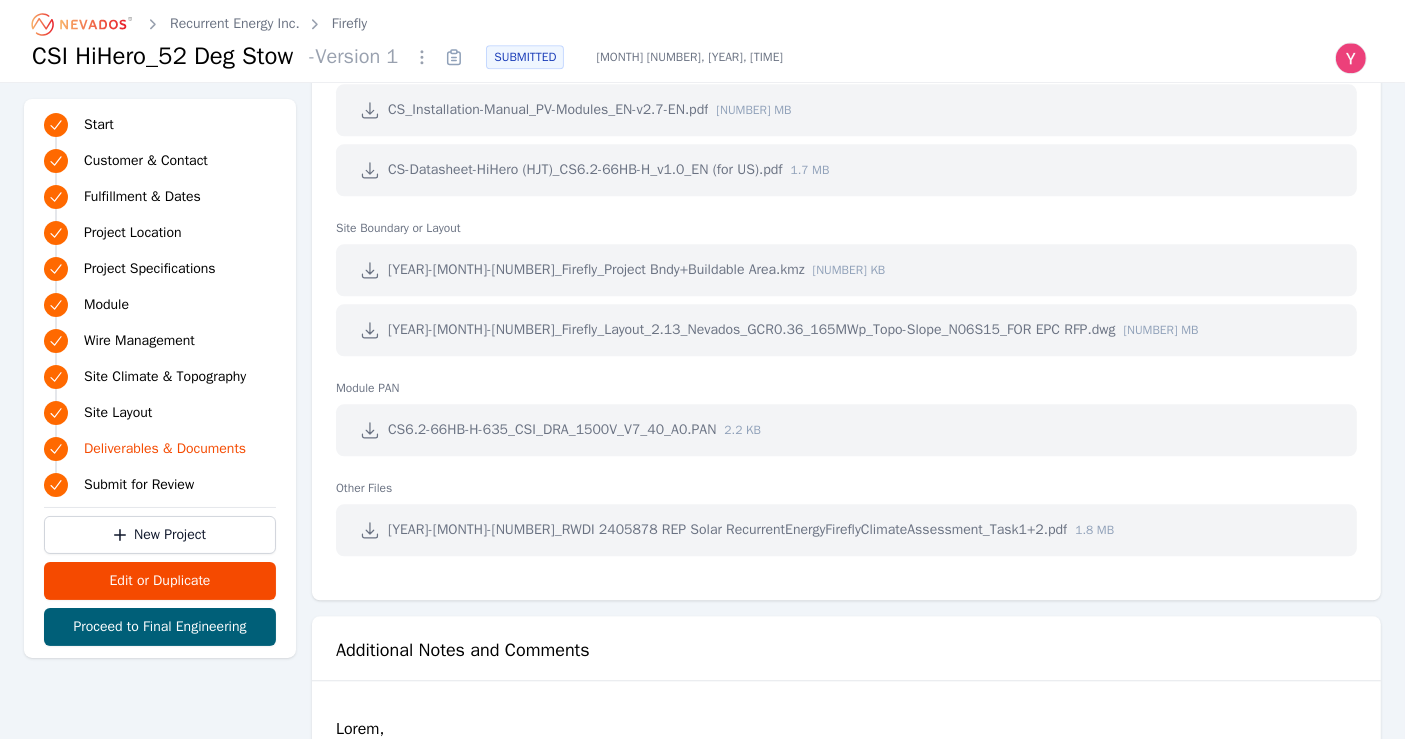 click 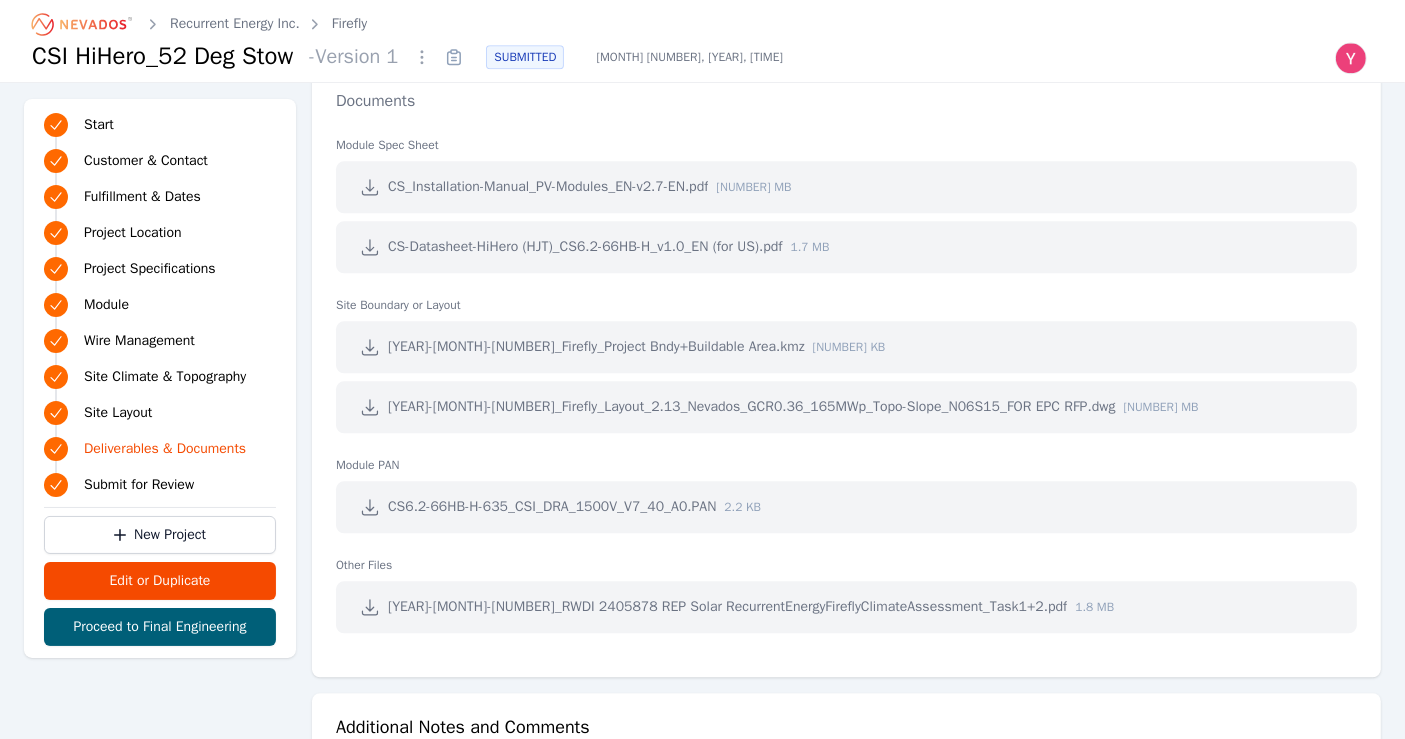 scroll, scrollTop: 4822, scrollLeft: 0, axis: vertical 